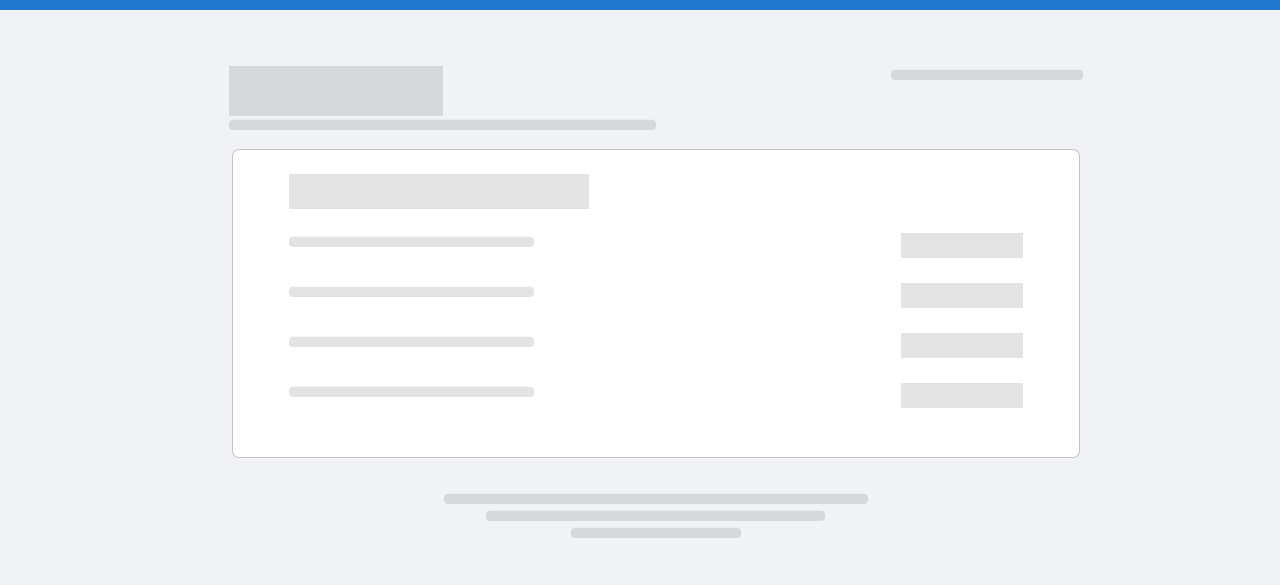 scroll, scrollTop: 0, scrollLeft: 0, axis: both 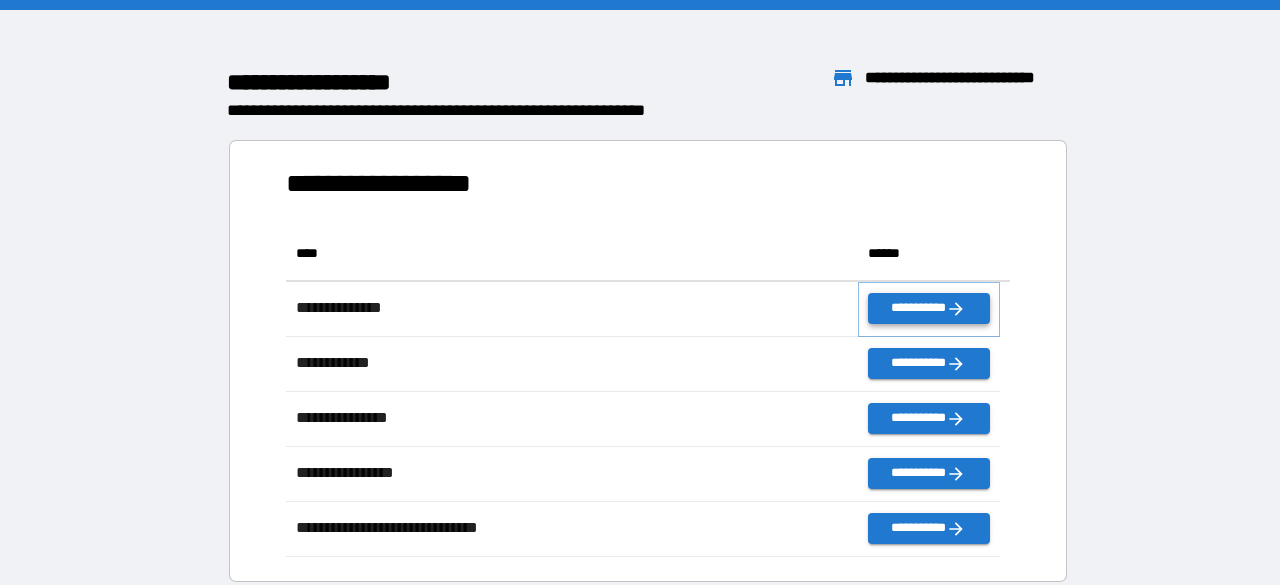 click 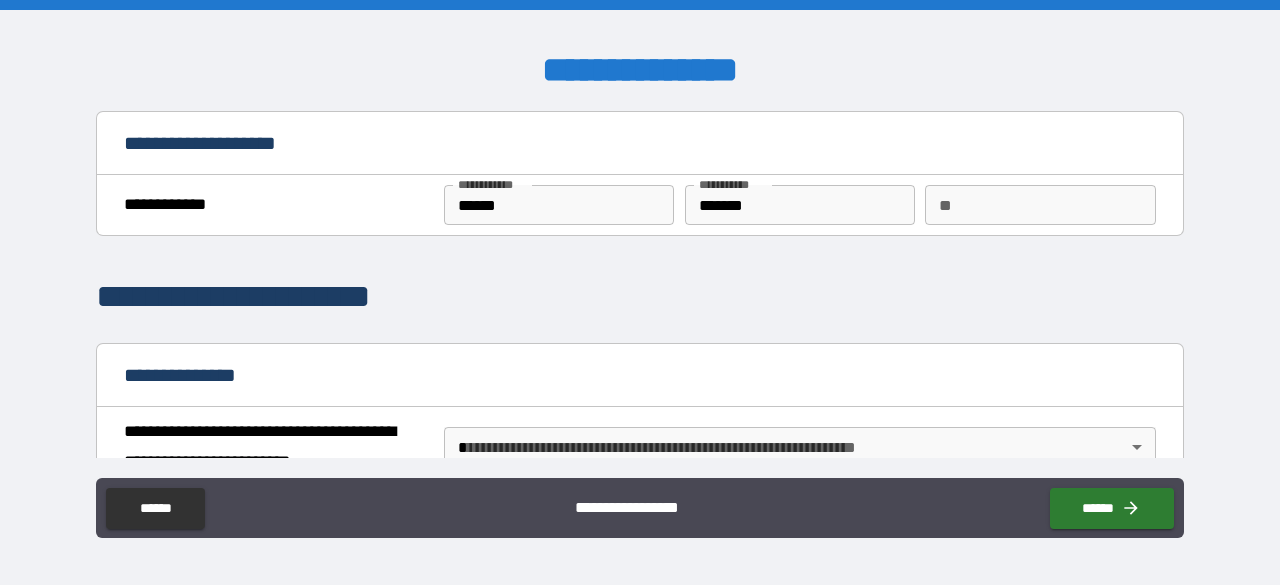 click on "**********" at bounding box center [640, 295] 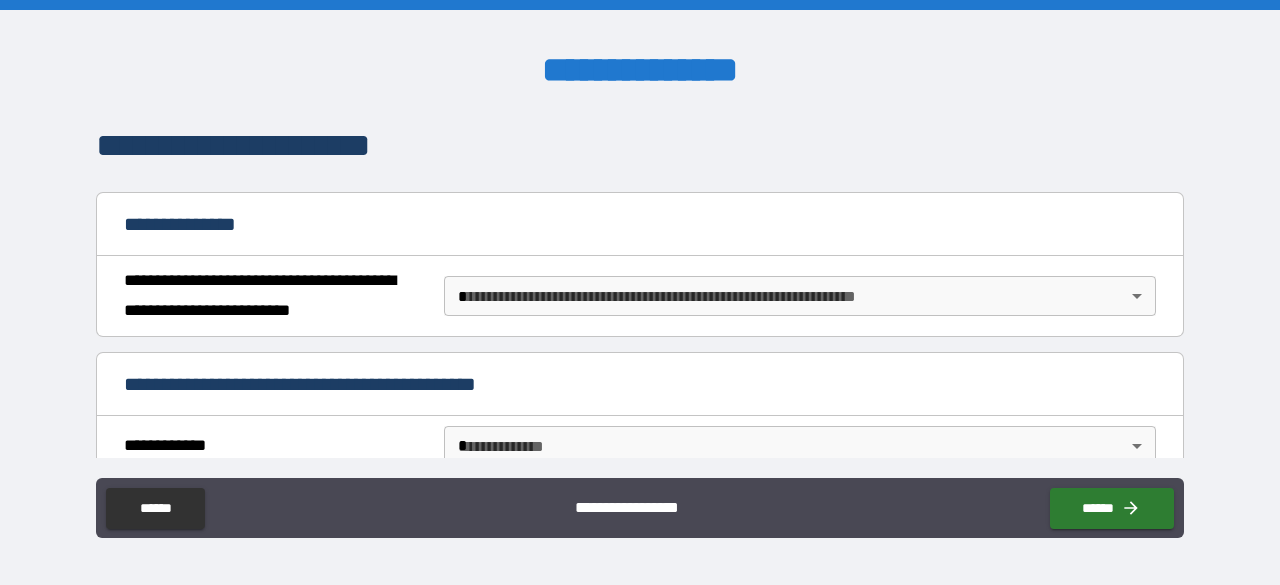 scroll, scrollTop: 198, scrollLeft: 0, axis: vertical 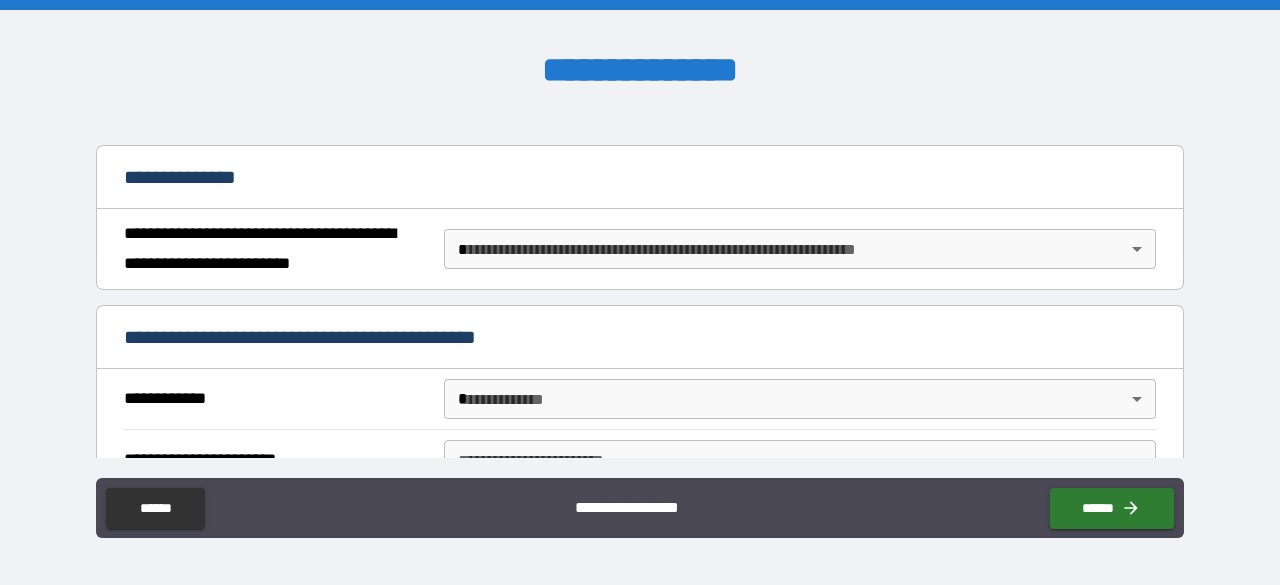 click on "**********" at bounding box center (640, 292) 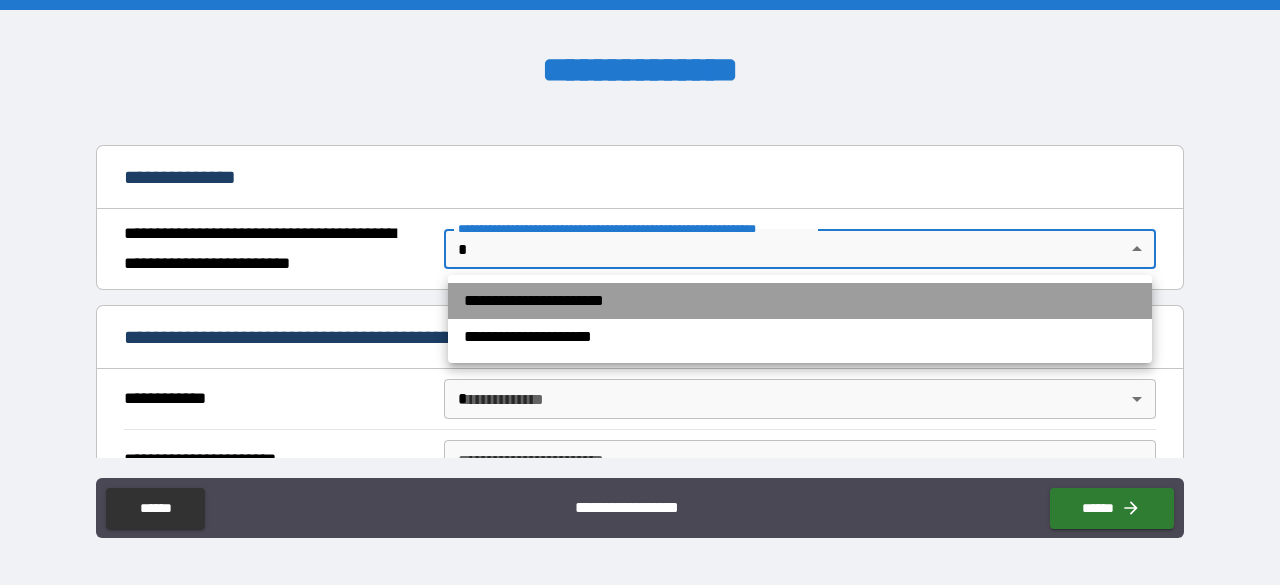 click on "**********" at bounding box center [800, 301] 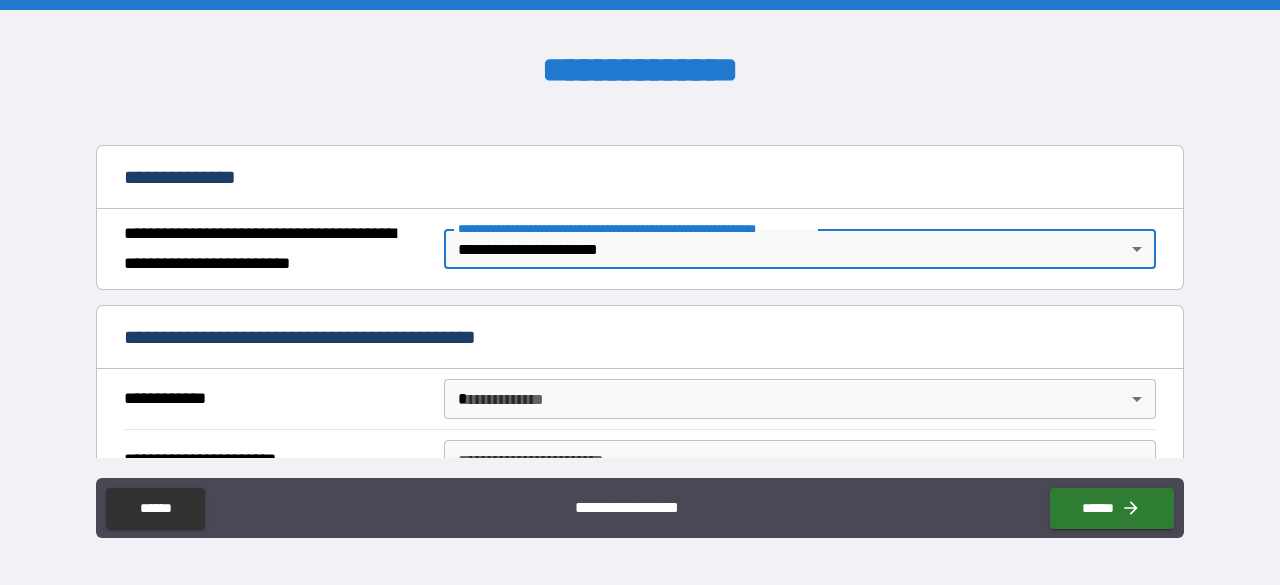click on "**********" at bounding box center [640, 292] 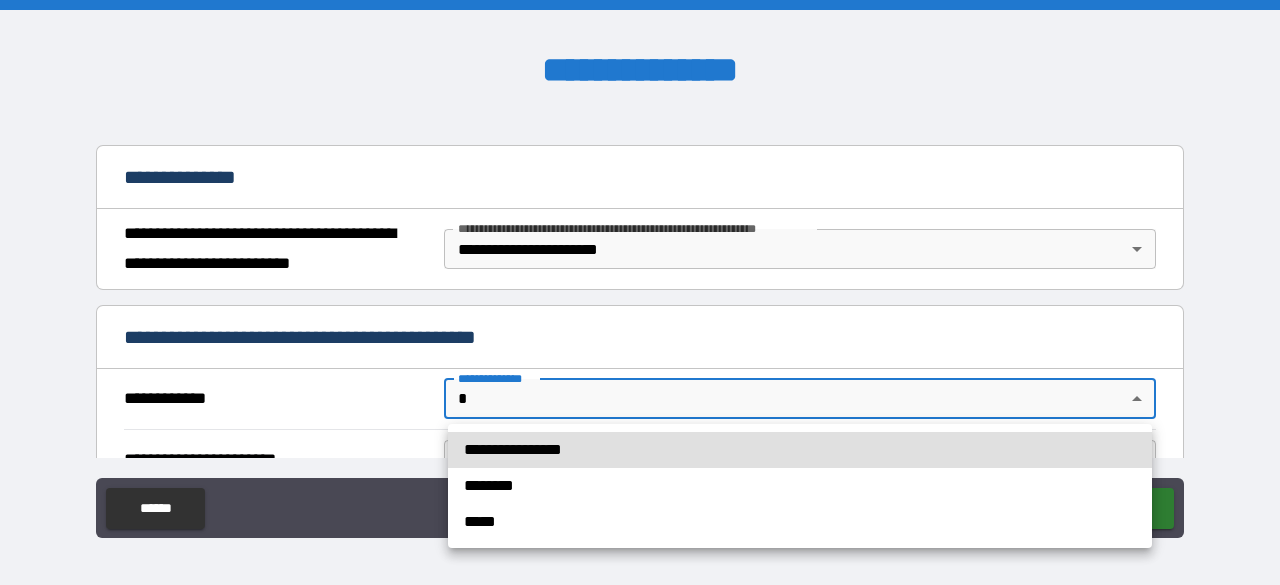 click on "**********" at bounding box center [800, 450] 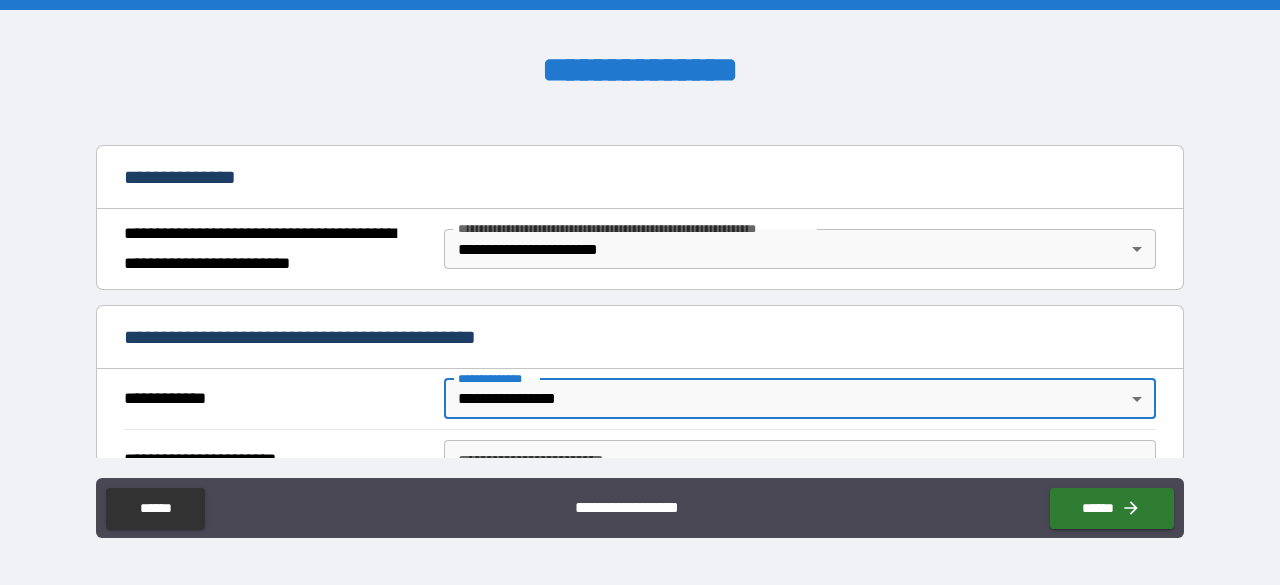 click on "**********" at bounding box center [800, 460] 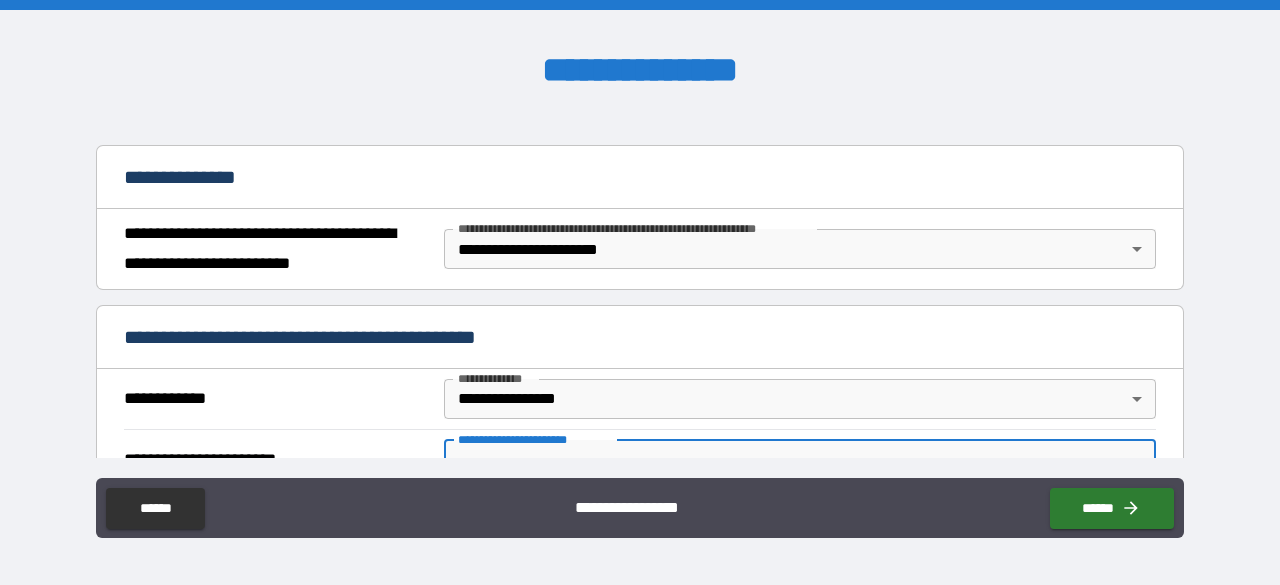 type on "*" 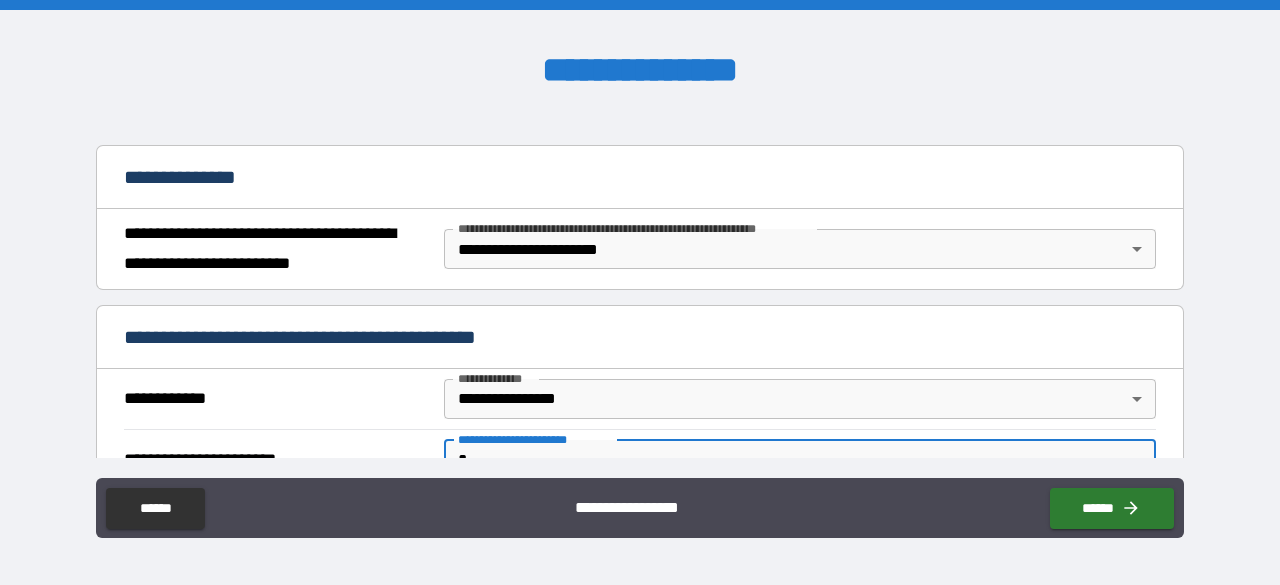 scroll, scrollTop: 206, scrollLeft: 0, axis: vertical 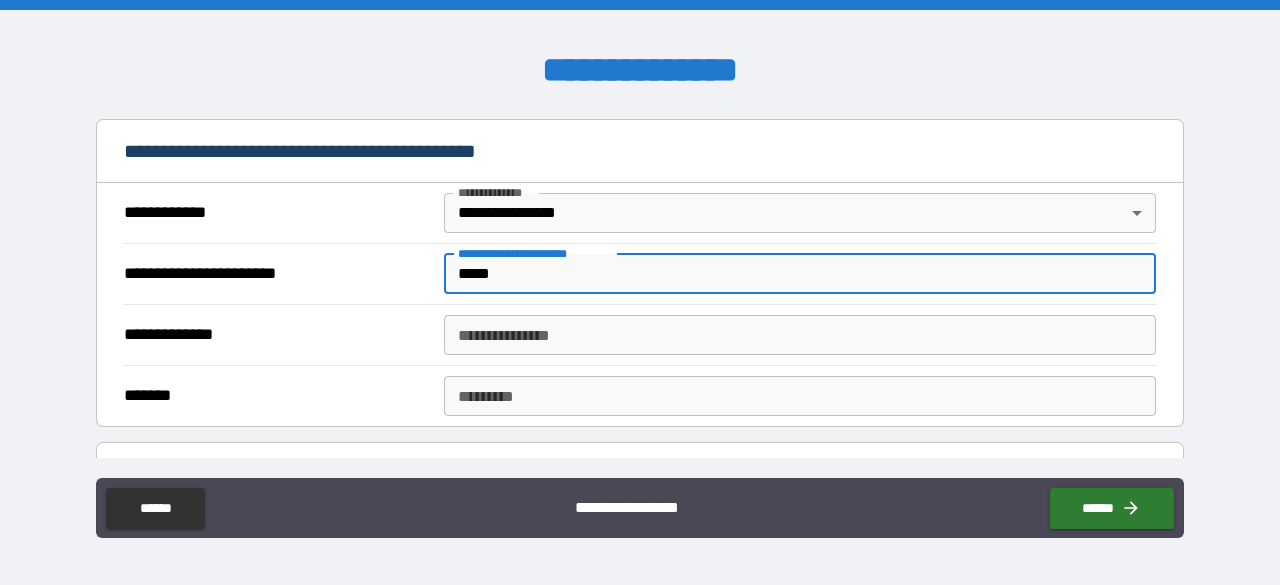 type on "*****" 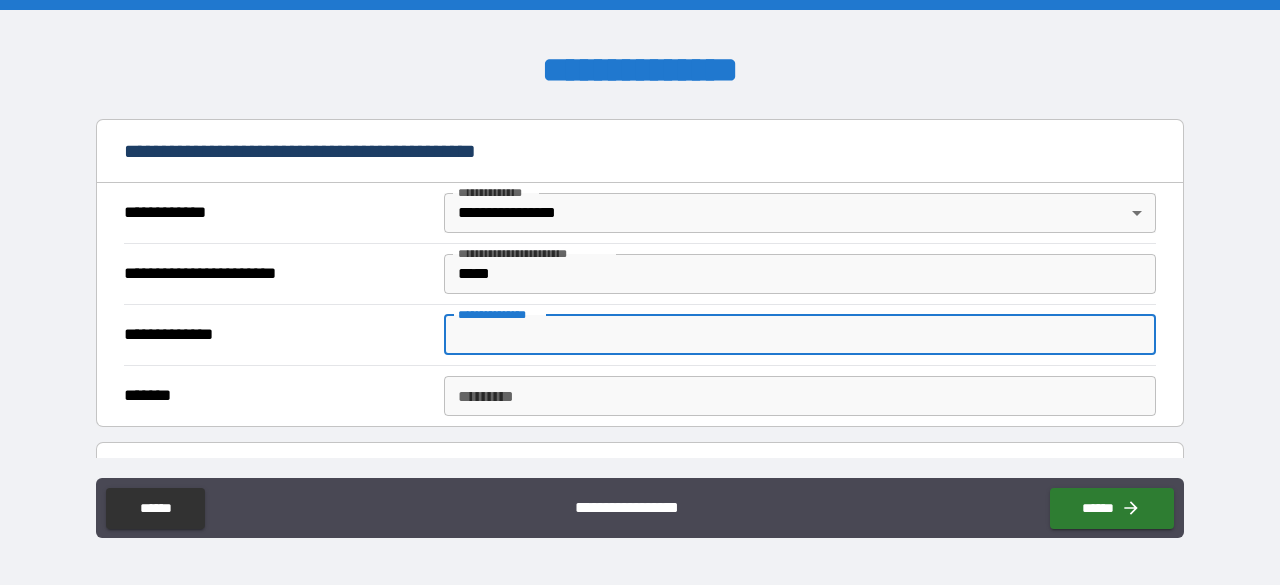 click on "**********" at bounding box center (800, 335) 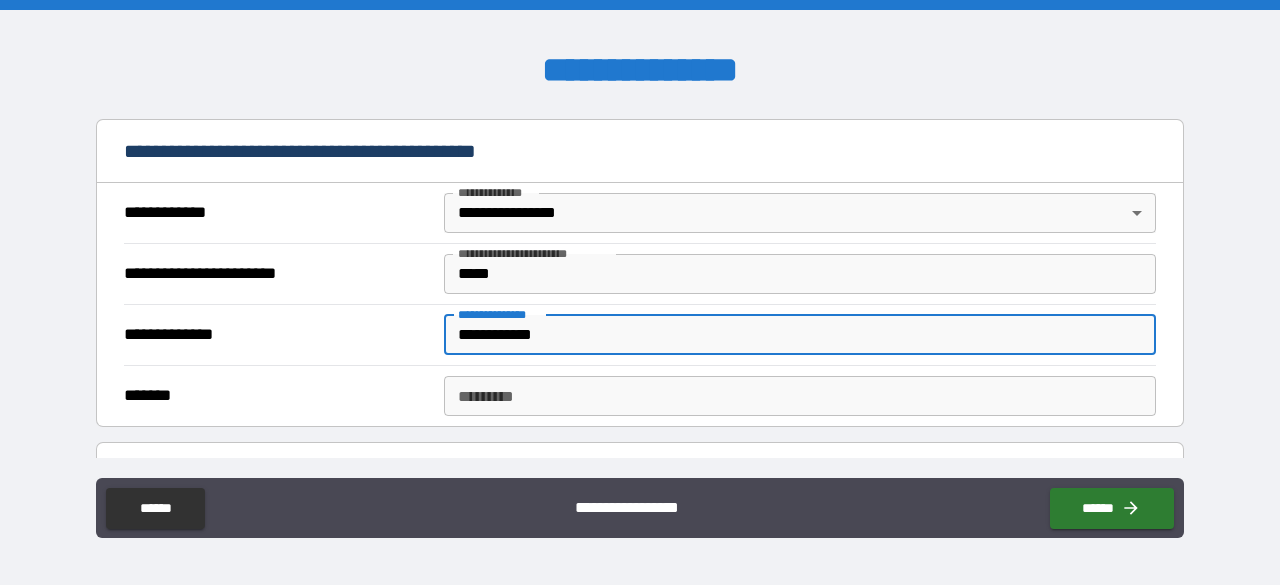 type on "**********" 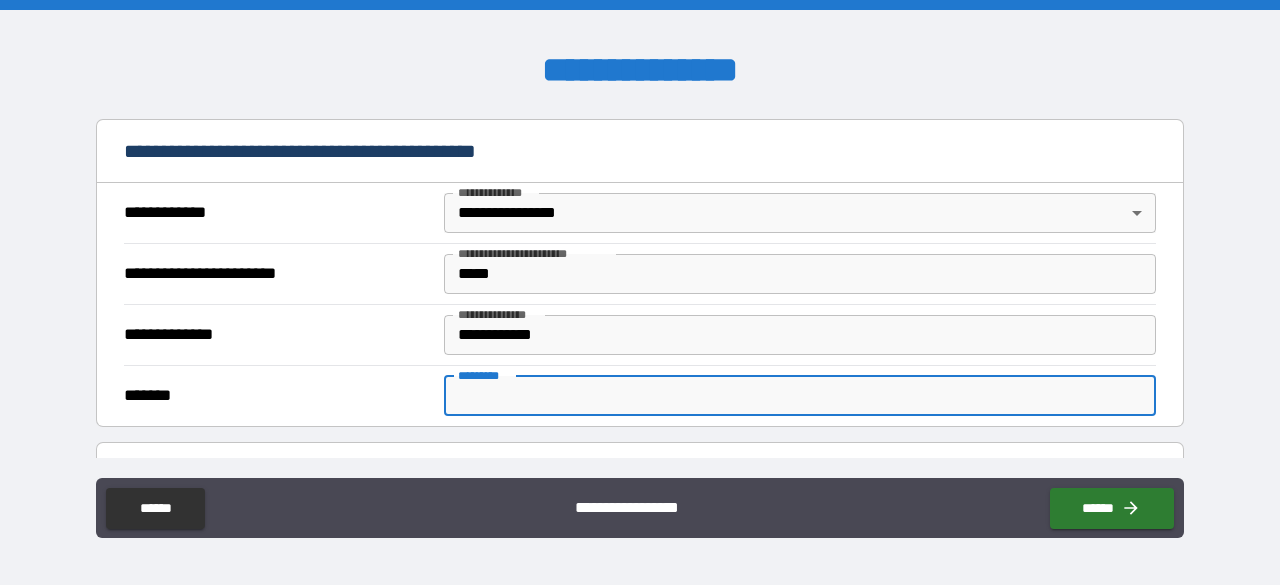 click on "*******   *" at bounding box center [800, 396] 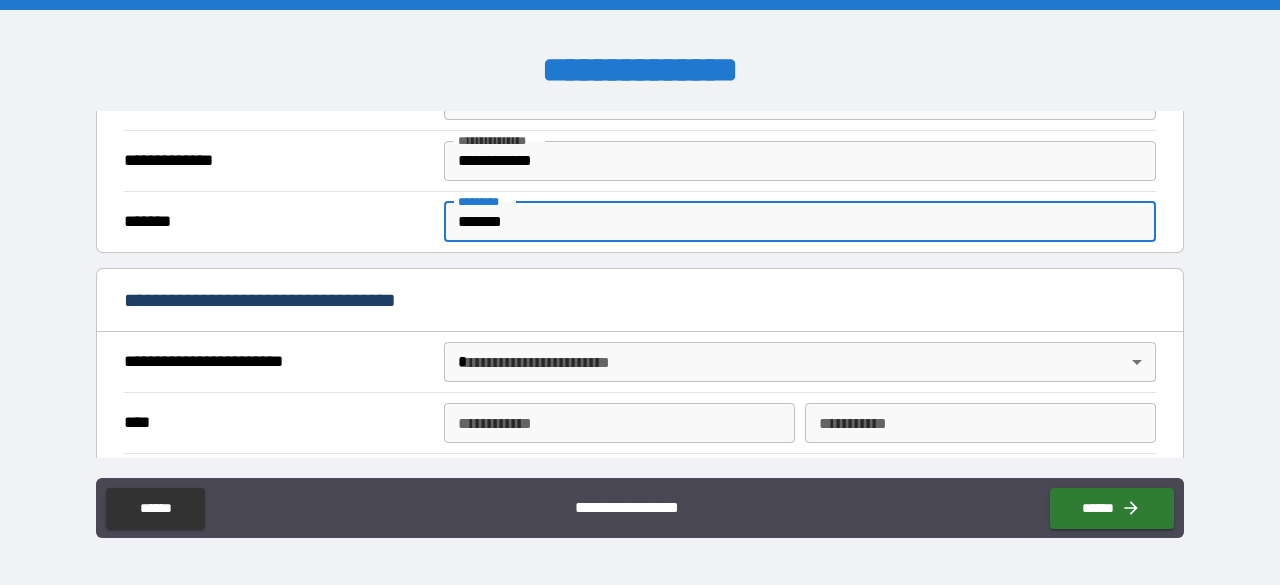 scroll, scrollTop: 582, scrollLeft: 0, axis: vertical 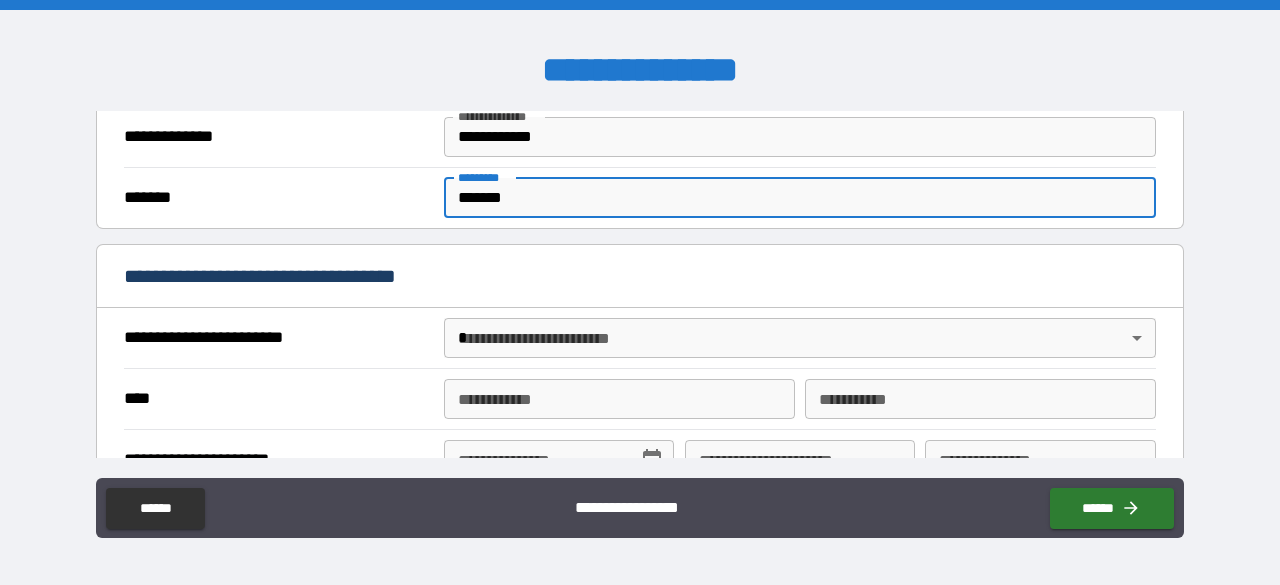 type on "*******" 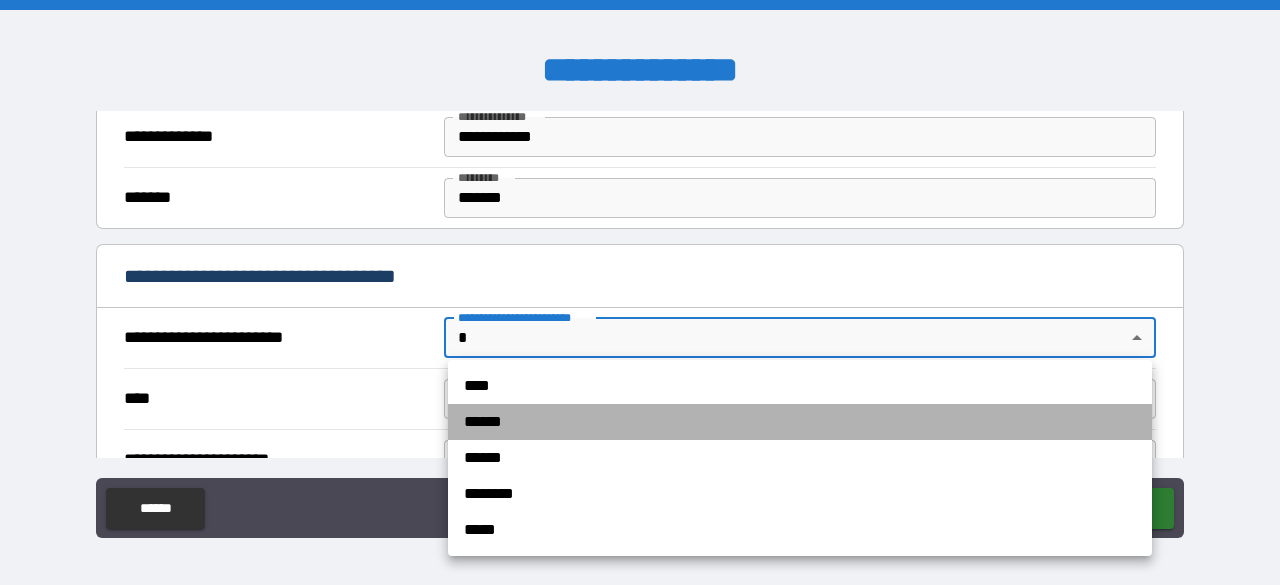 click on "******" at bounding box center [800, 422] 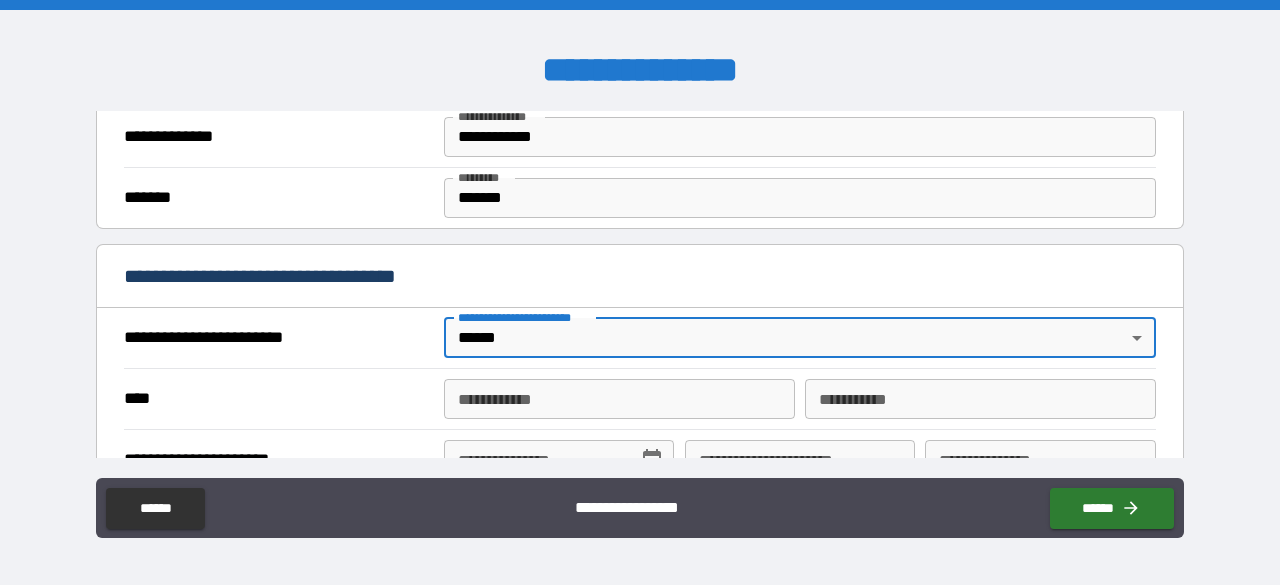 click on "**********" at bounding box center (619, 399) 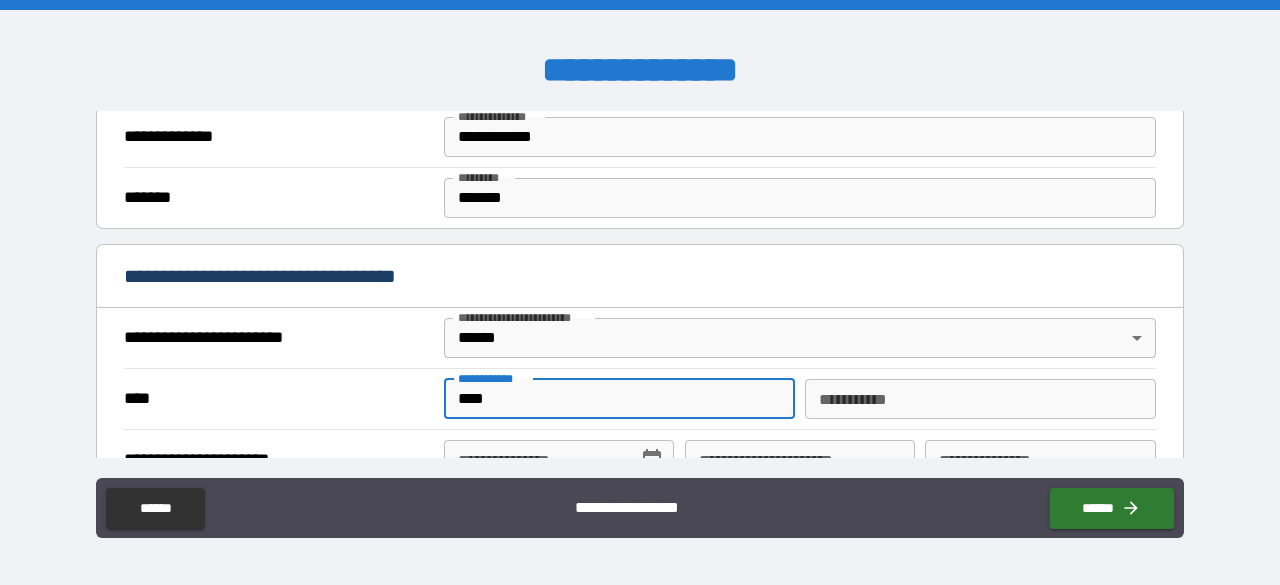 type on "****" 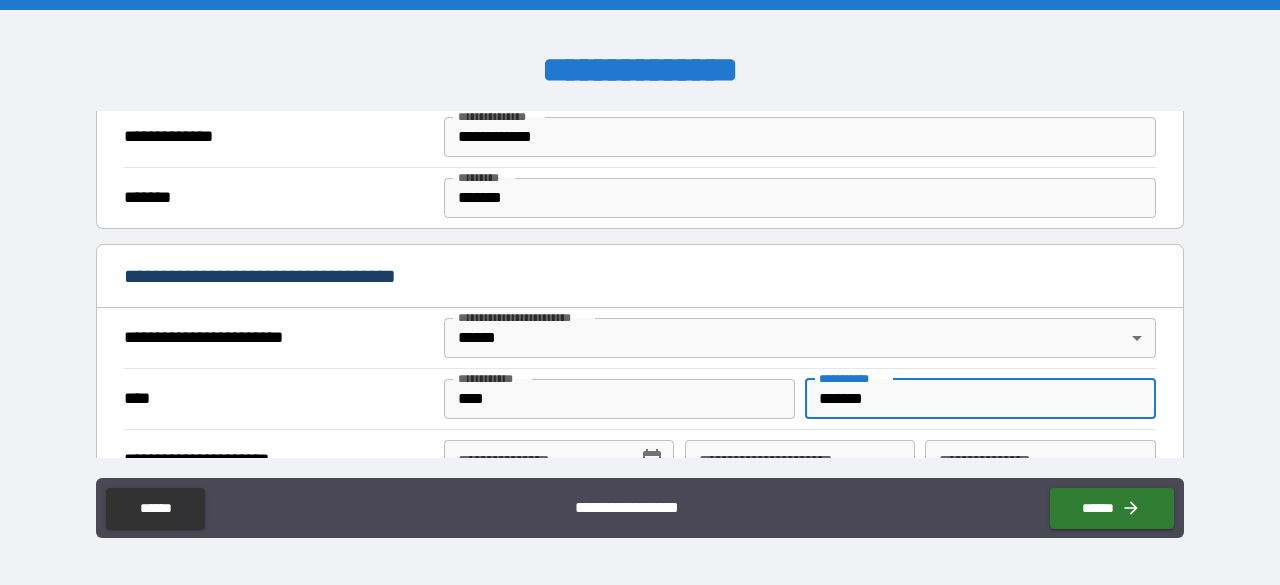 type on "*******" 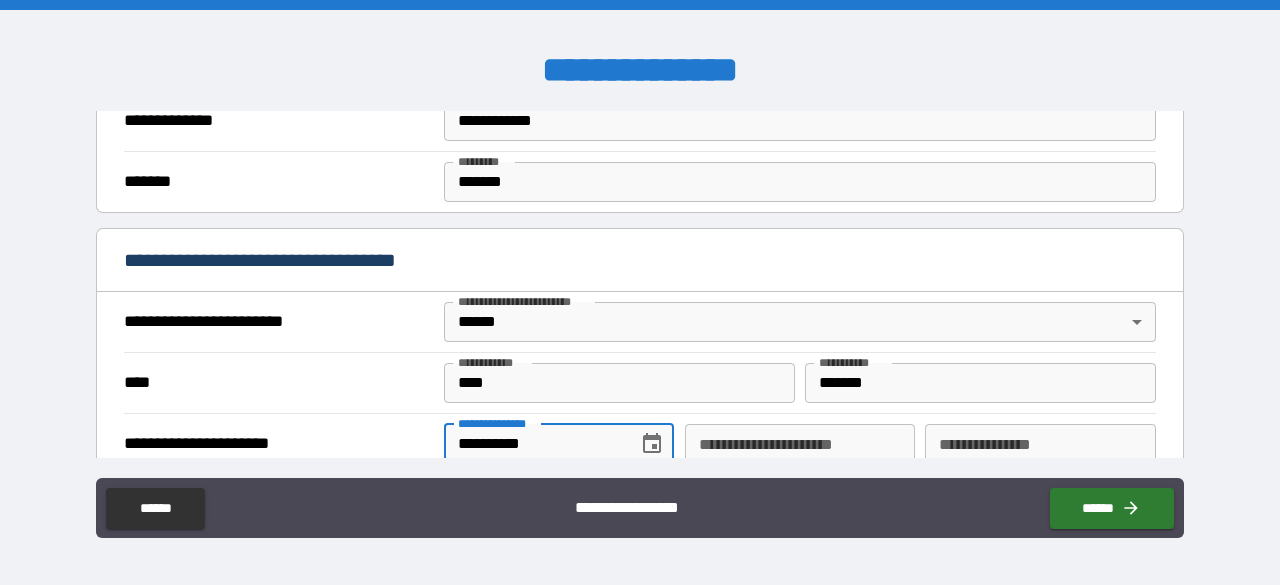 type on "**********" 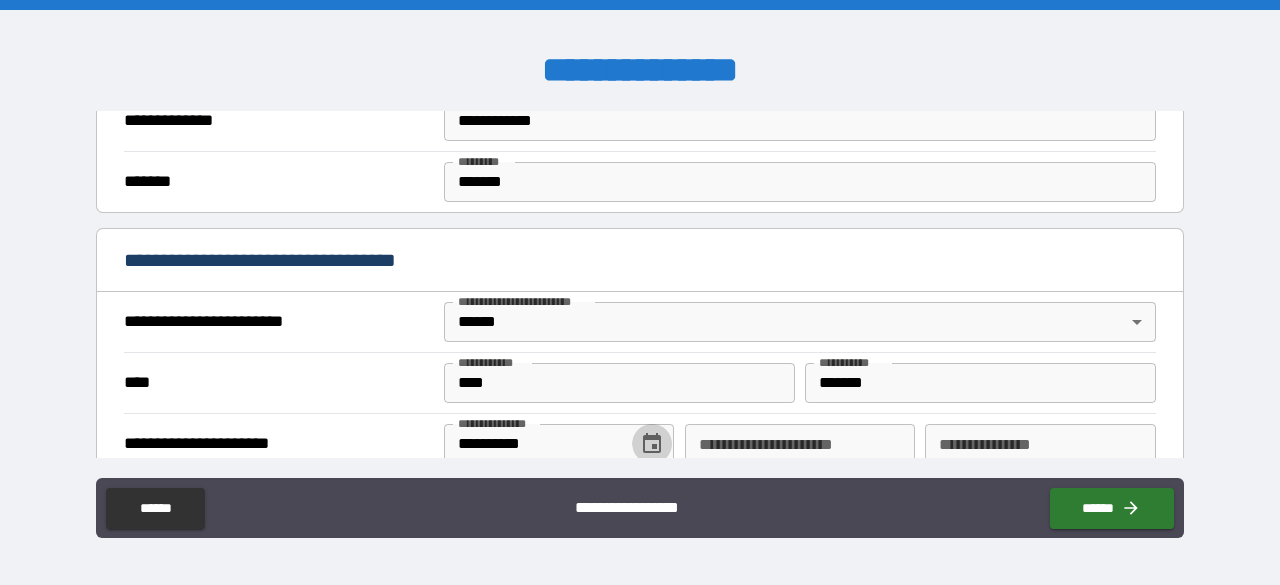 type 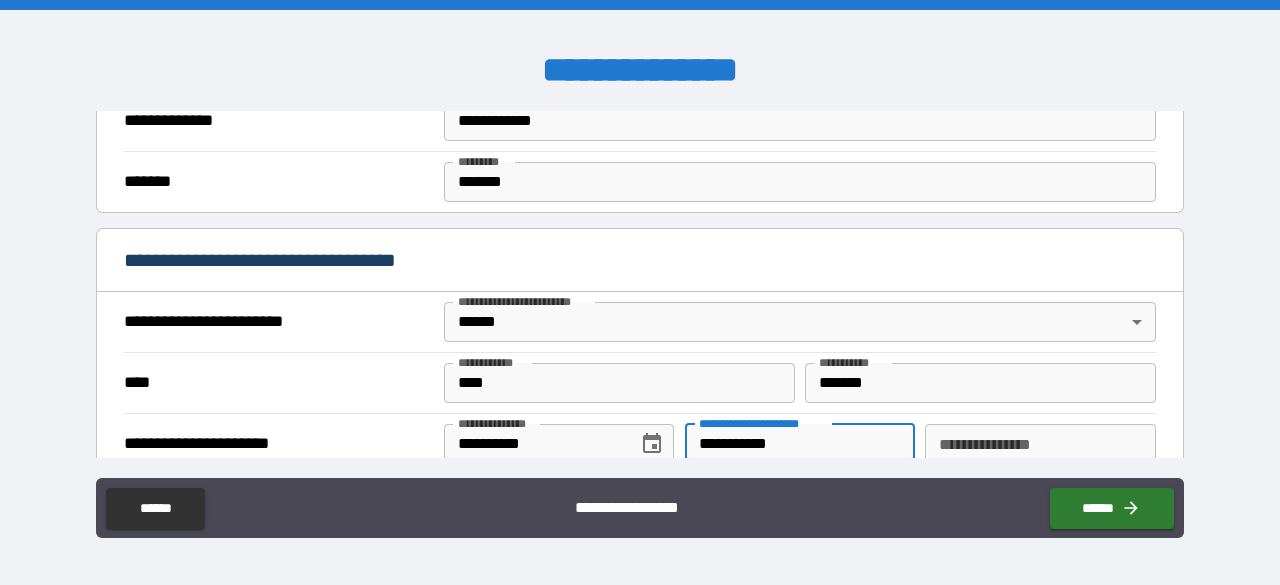 type on "**********" 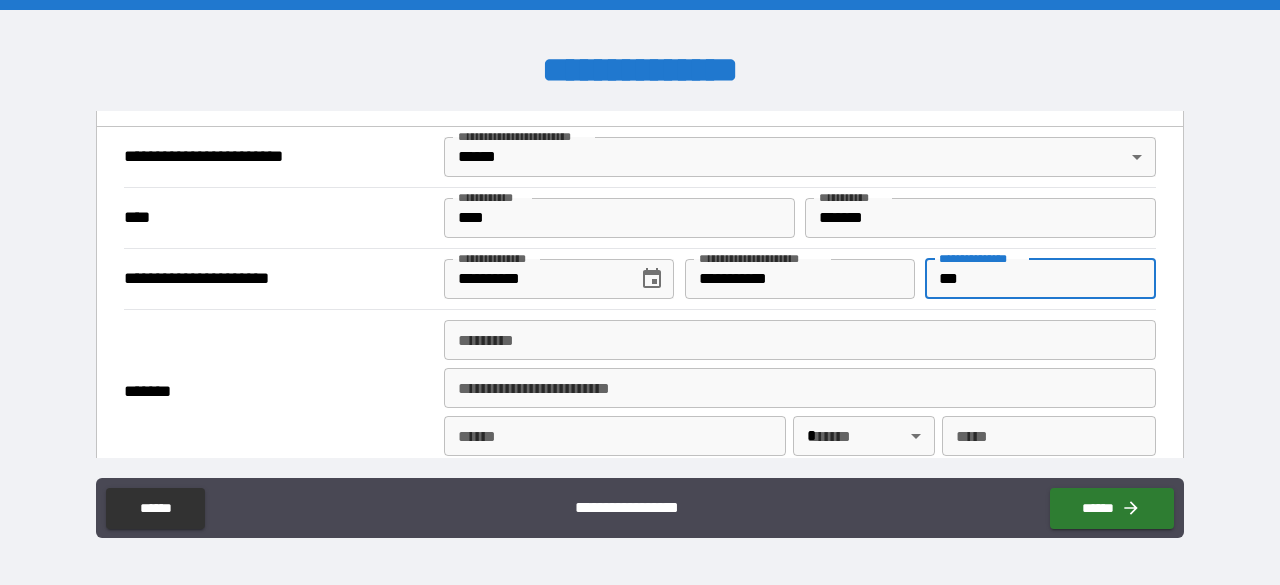 scroll, scrollTop: 774, scrollLeft: 0, axis: vertical 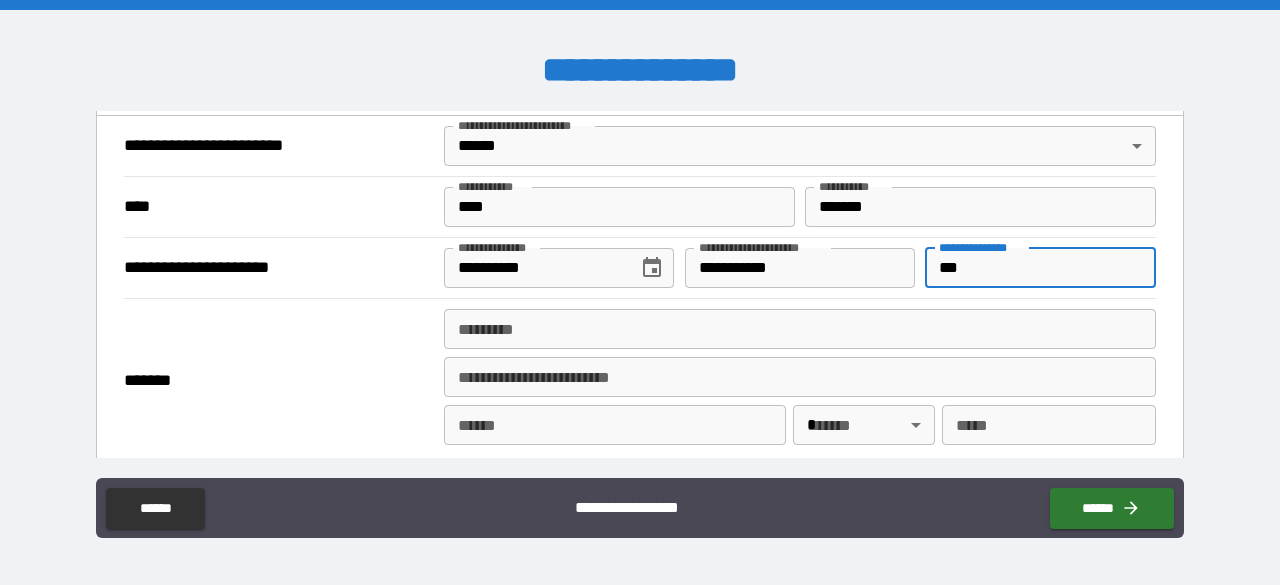 type on "***" 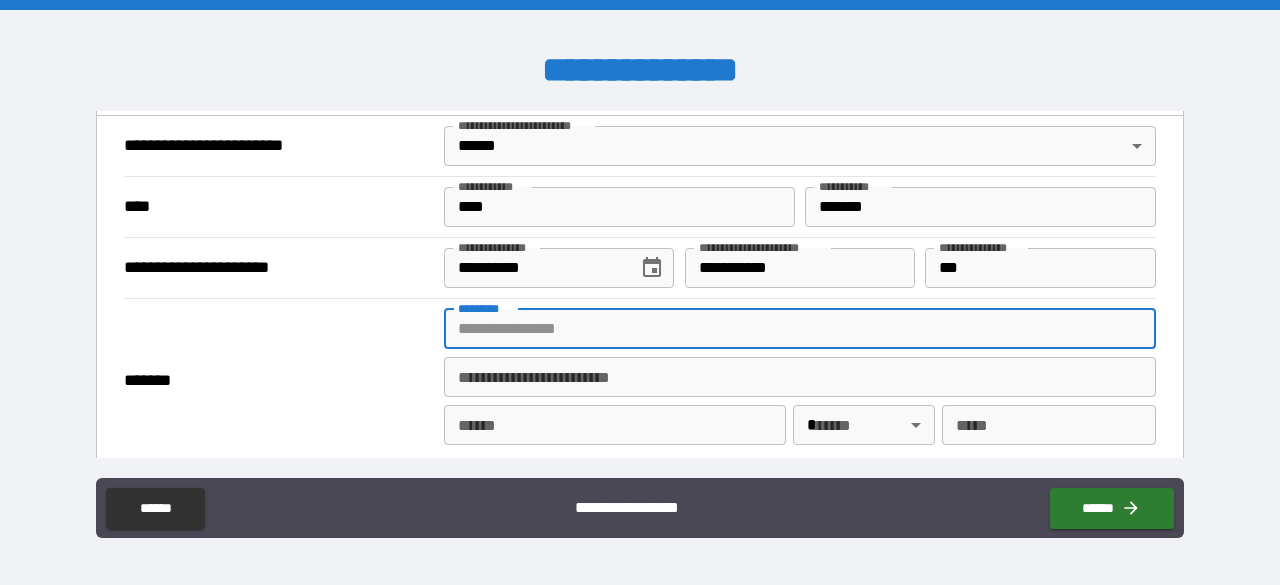 click on "*******   *" at bounding box center [800, 329] 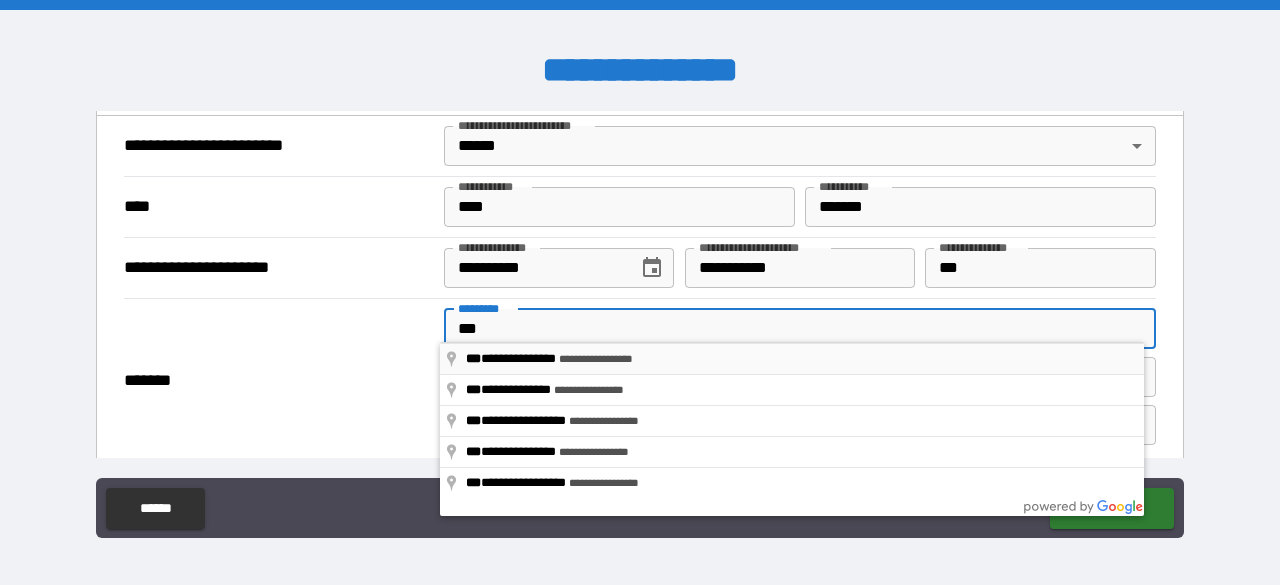 type on "**********" 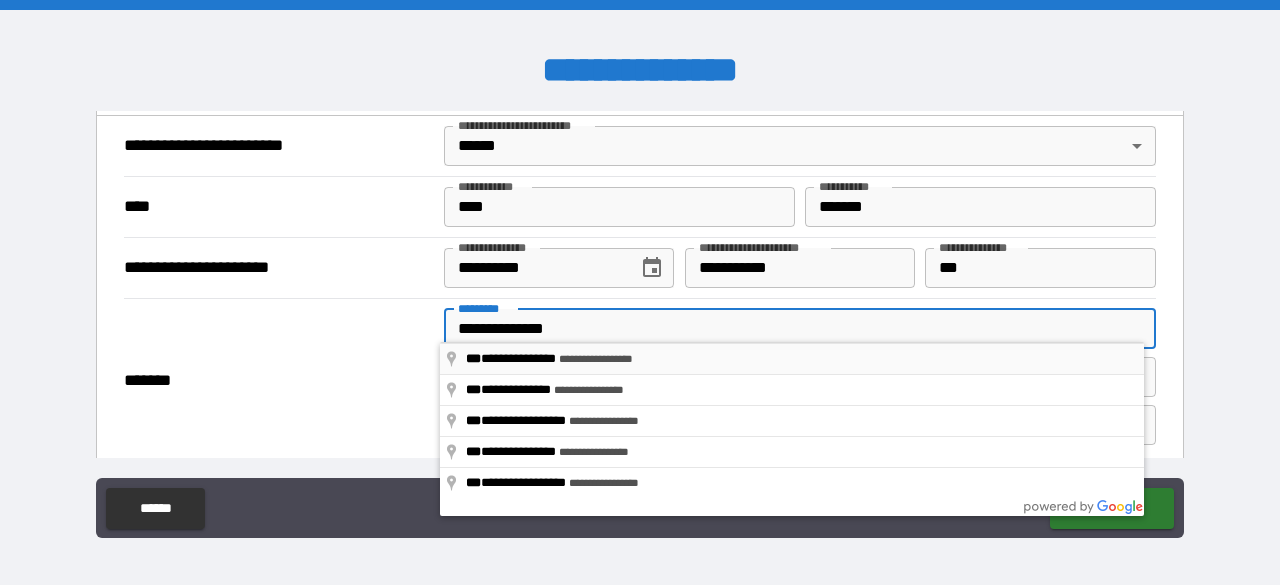 type on "**********" 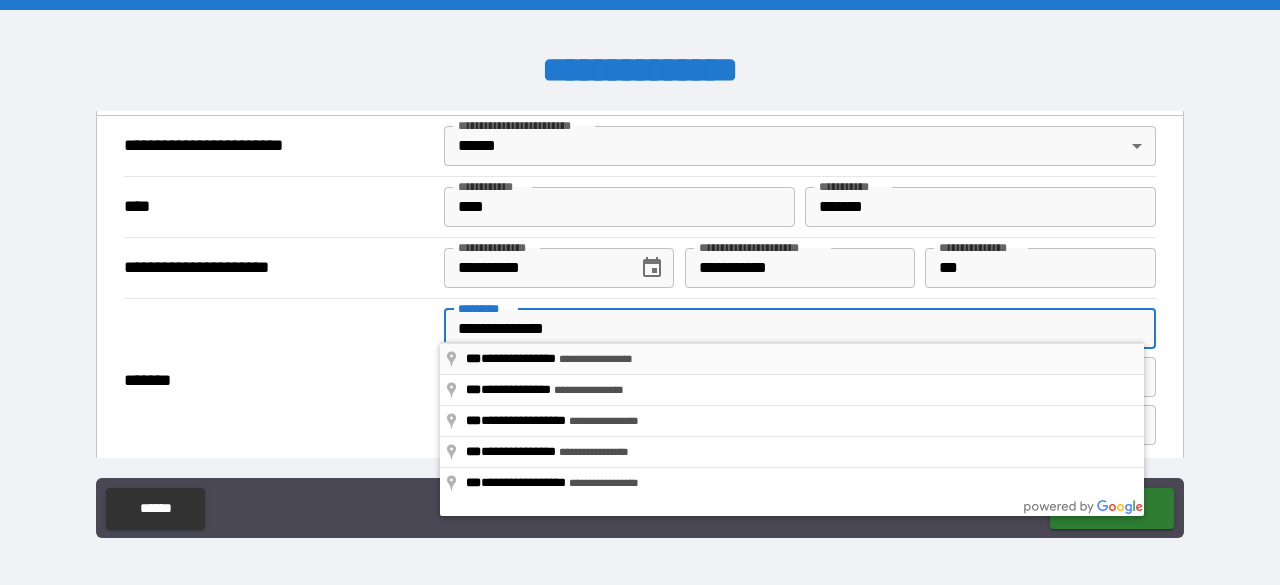 type 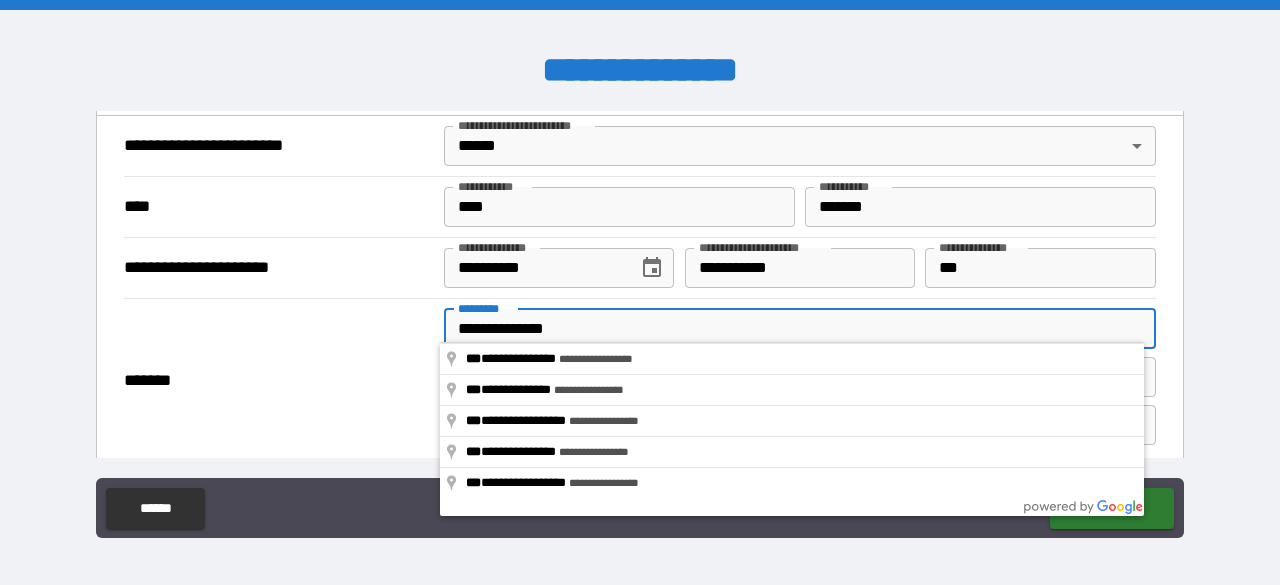 click on "***" at bounding box center (1040, 268) 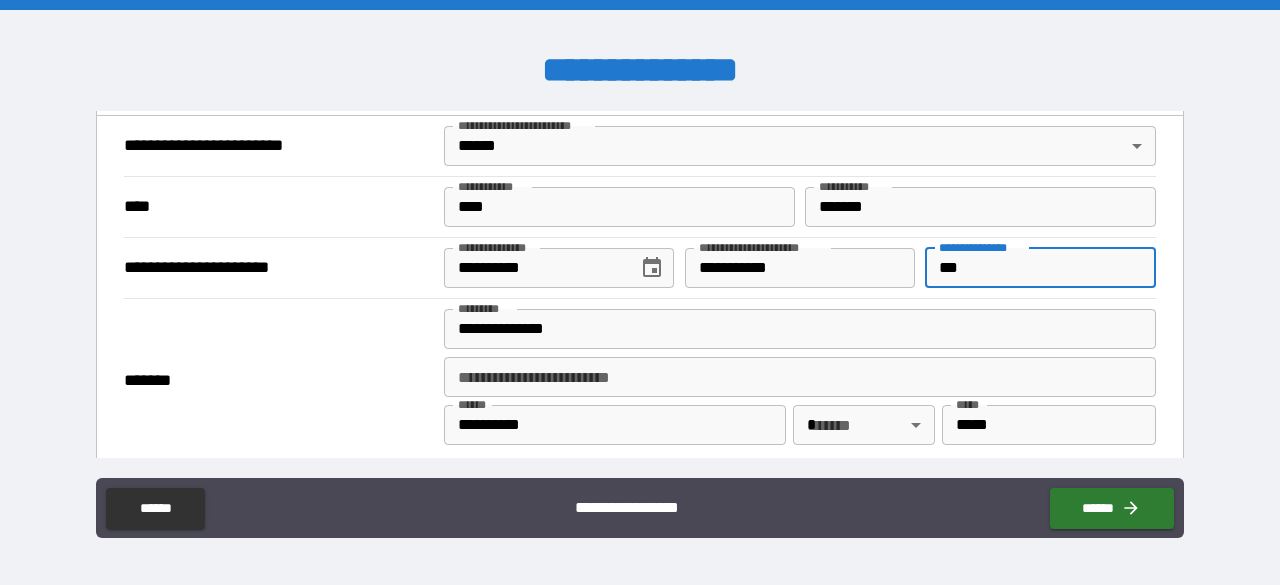 click on "**********" at bounding box center [640, 292] 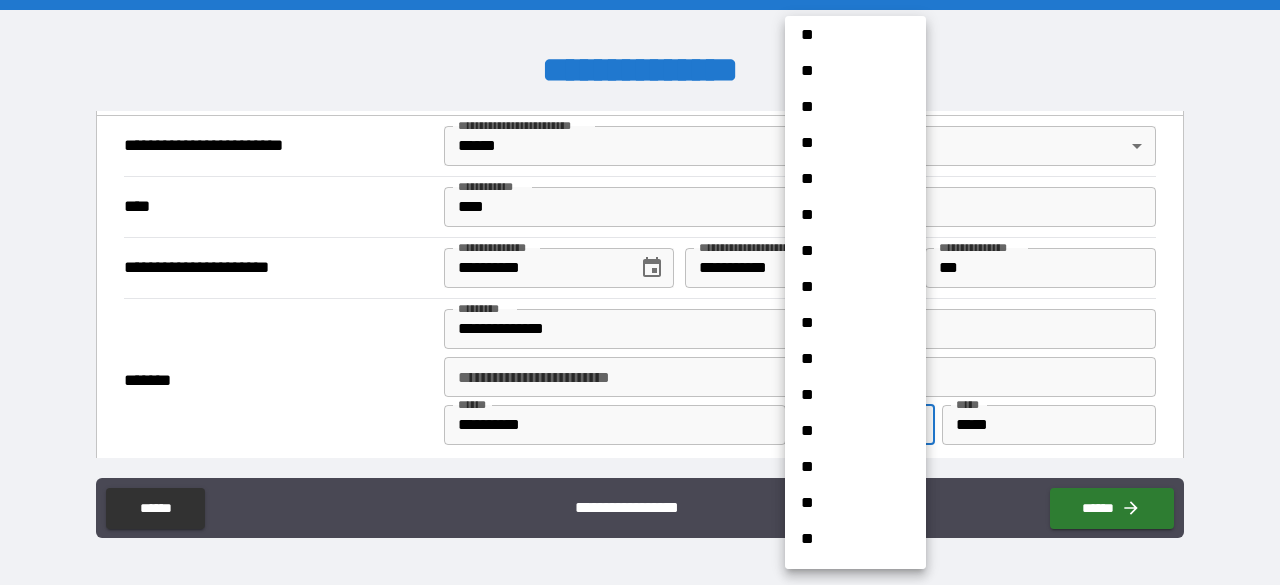 scroll, scrollTop: 1384, scrollLeft: 0, axis: vertical 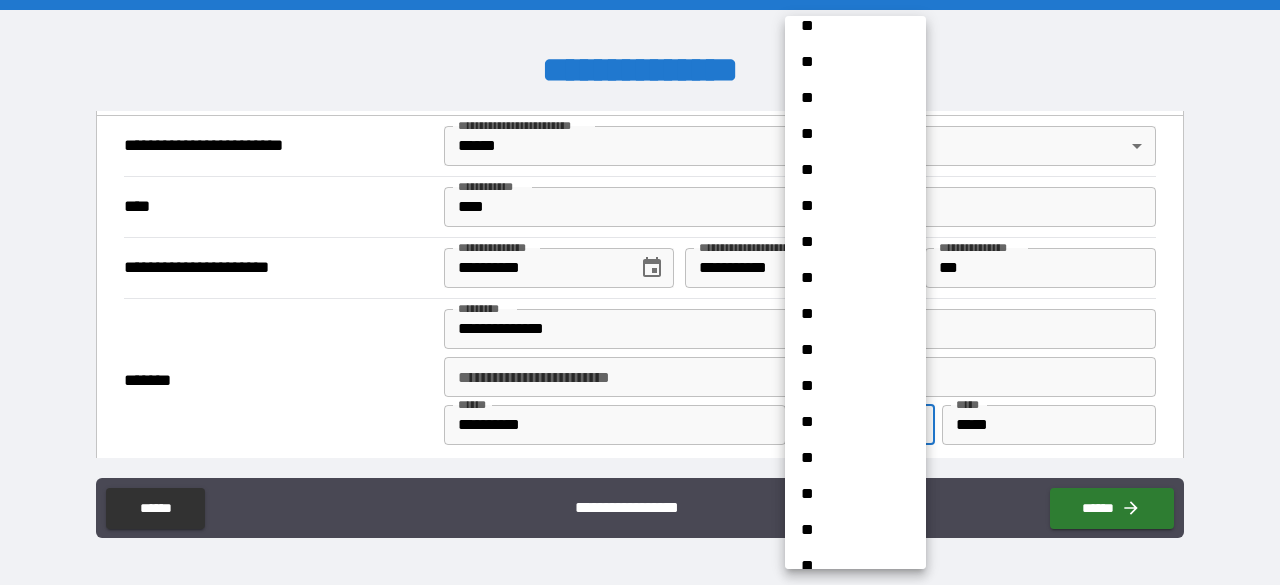 click on "**" at bounding box center (848, 350) 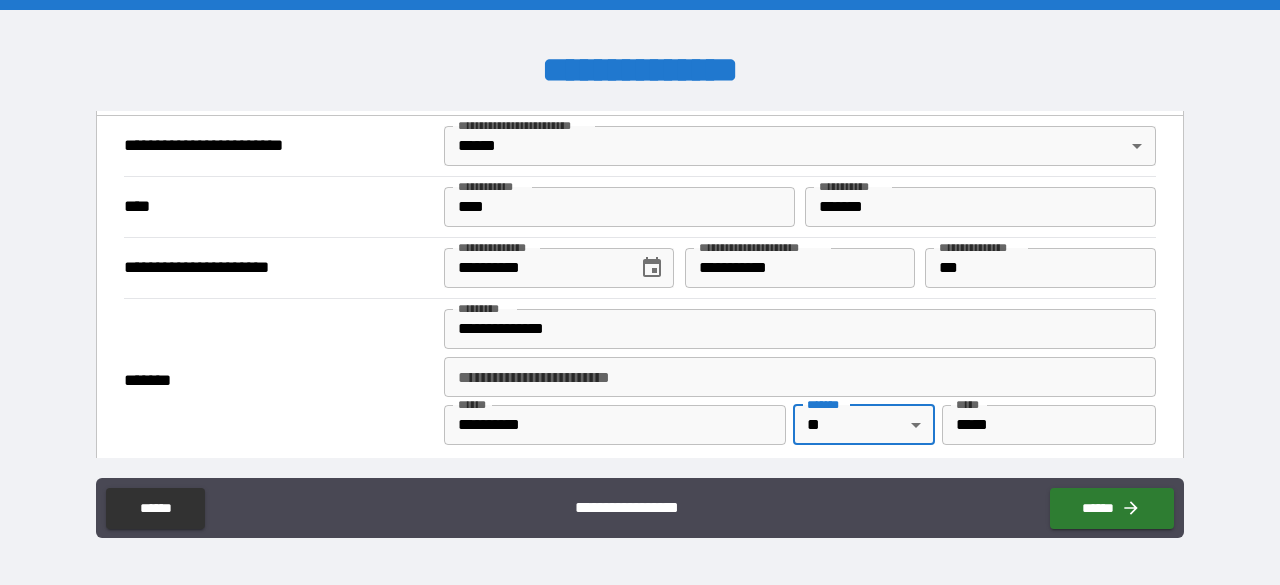 click on "***" at bounding box center (1040, 268) 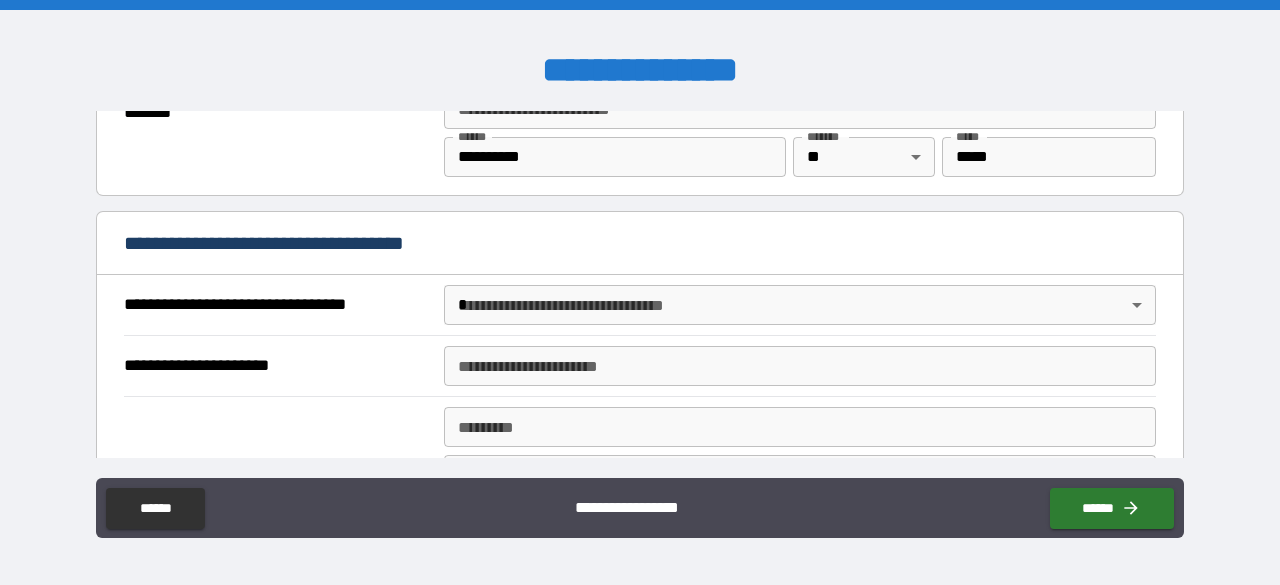 scroll, scrollTop: 1072, scrollLeft: 0, axis: vertical 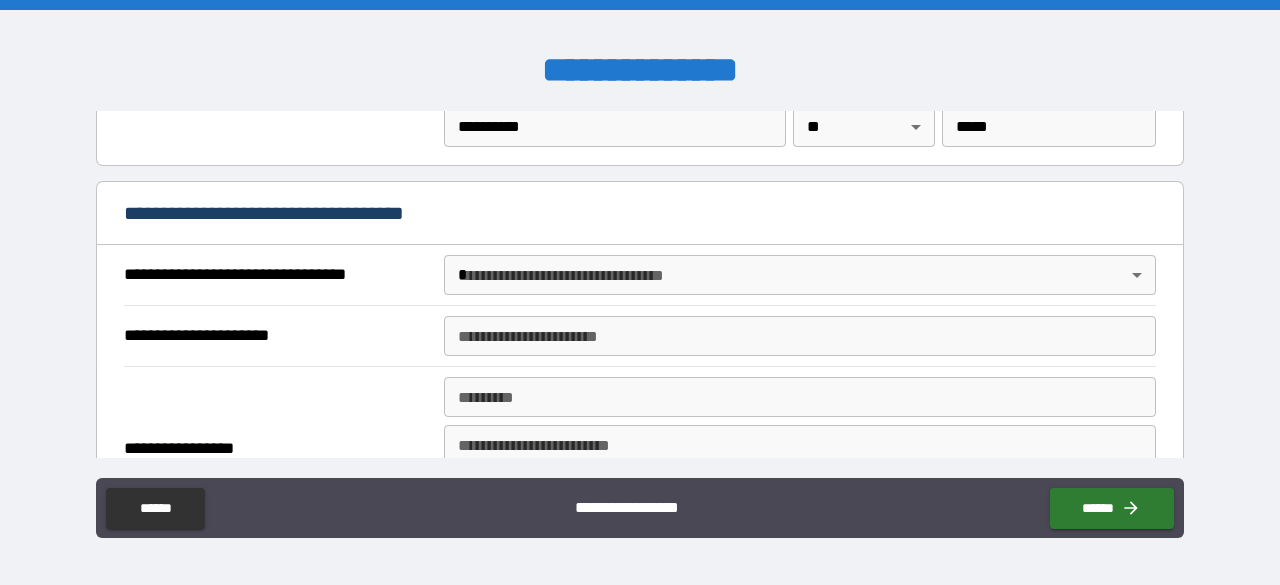 type on "*********" 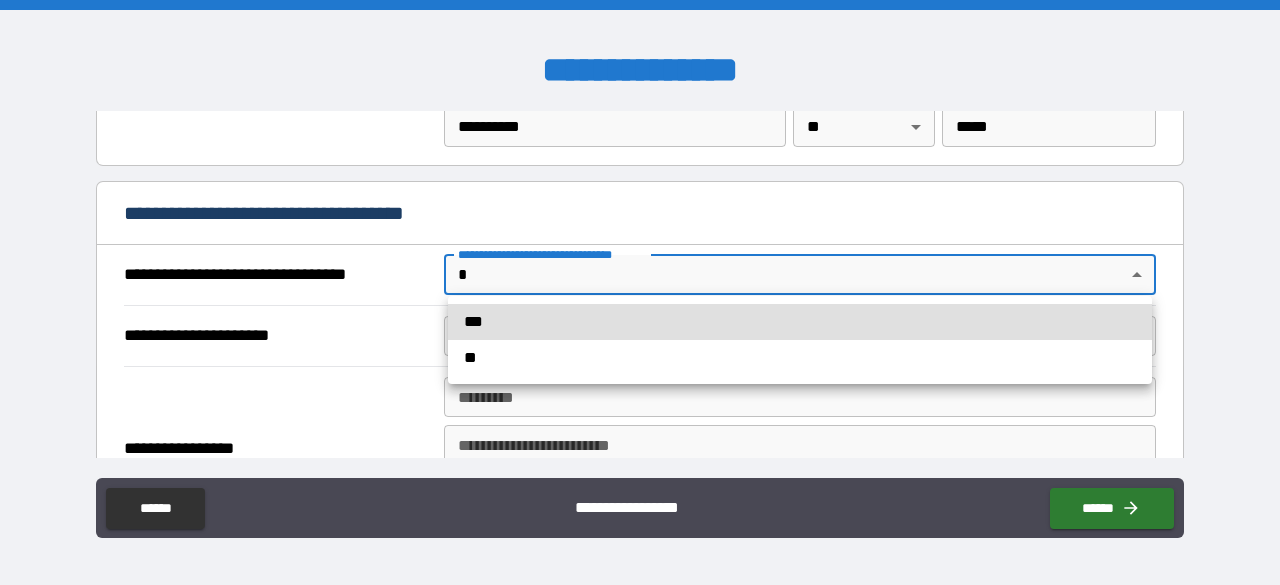 click on "***" at bounding box center [800, 322] 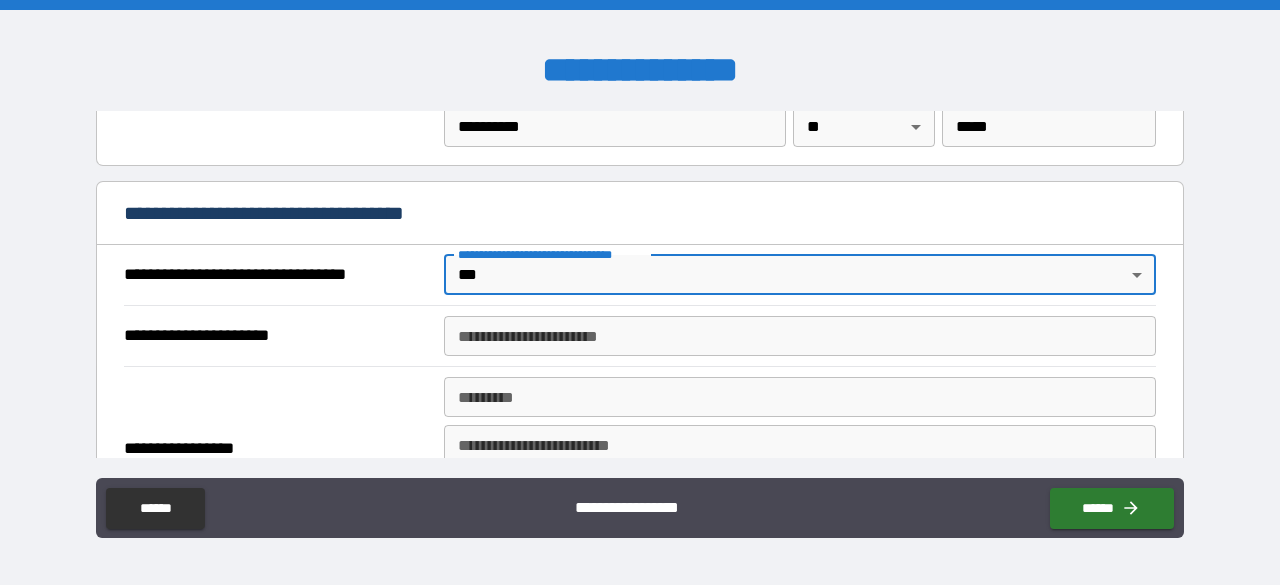 click on "**********" at bounding box center (800, 336) 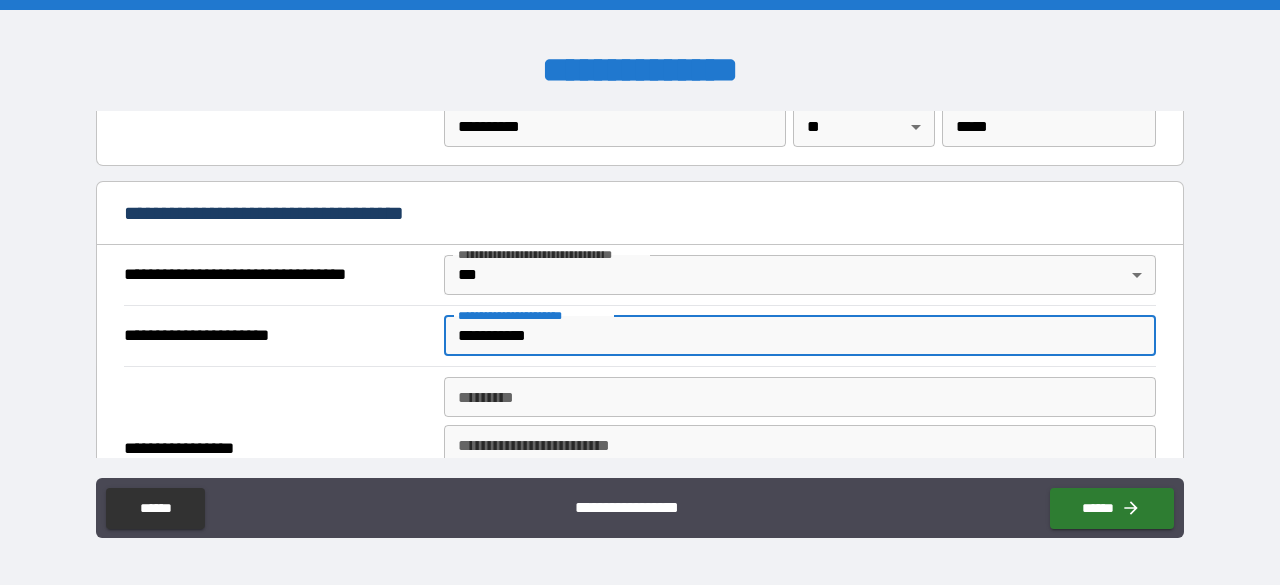 type on "**********" 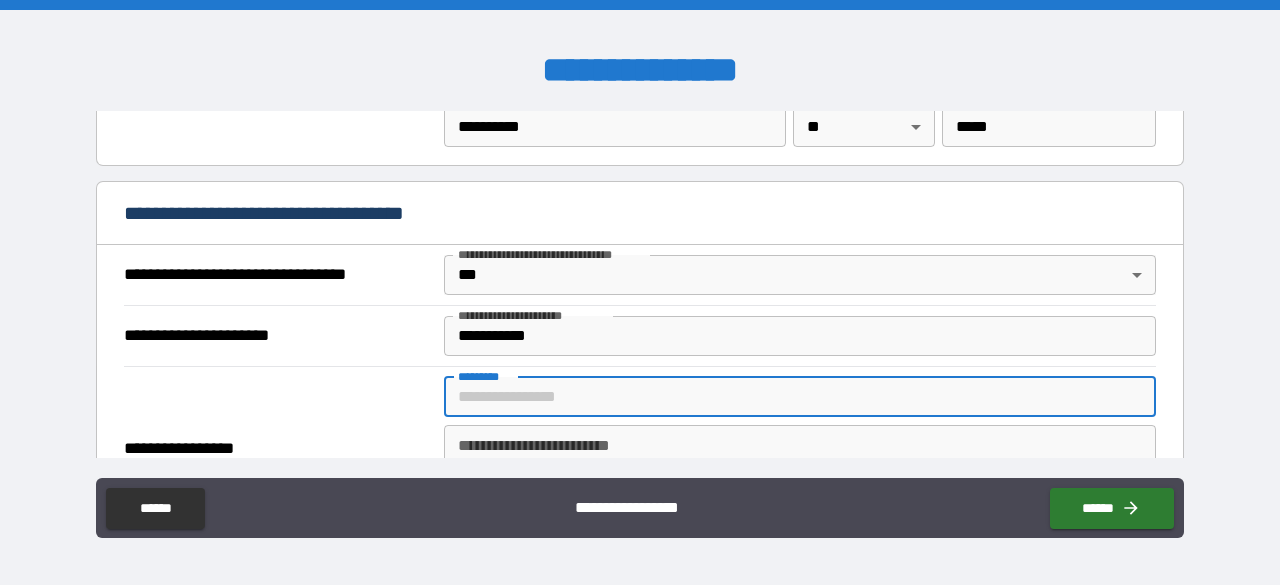 paste on "**********" 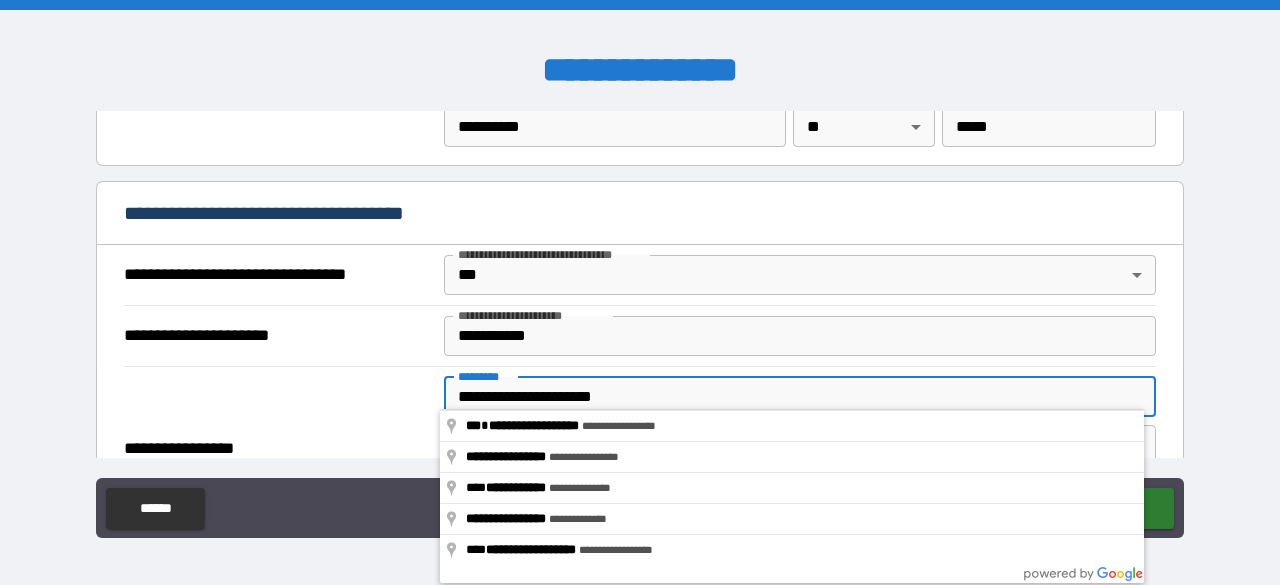 type on "**********" 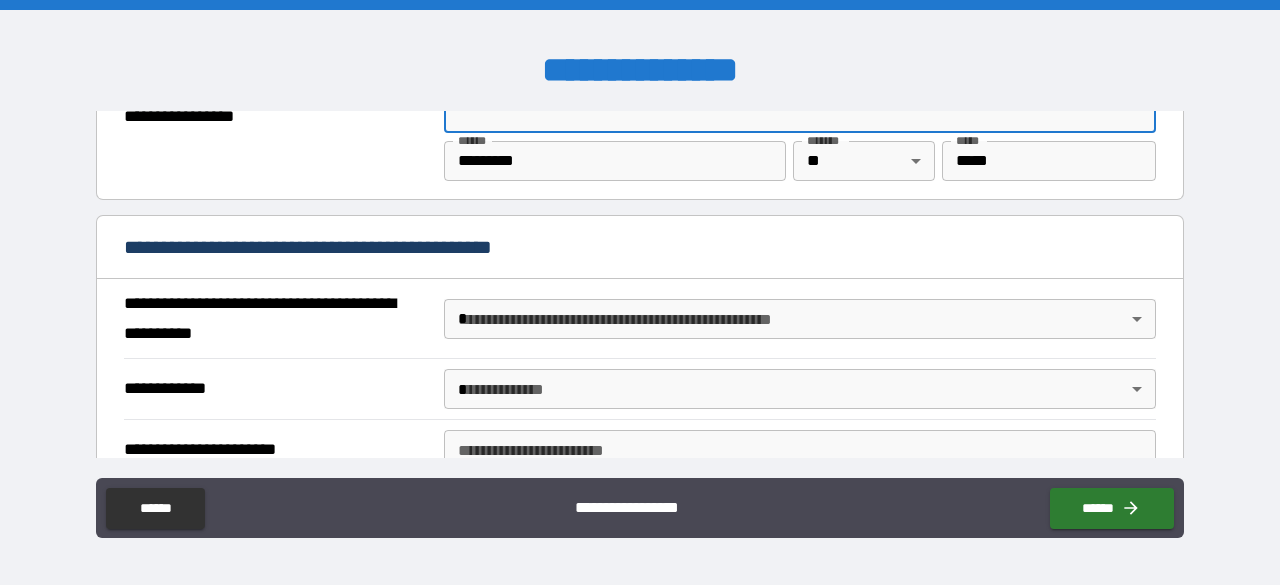 scroll, scrollTop: 1409, scrollLeft: 0, axis: vertical 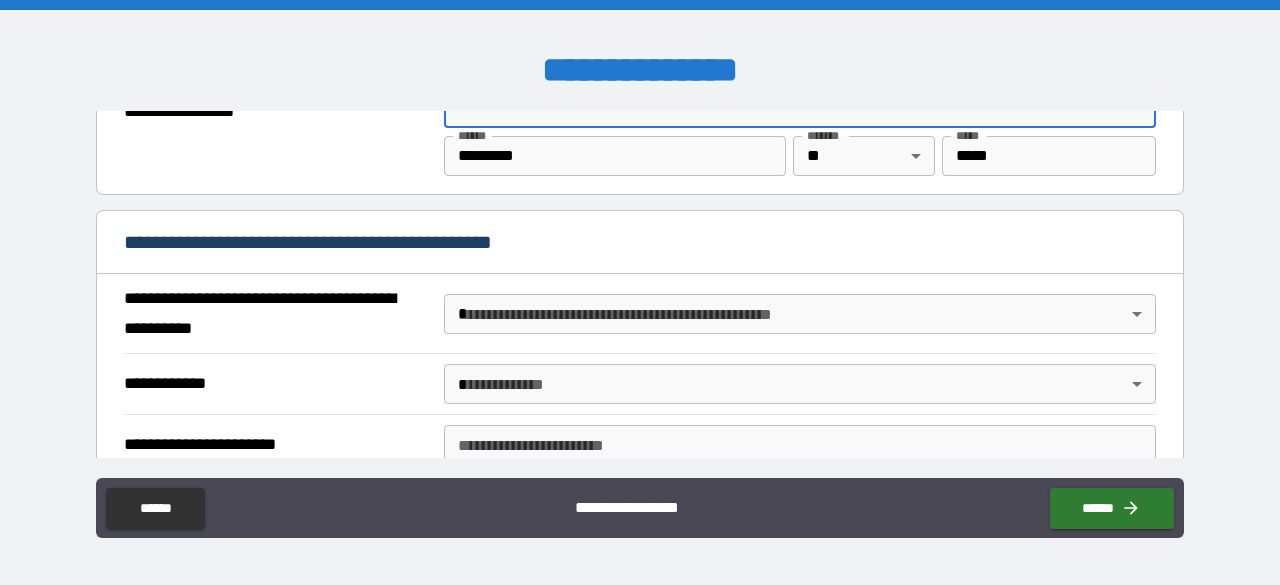 click on "**********" at bounding box center [640, 292] 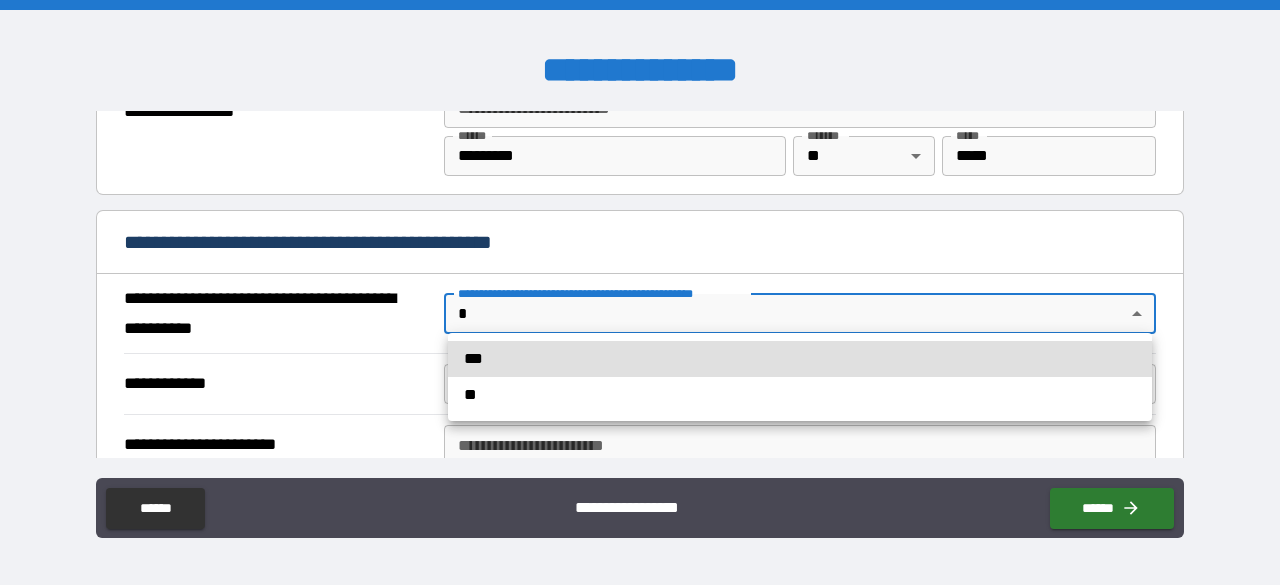 click on "**" at bounding box center (800, 395) 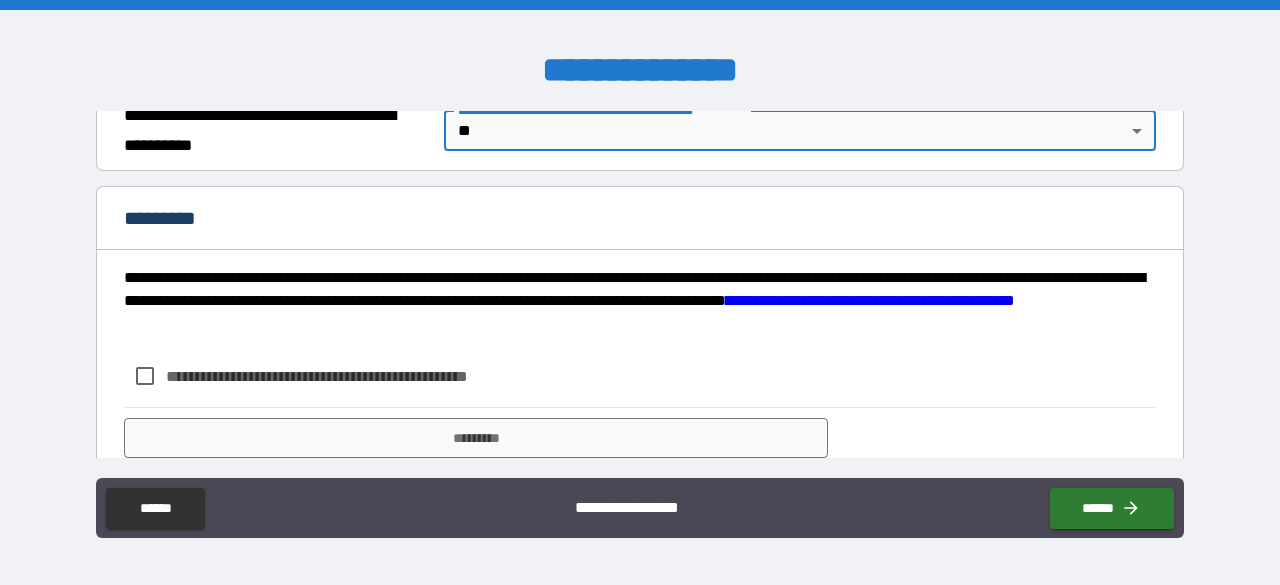 scroll, scrollTop: 1626, scrollLeft: 0, axis: vertical 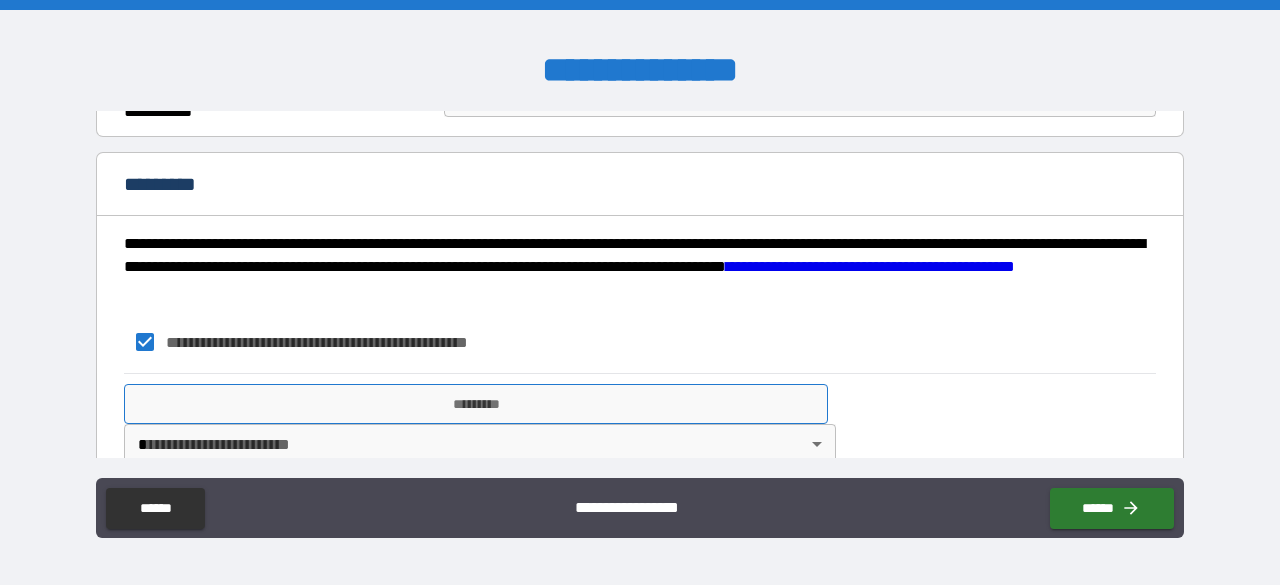 click on "*********" at bounding box center [476, 404] 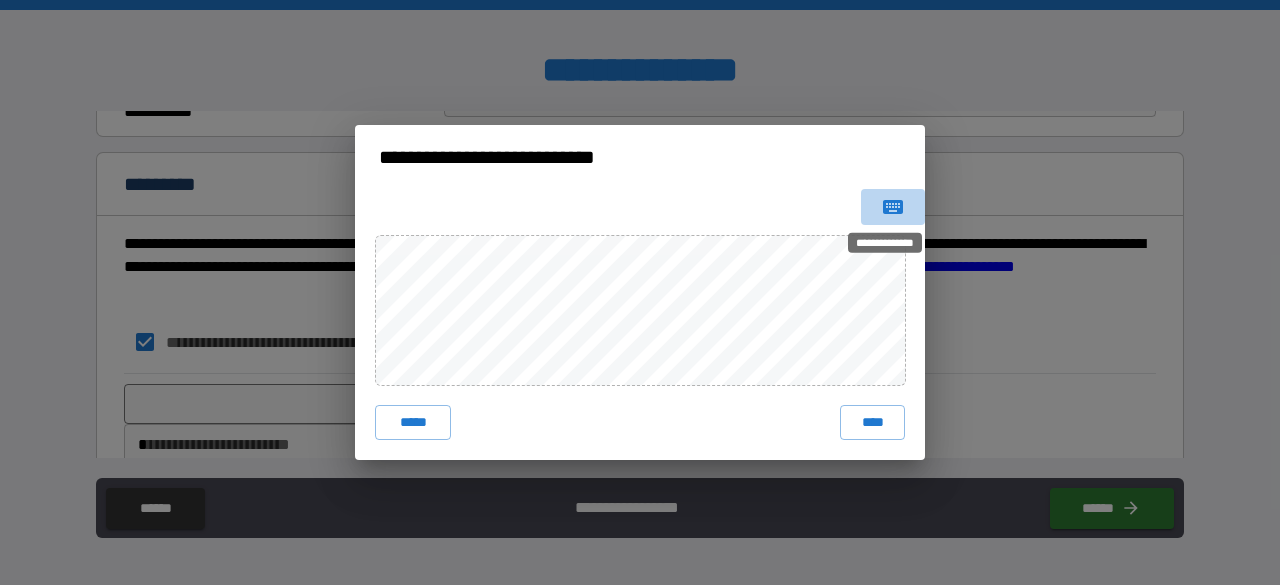 click 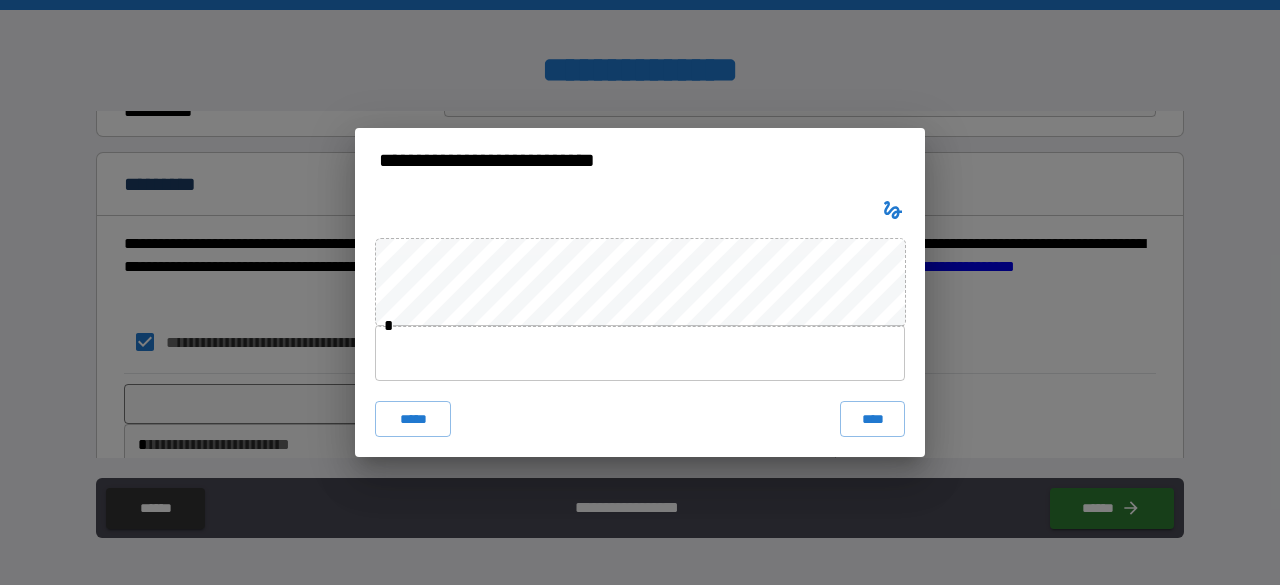 click 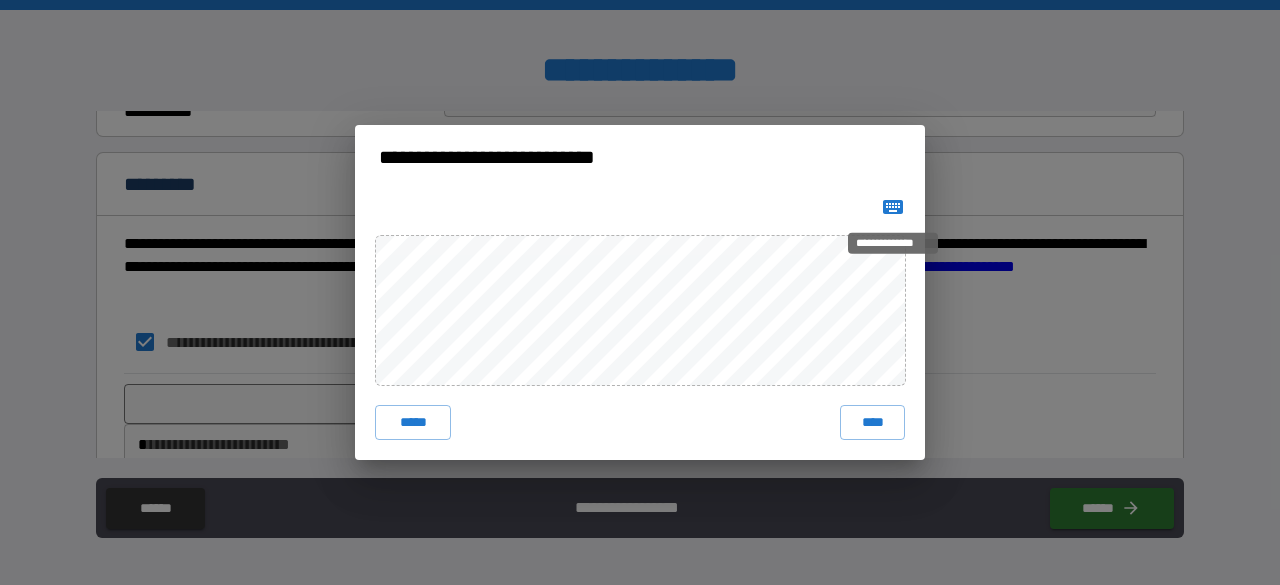 click 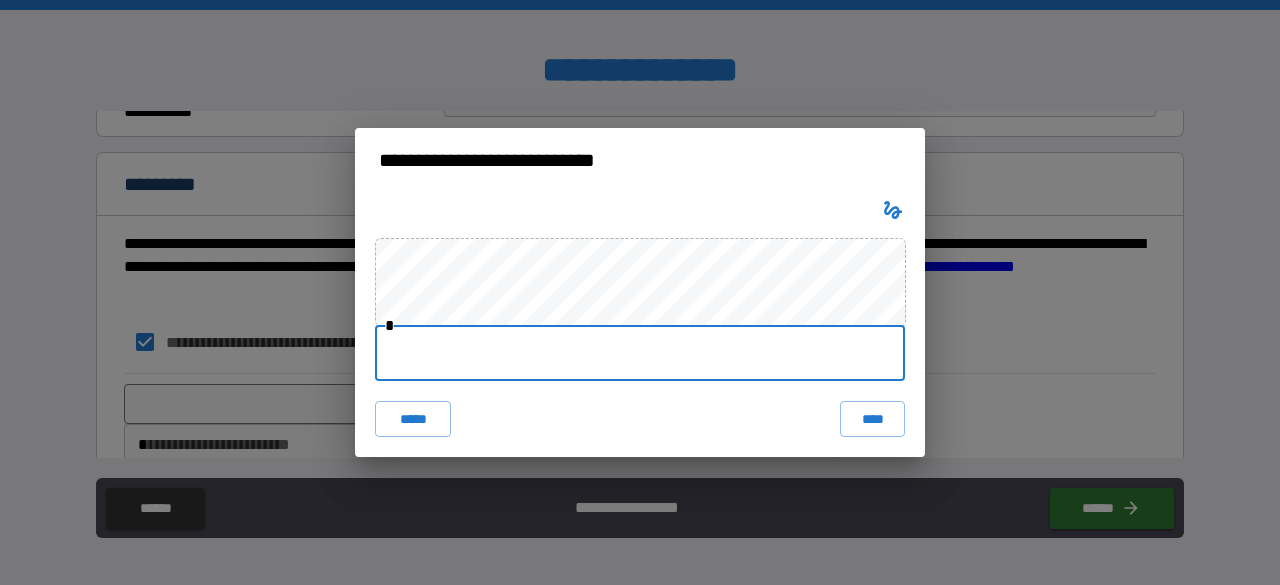 click at bounding box center (640, 353) 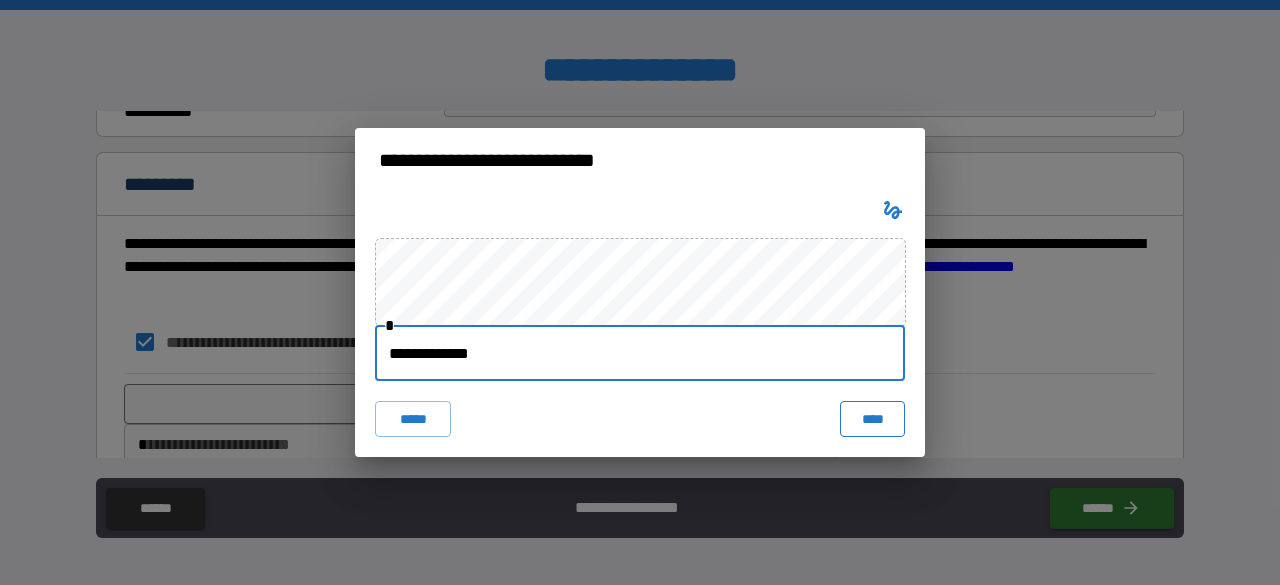 type on "**********" 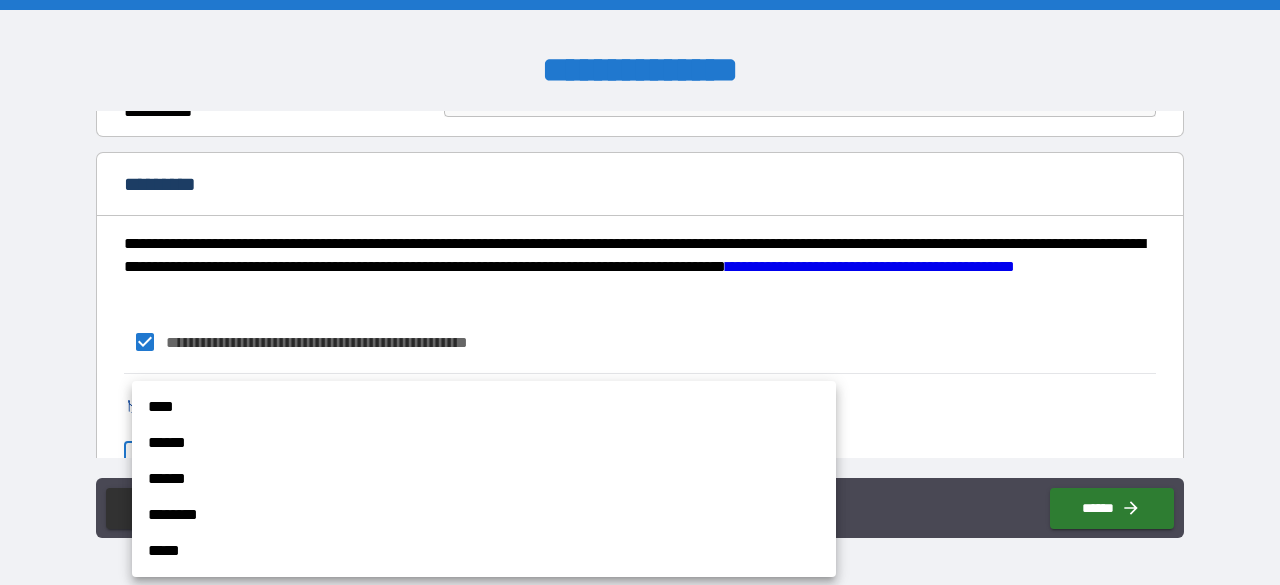 click on "**********" at bounding box center [640, 292] 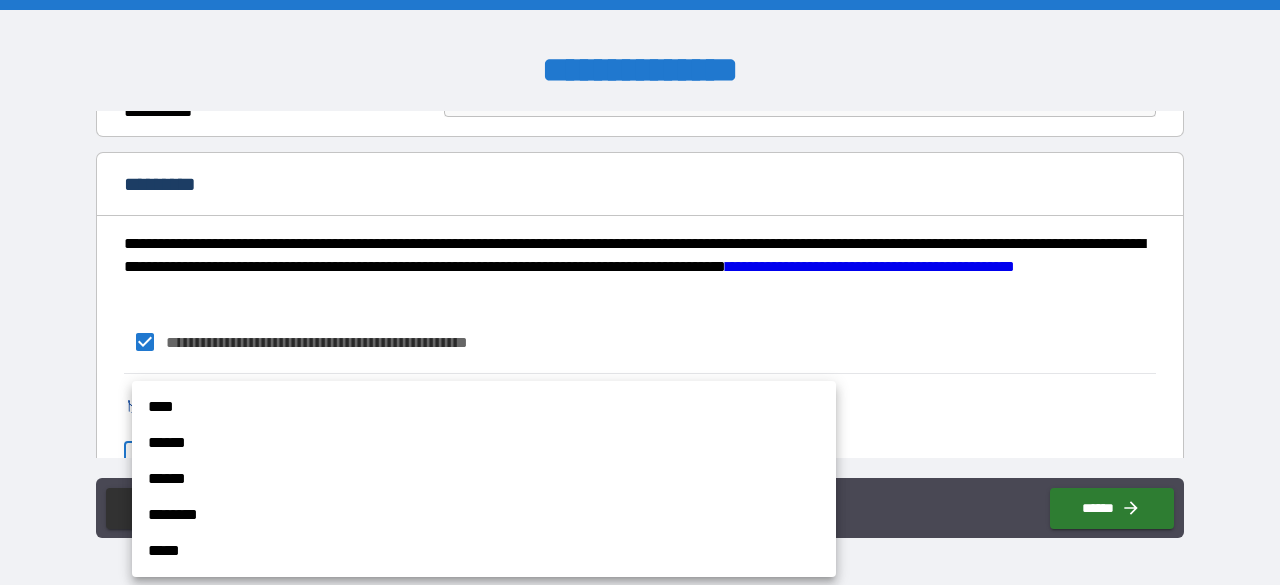 scroll, scrollTop: 1639, scrollLeft: 0, axis: vertical 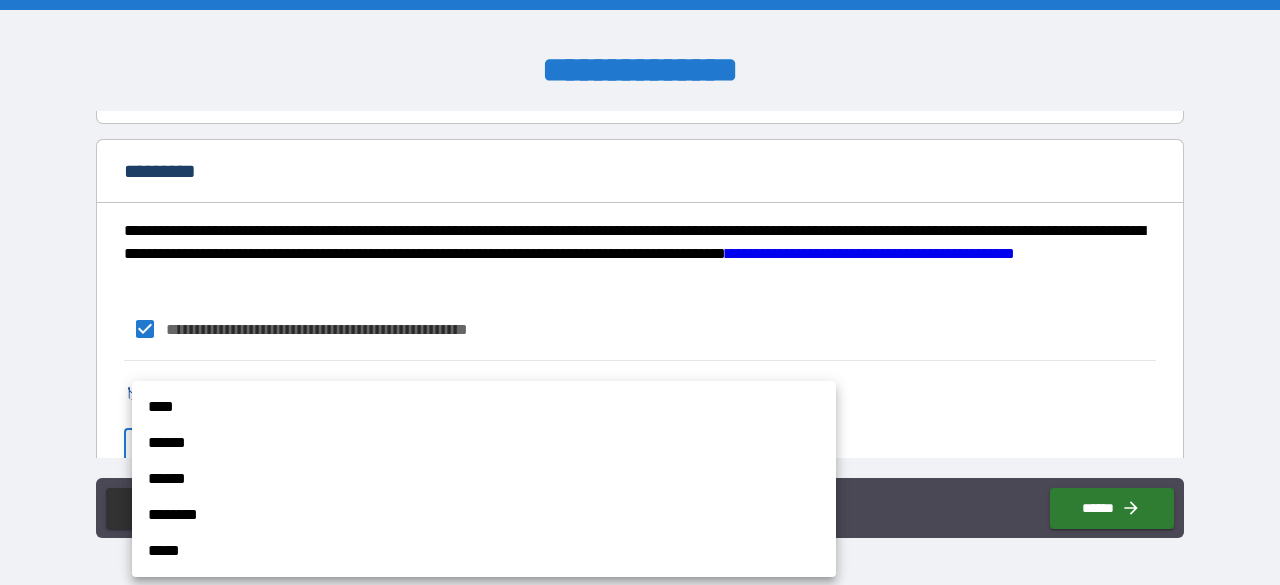 click on "******" at bounding box center [484, 443] 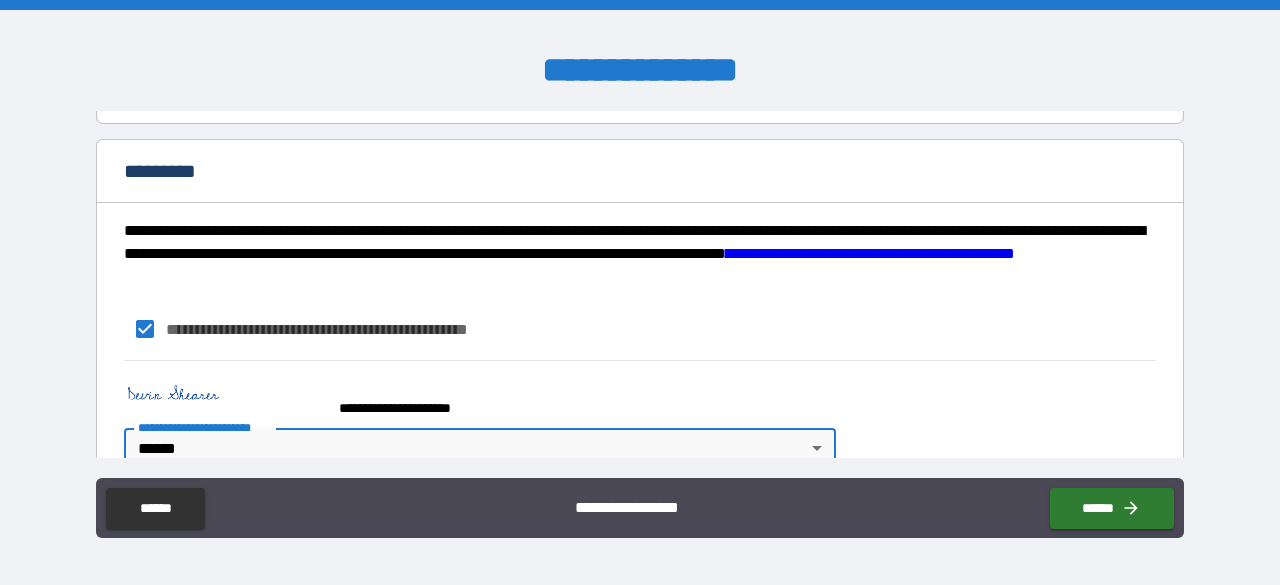 scroll, scrollTop: 1670, scrollLeft: 0, axis: vertical 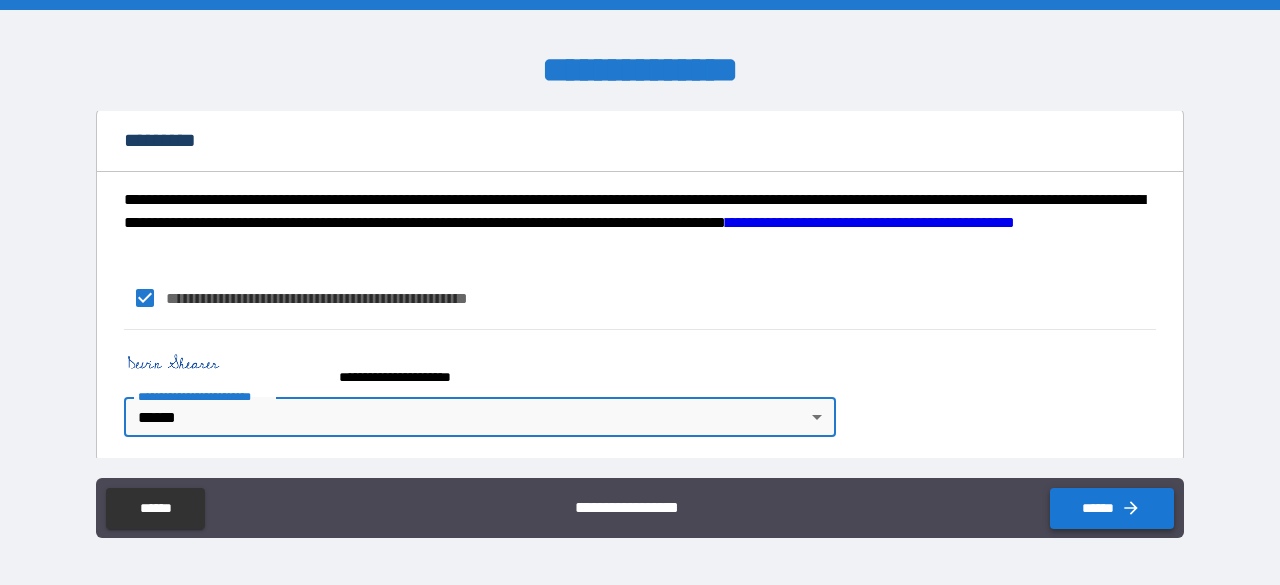 click 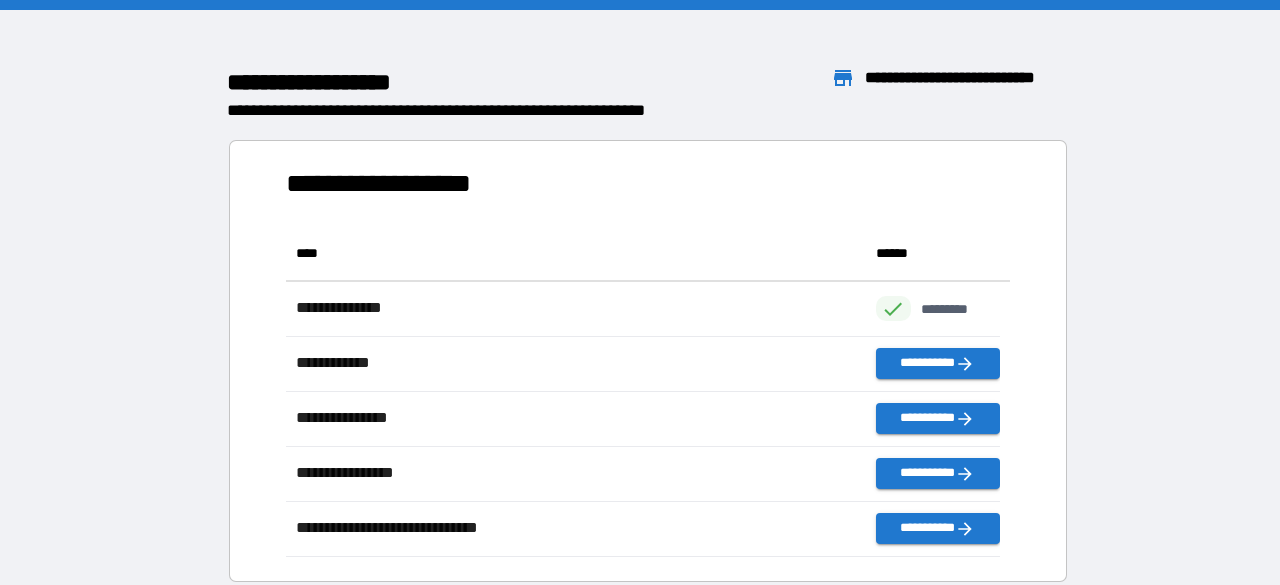 scroll, scrollTop: 315, scrollLeft: 698, axis: both 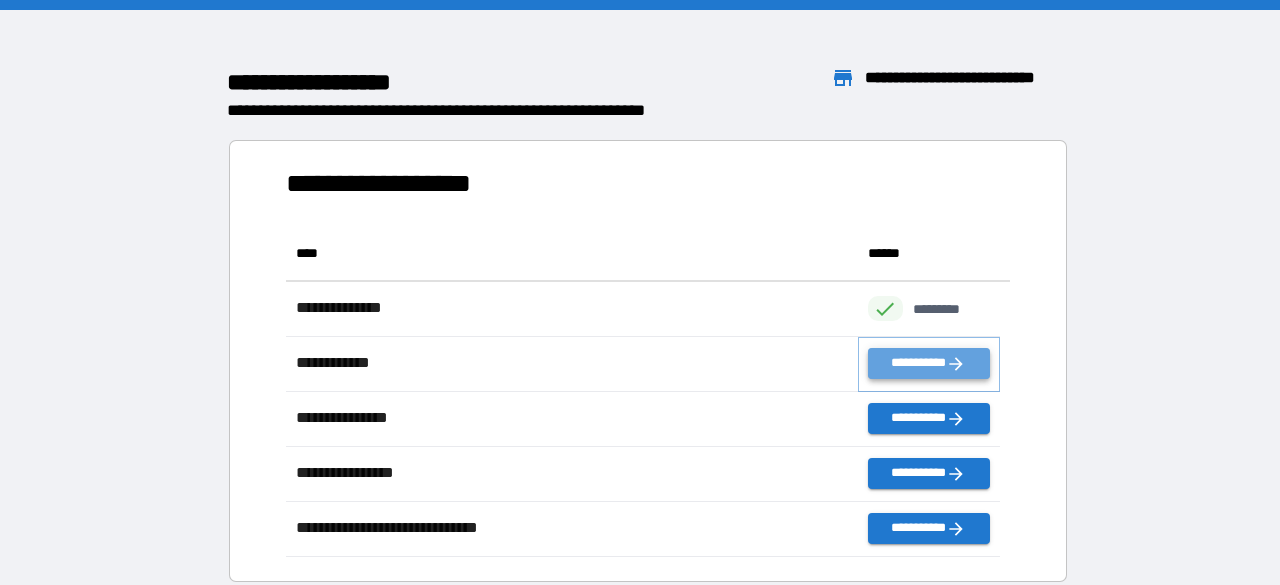 click on "**********" at bounding box center (929, 363) 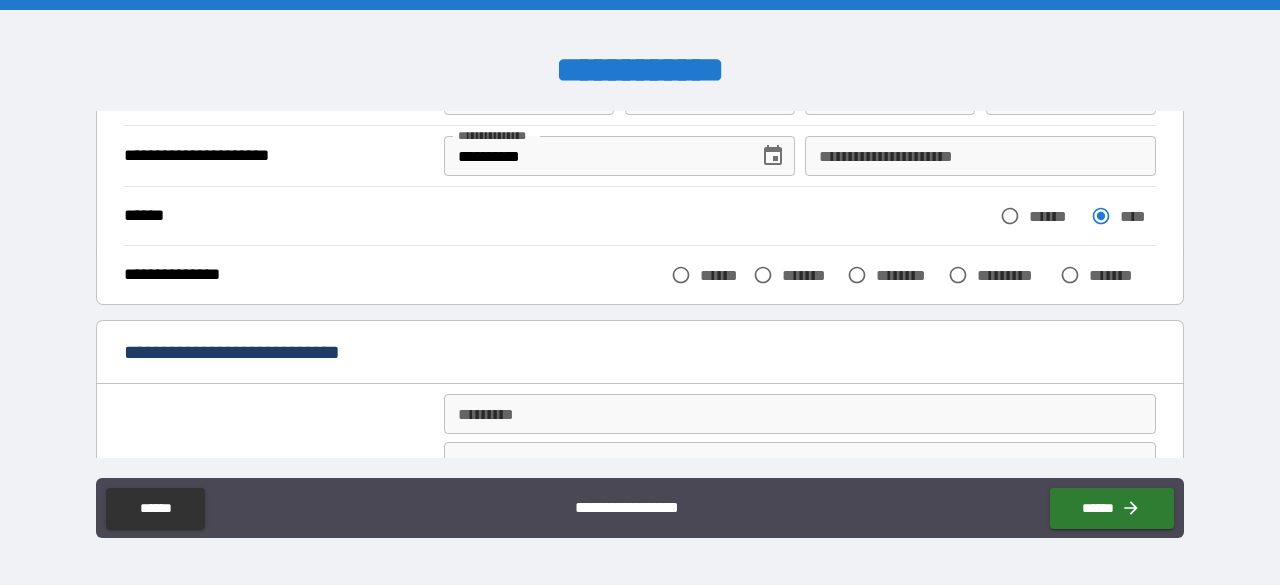 scroll, scrollTop: 192, scrollLeft: 0, axis: vertical 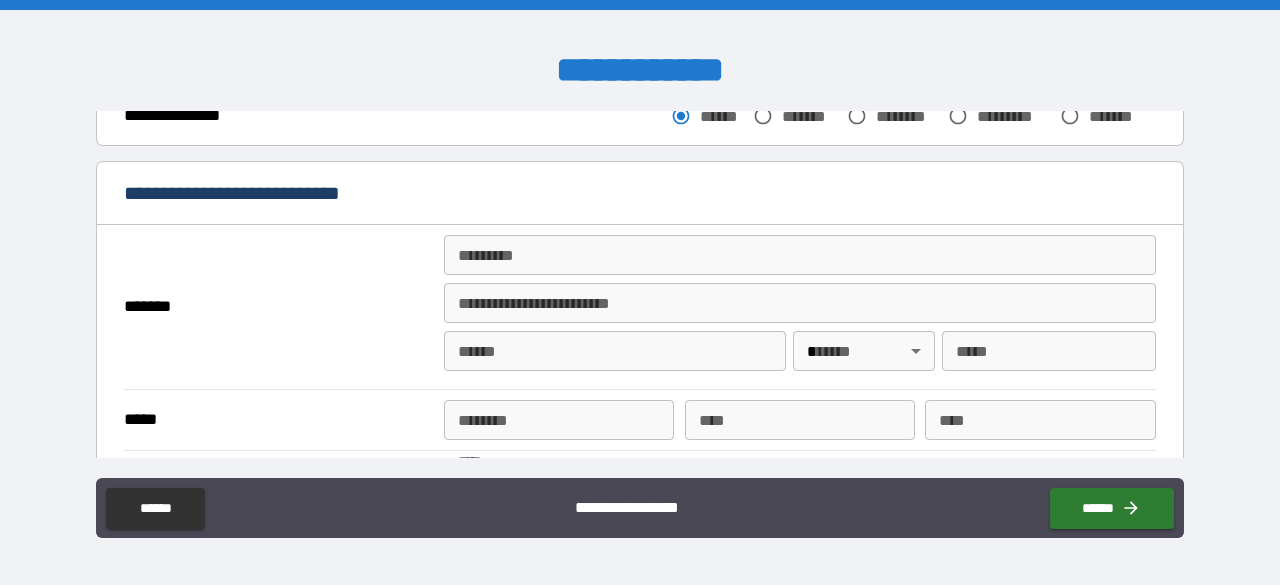 click on "*******   *" at bounding box center [800, 255] 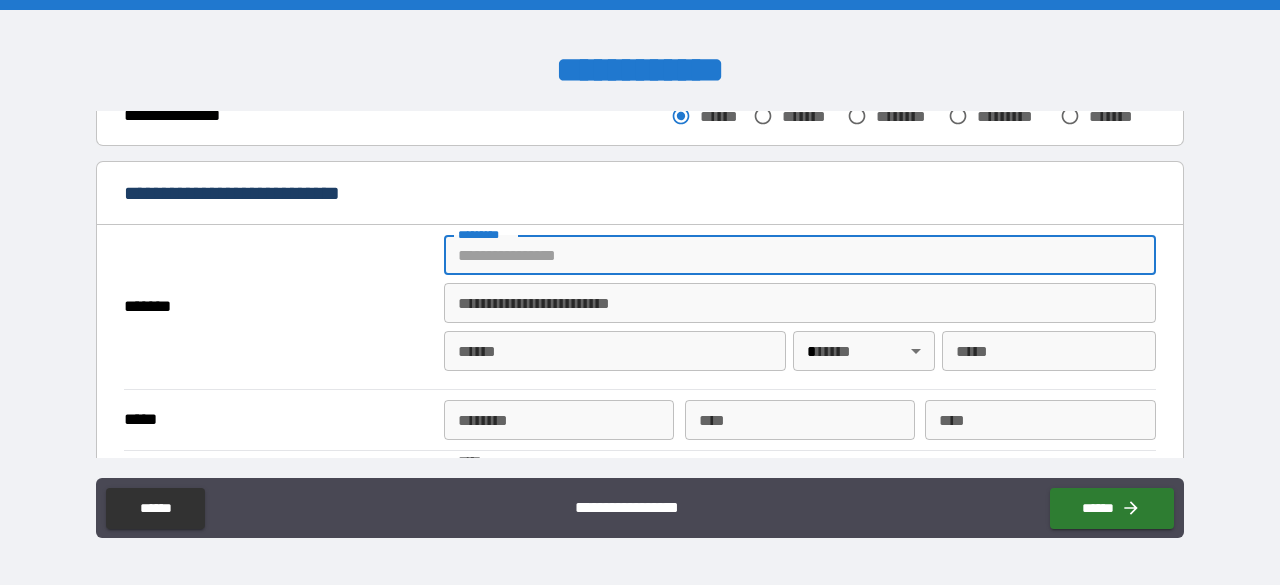 type on "**********" 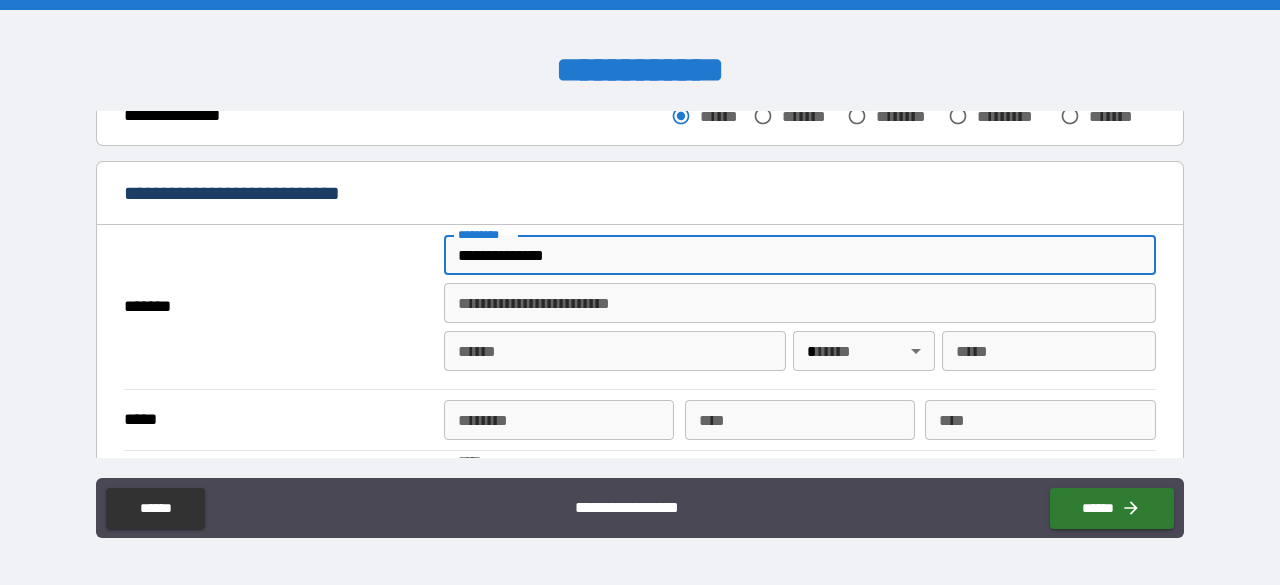 type on "*****" 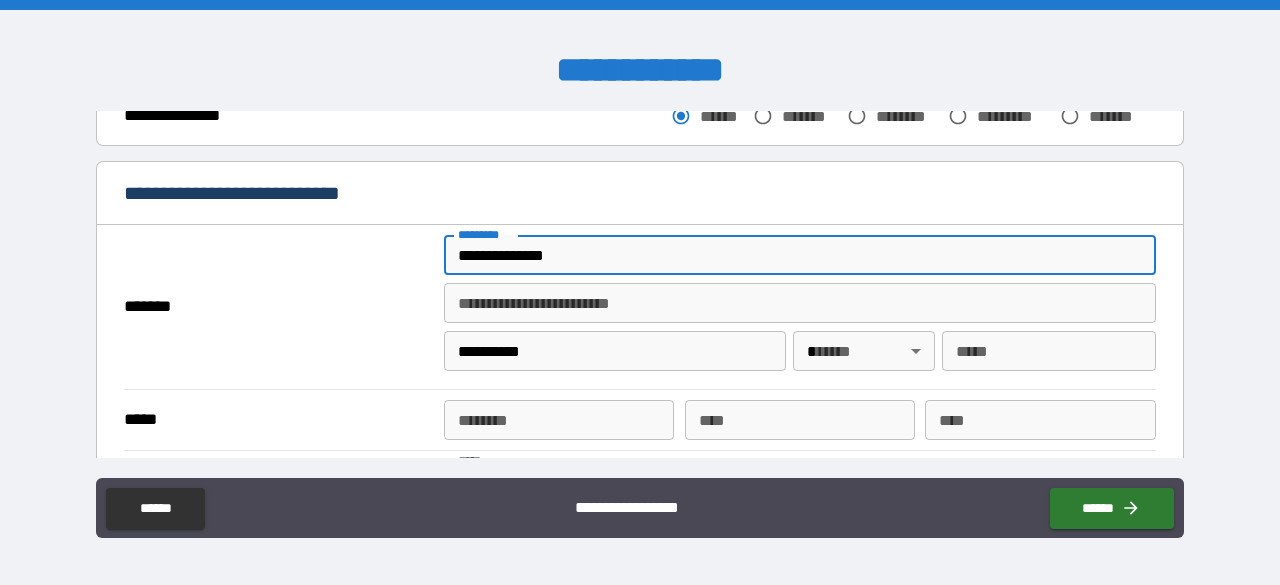 type 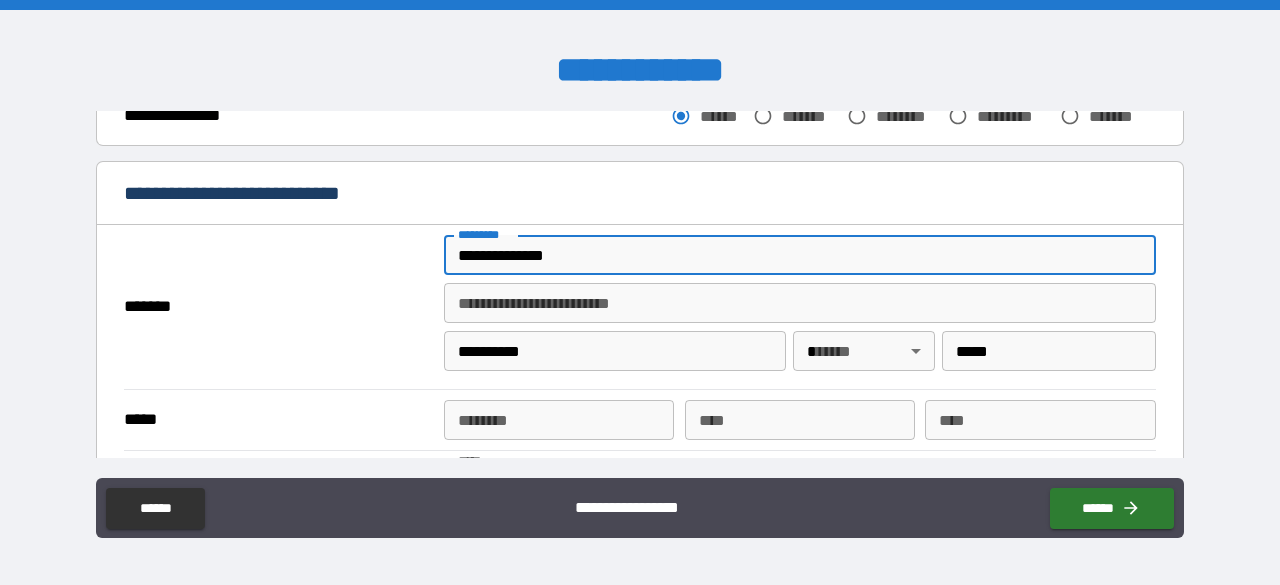 type on "**********" 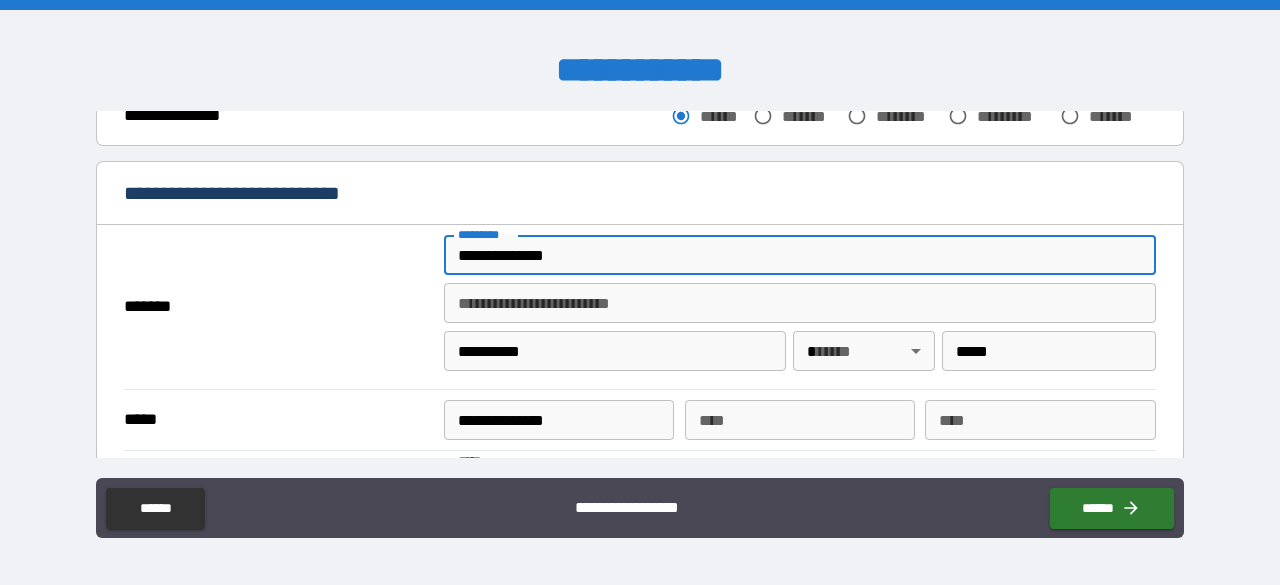 type 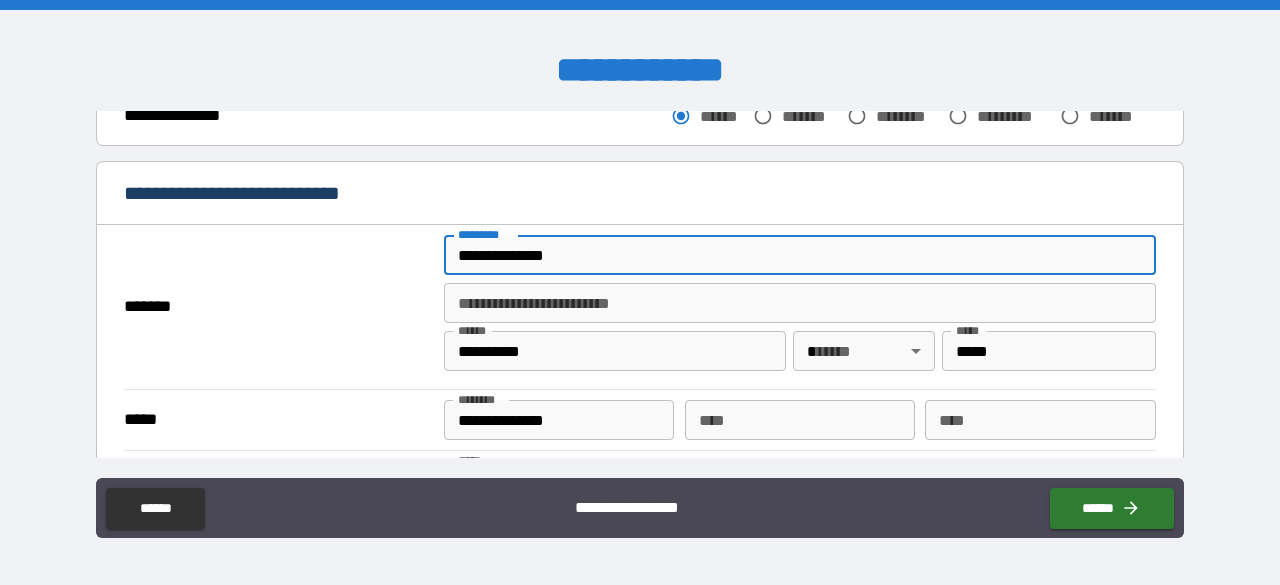 click on "**********" at bounding box center (640, 292) 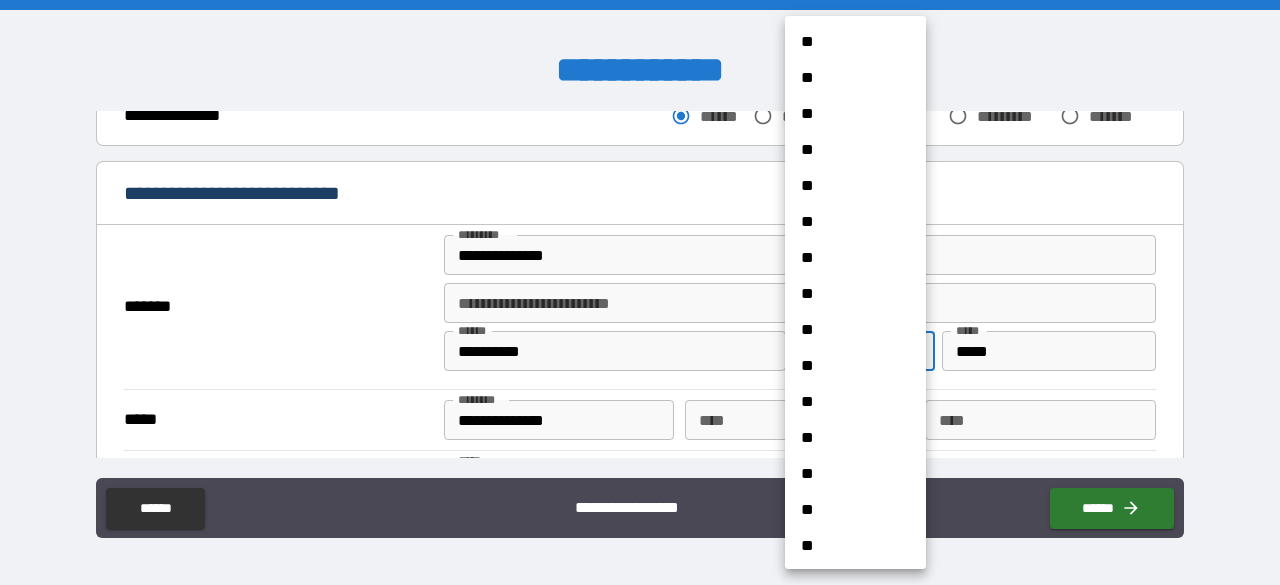 type 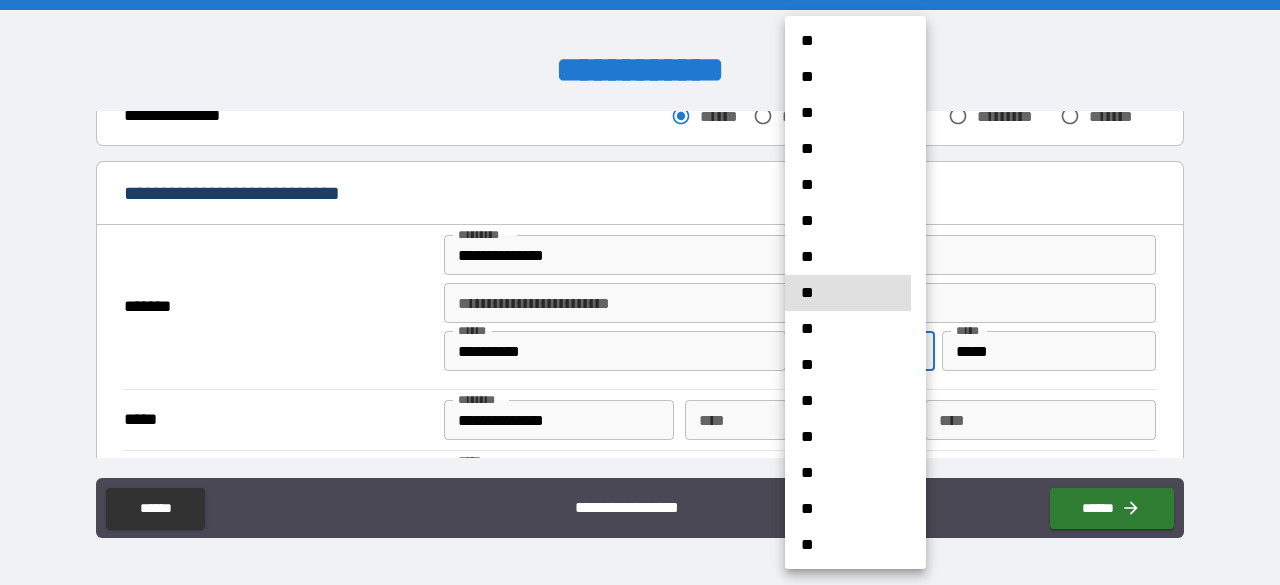 type 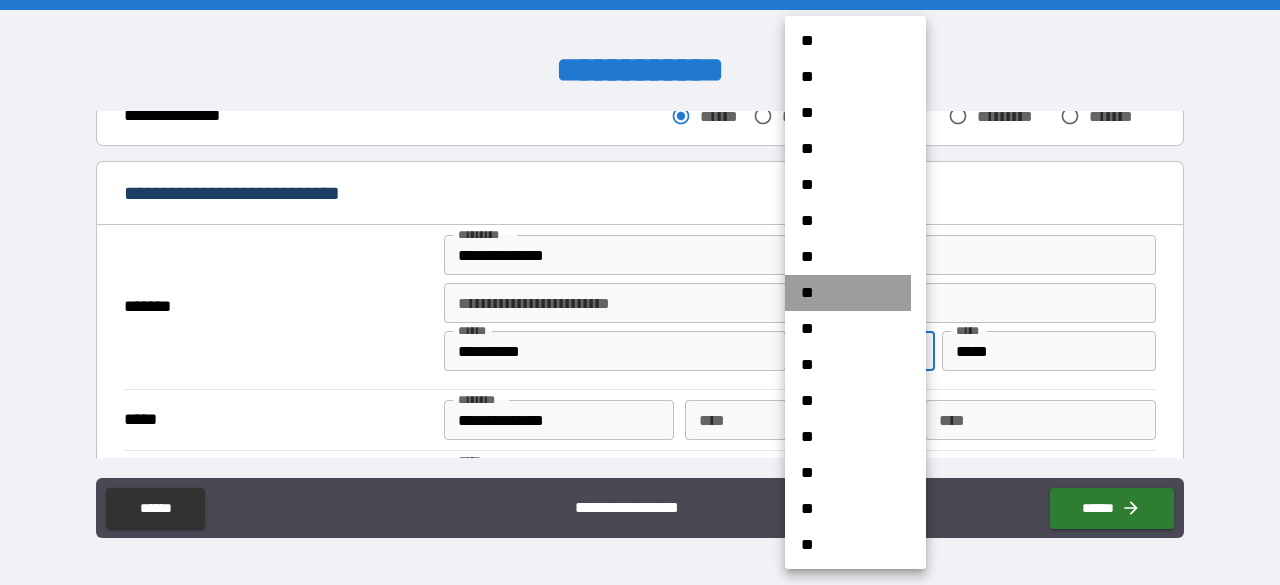 click on "**" at bounding box center [848, 293] 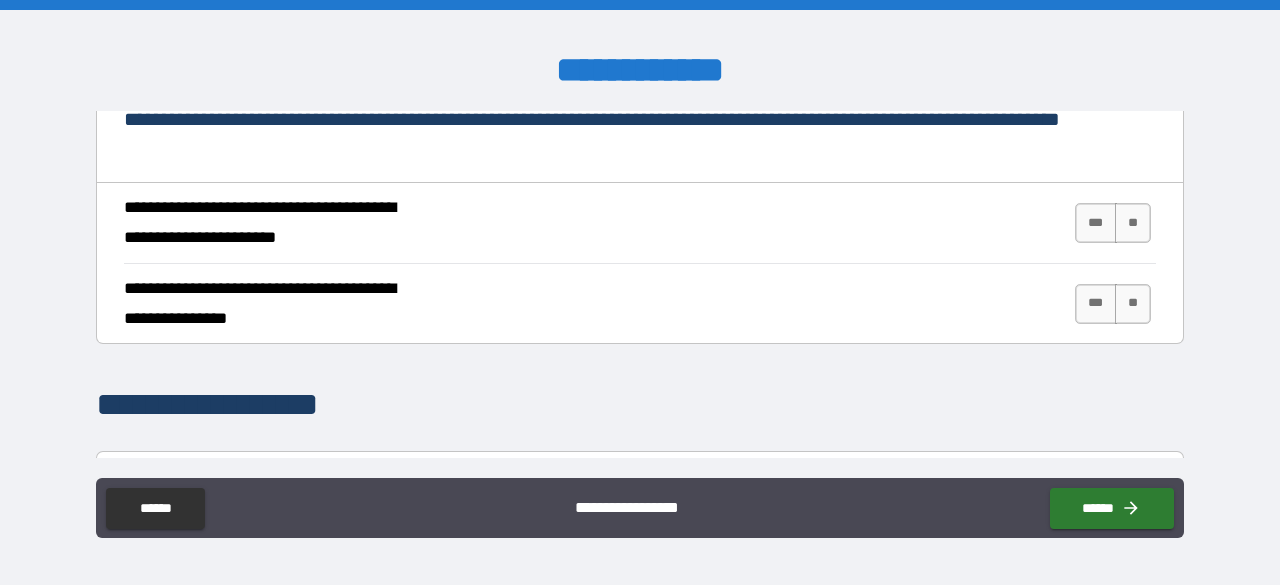 scroll, scrollTop: 796, scrollLeft: 0, axis: vertical 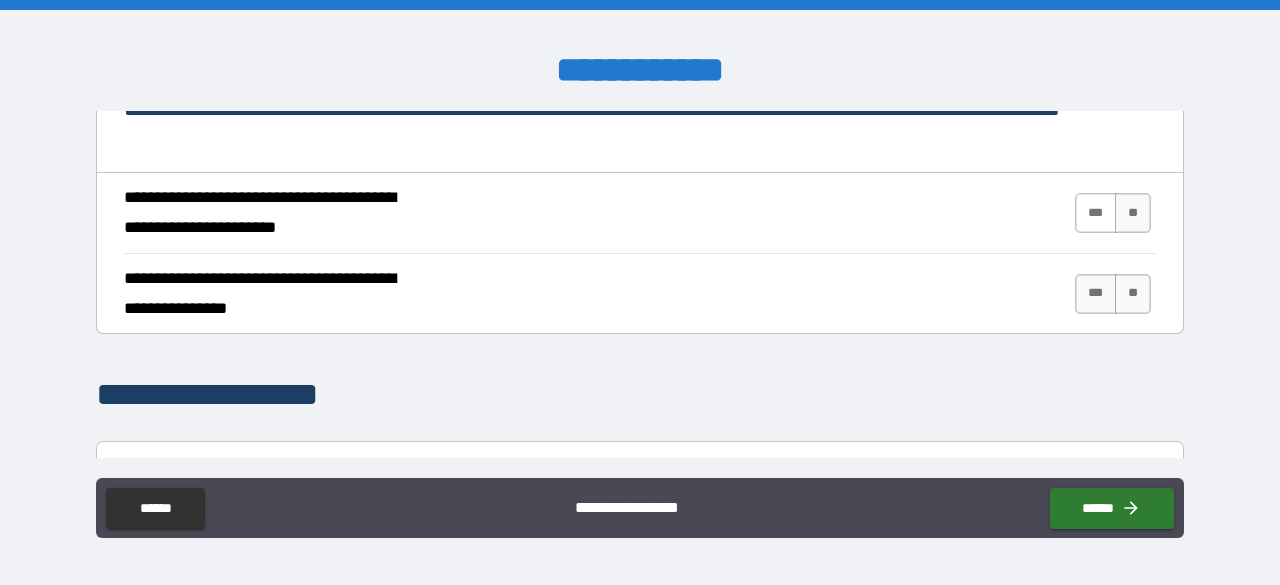 click on "***" at bounding box center [1096, 213] 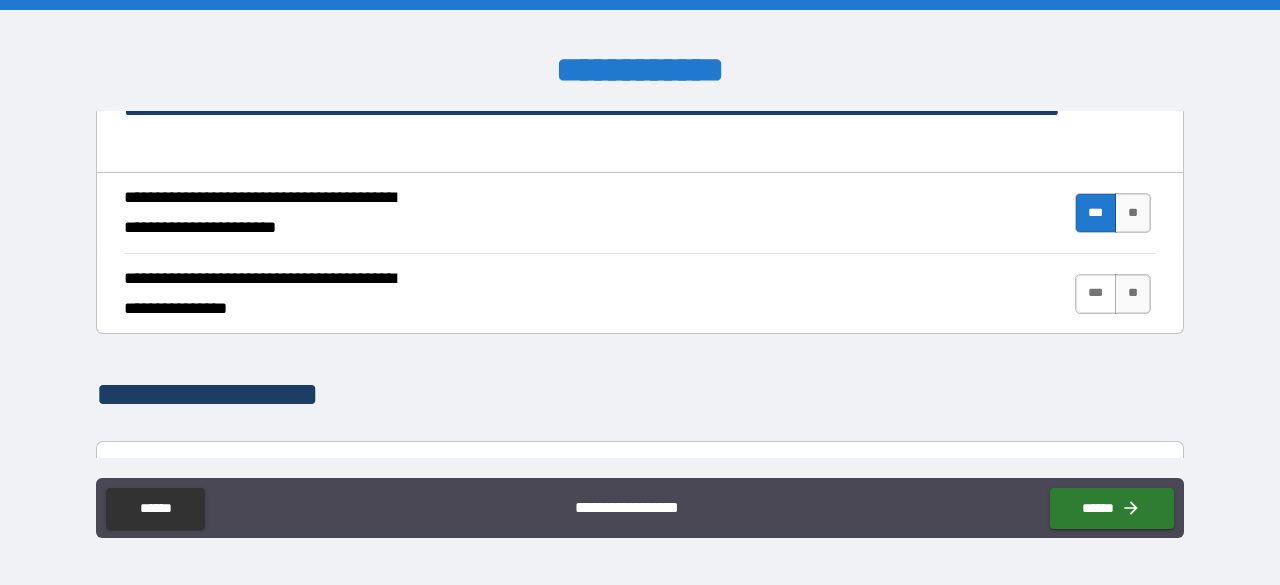 click on "***" at bounding box center (1096, 294) 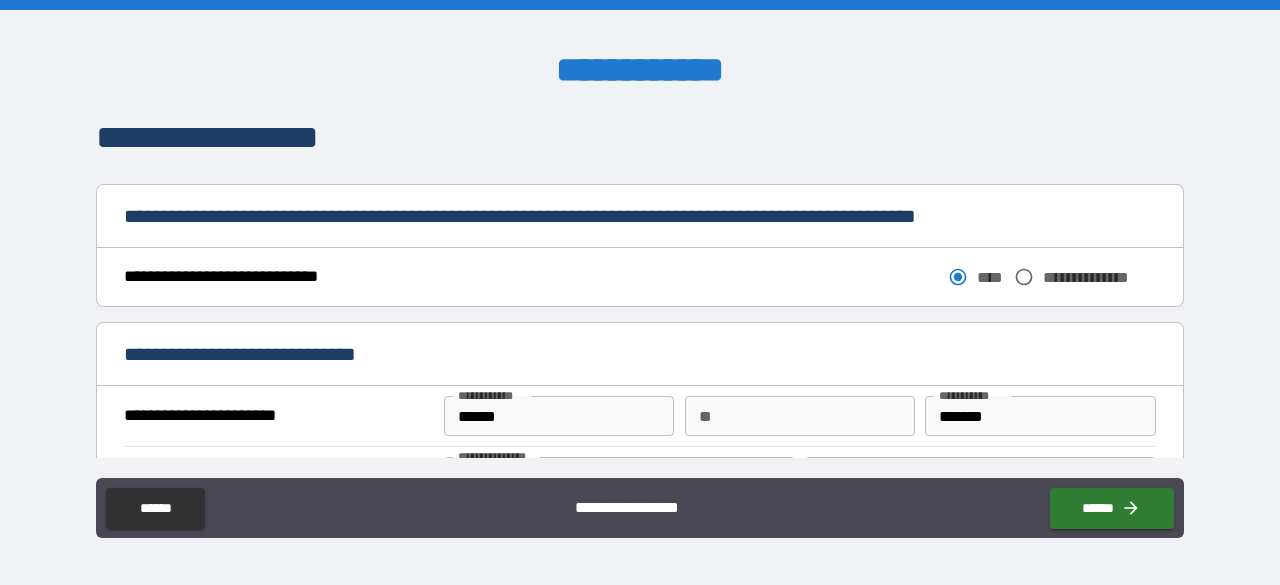scroll, scrollTop: 1062, scrollLeft: 0, axis: vertical 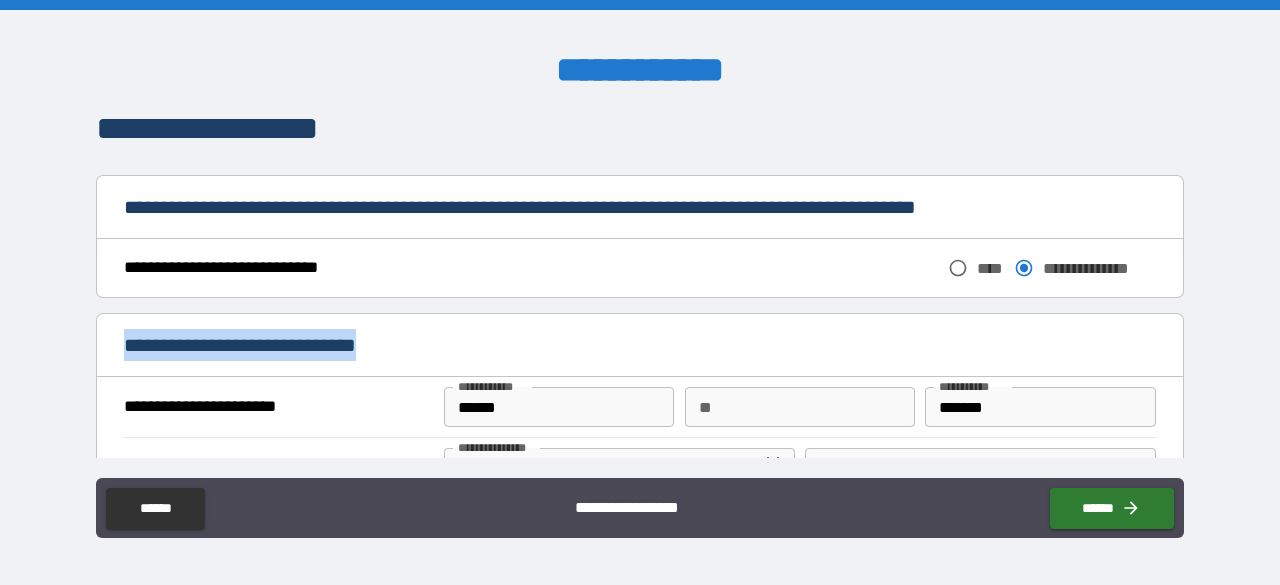 drag, startPoint x: 1184, startPoint y: 267, endPoint x: 1188, endPoint y: 300, distance: 33.24154 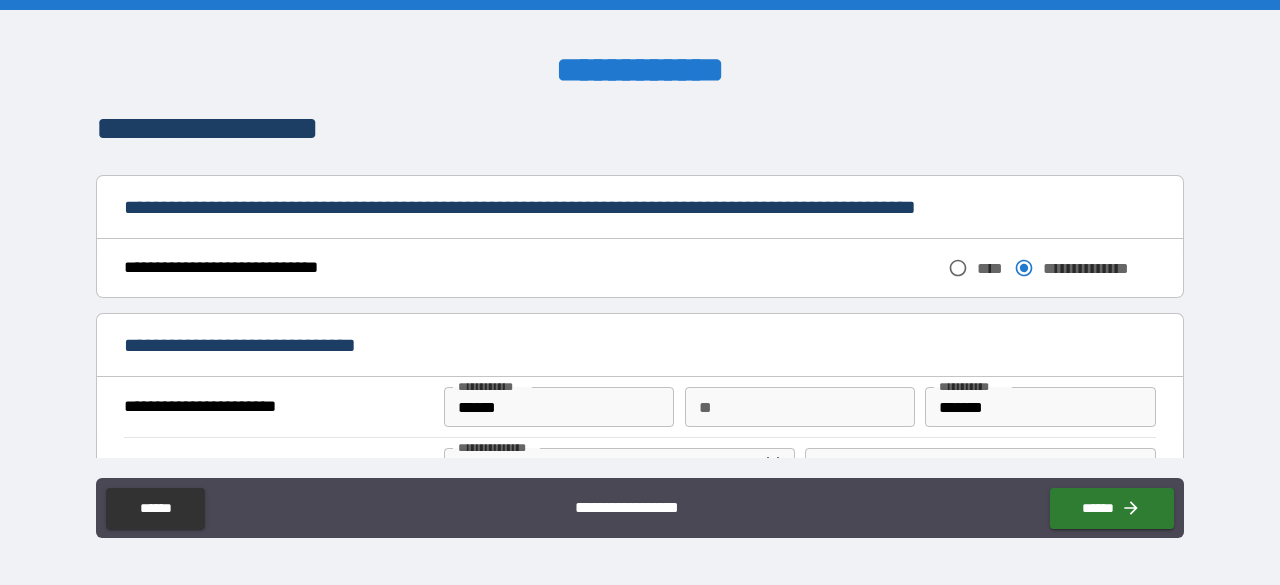click on "******" at bounding box center [559, 407] 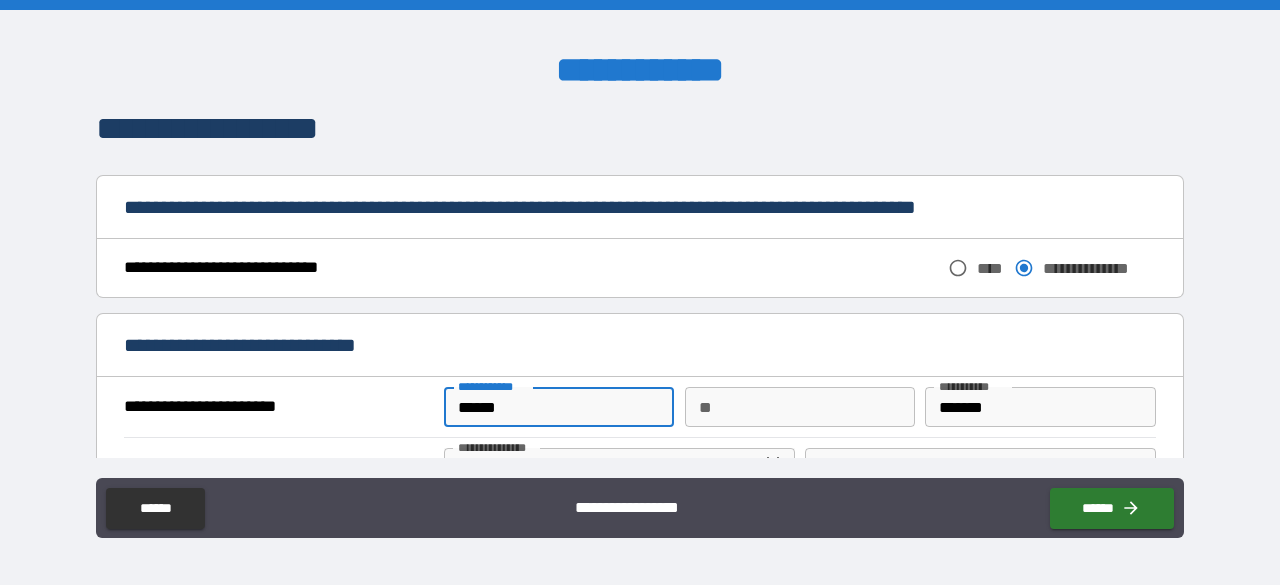 click on "******" at bounding box center (559, 407) 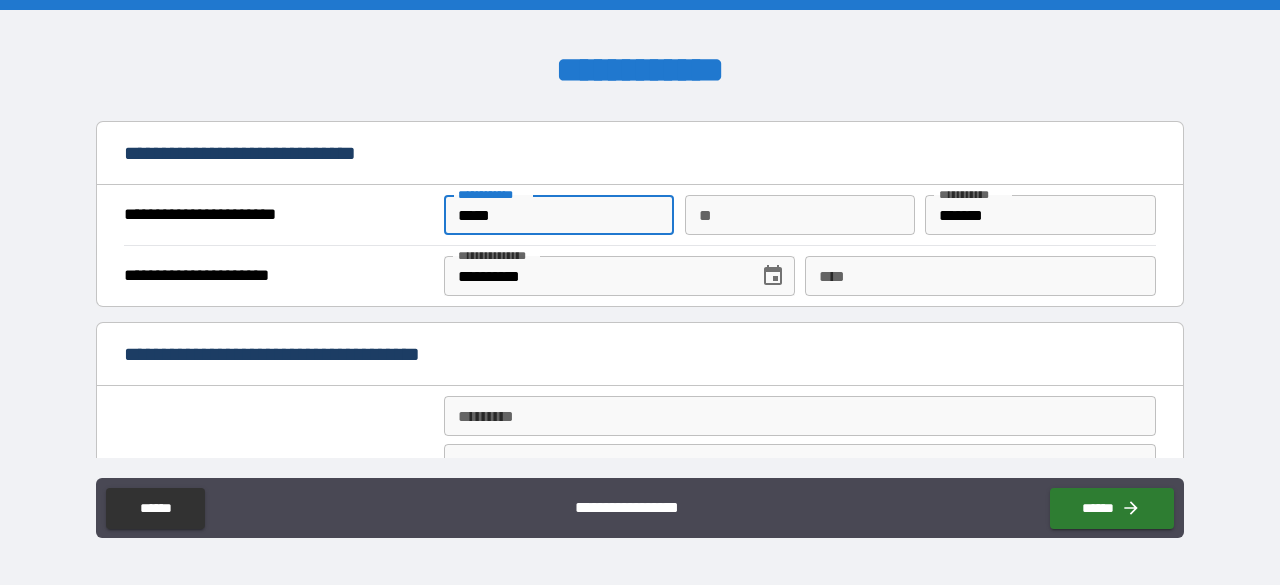 scroll, scrollTop: 1268, scrollLeft: 0, axis: vertical 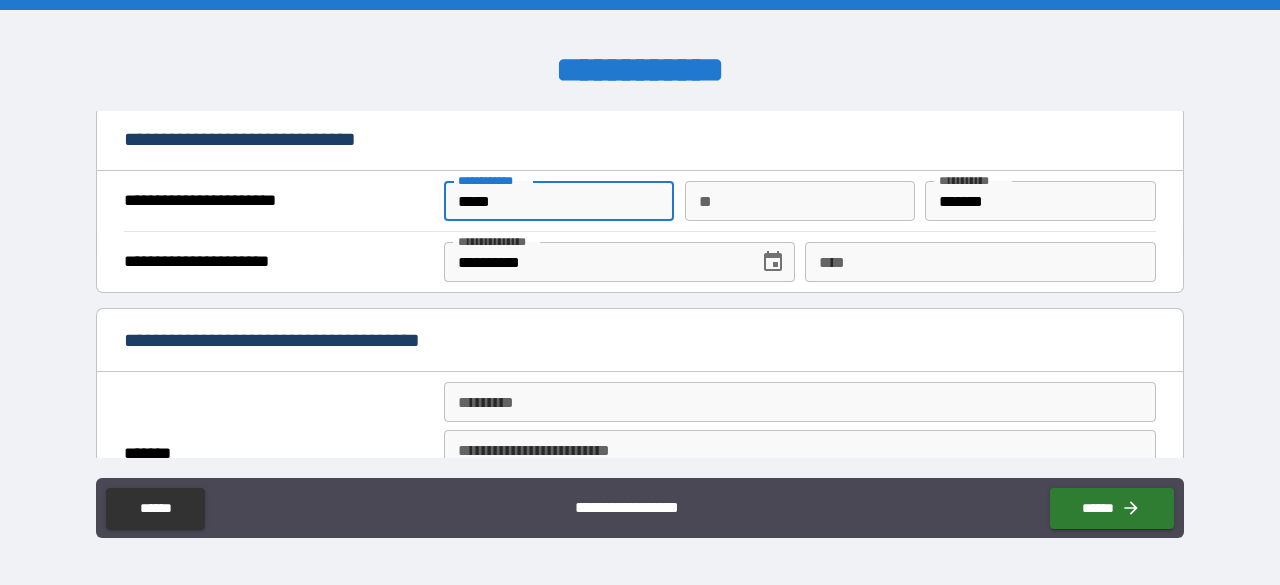 type on "*****" 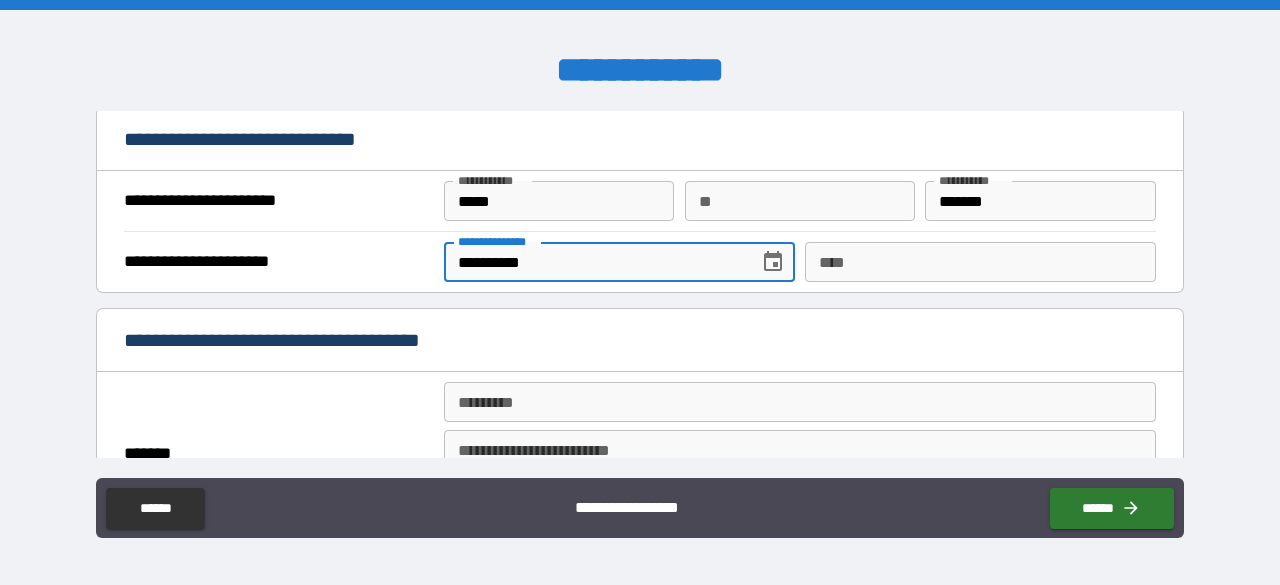 click on "**********" at bounding box center (594, 262) 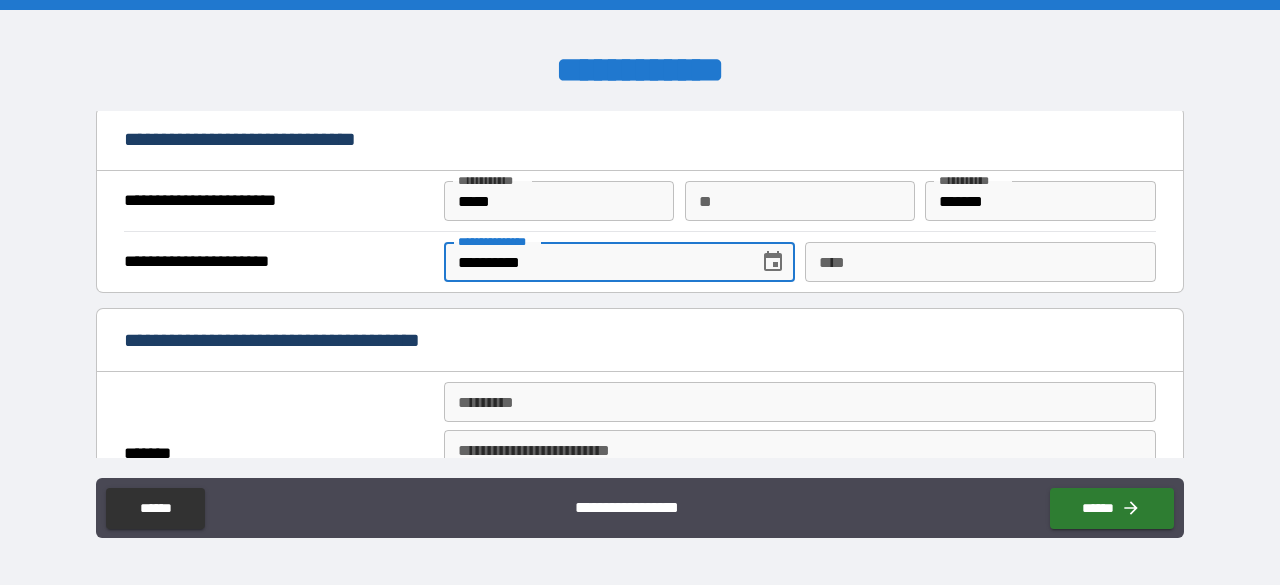 type on "**********" 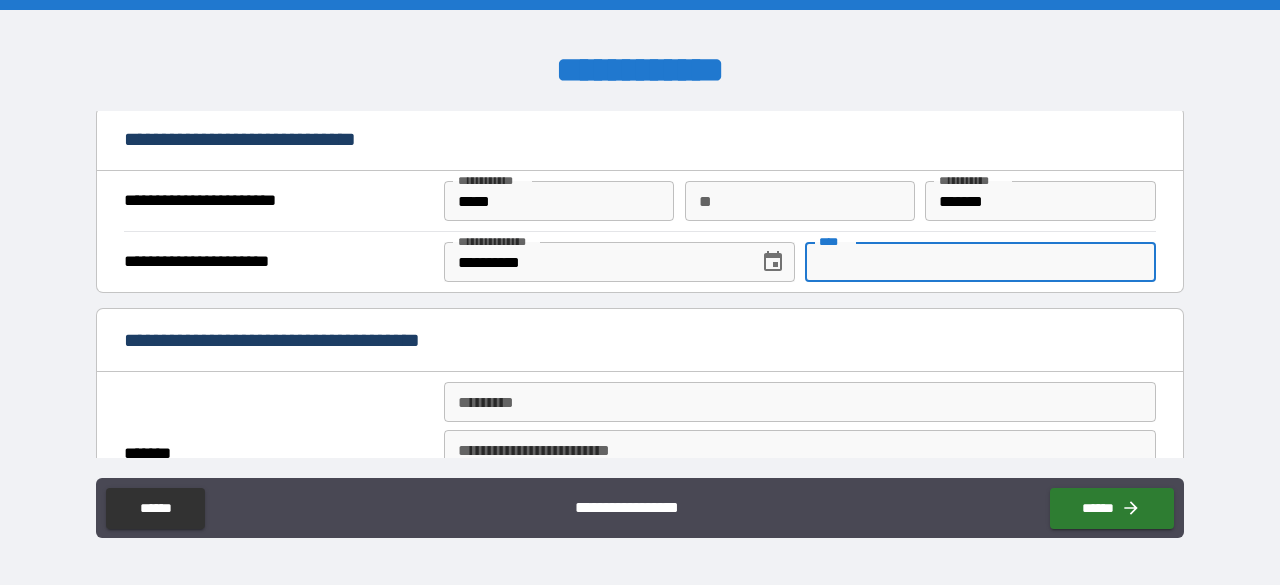 click on "****" at bounding box center [980, 262] 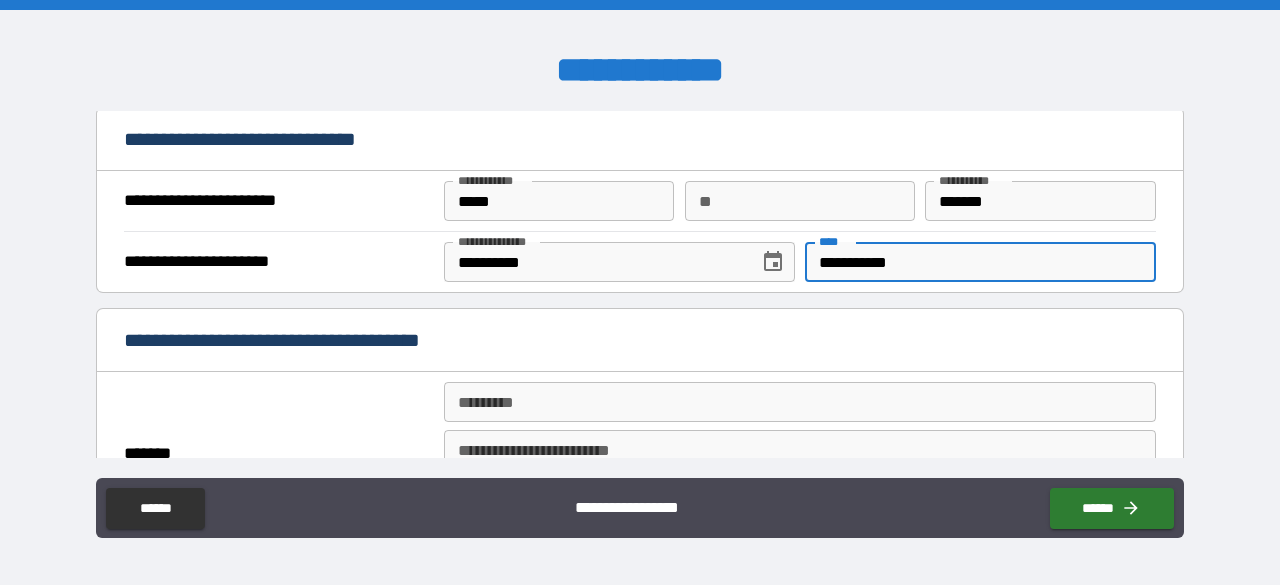 type on "**********" 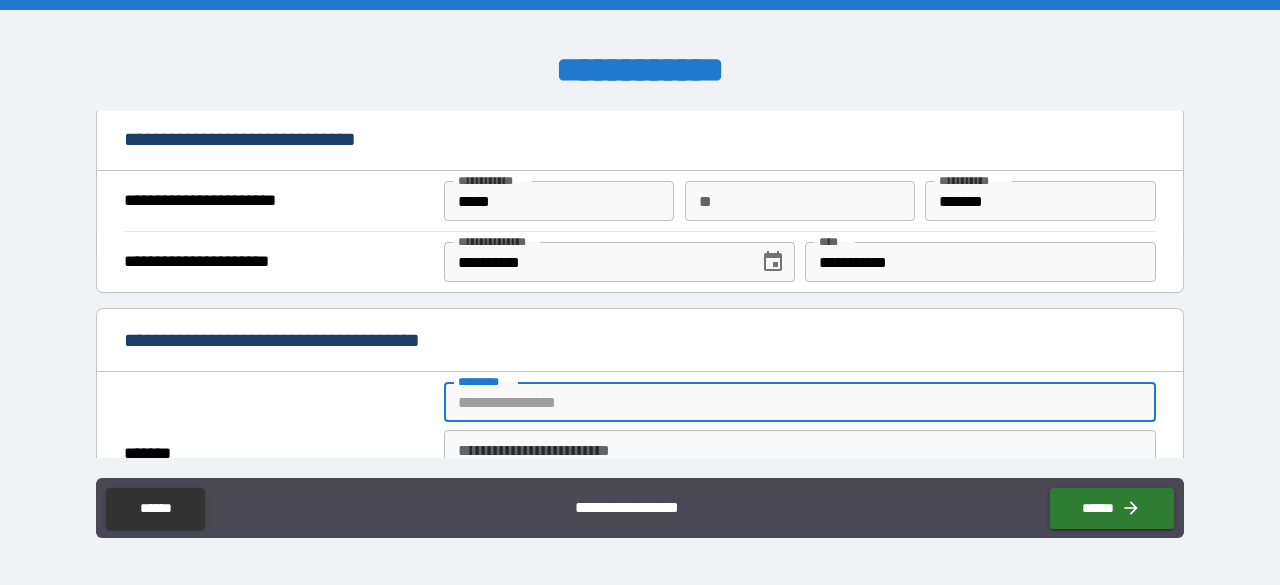 click on "*******   *" at bounding box center (800, 402) 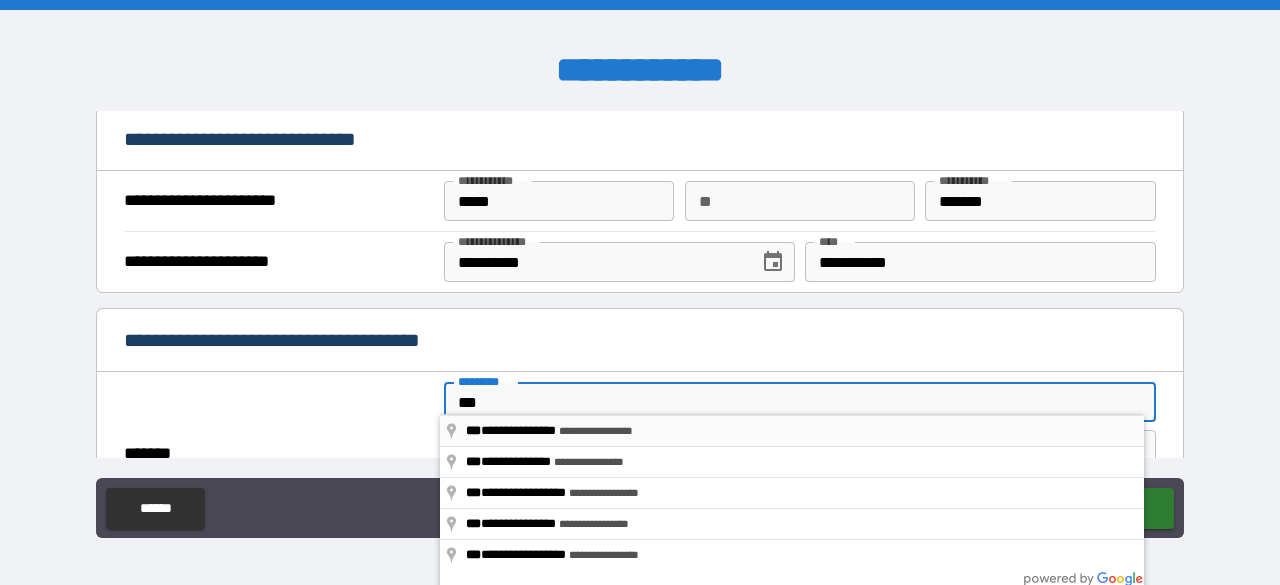 type on "**********" 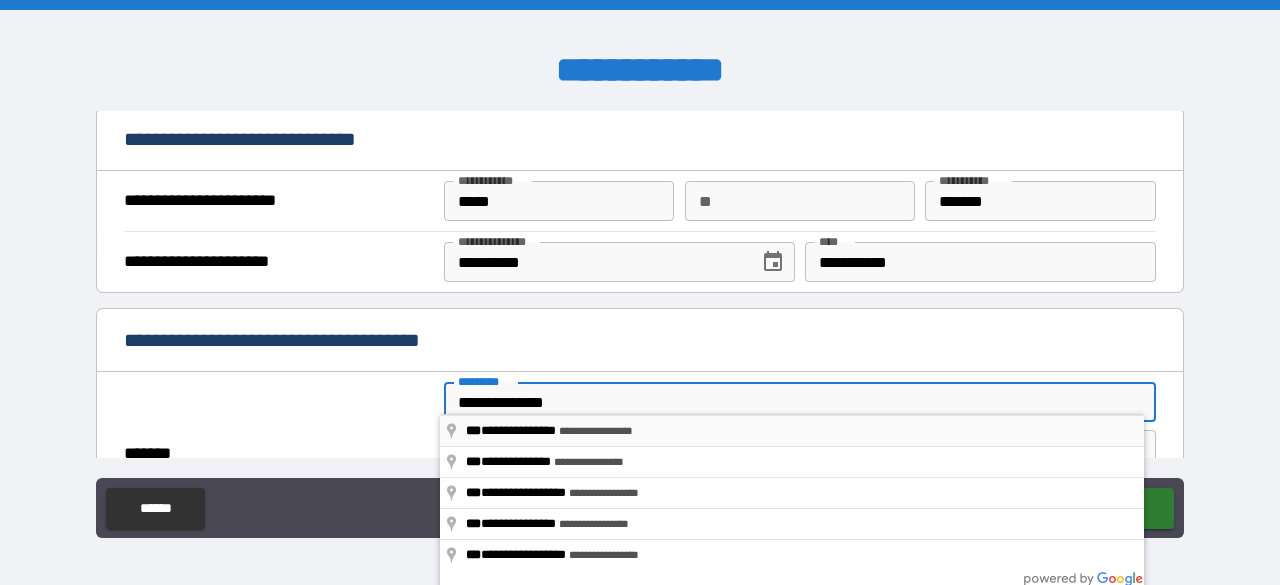 type on "**********" 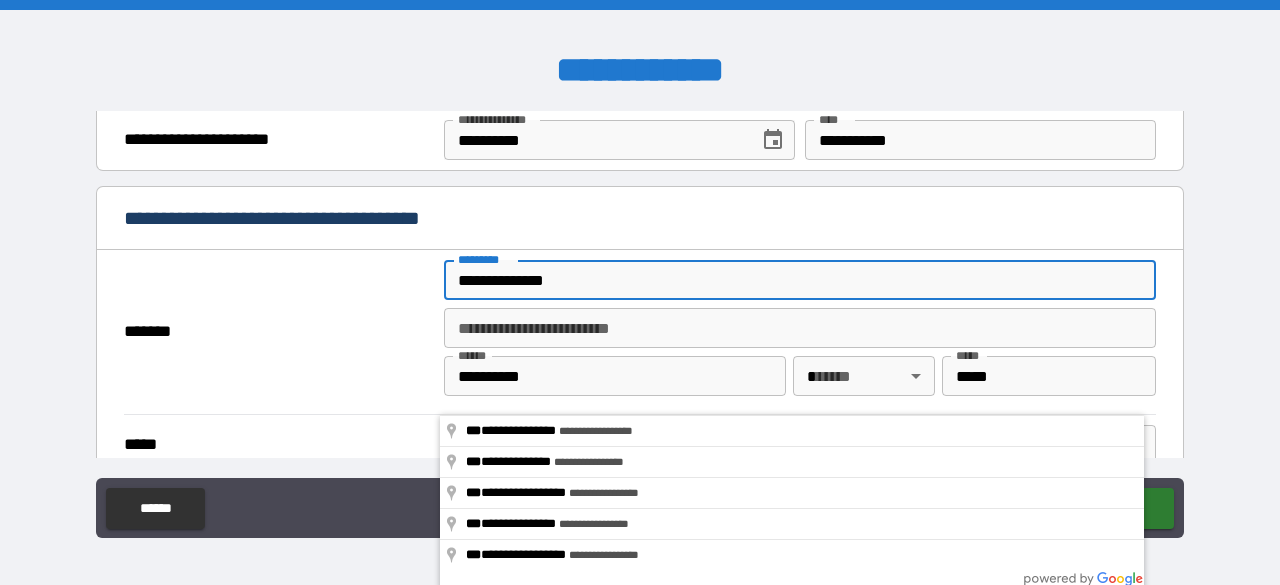 scroll, scrollTop: 1414, scrollLeft: 0, axis: vertical 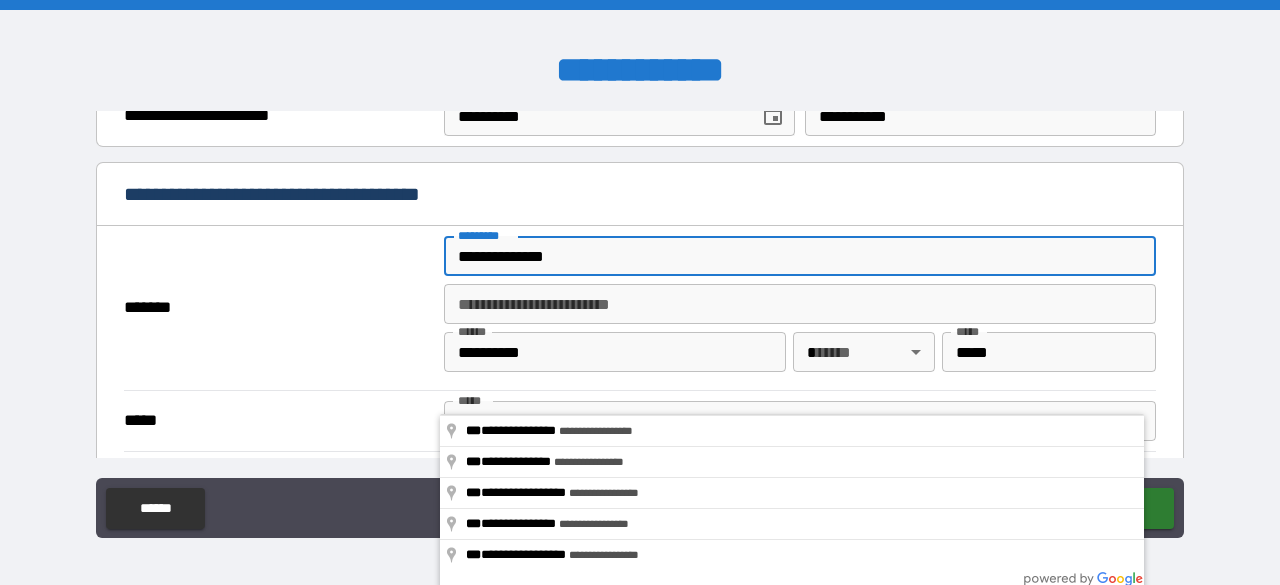 click on "**********" at bounding box center [640, 292] 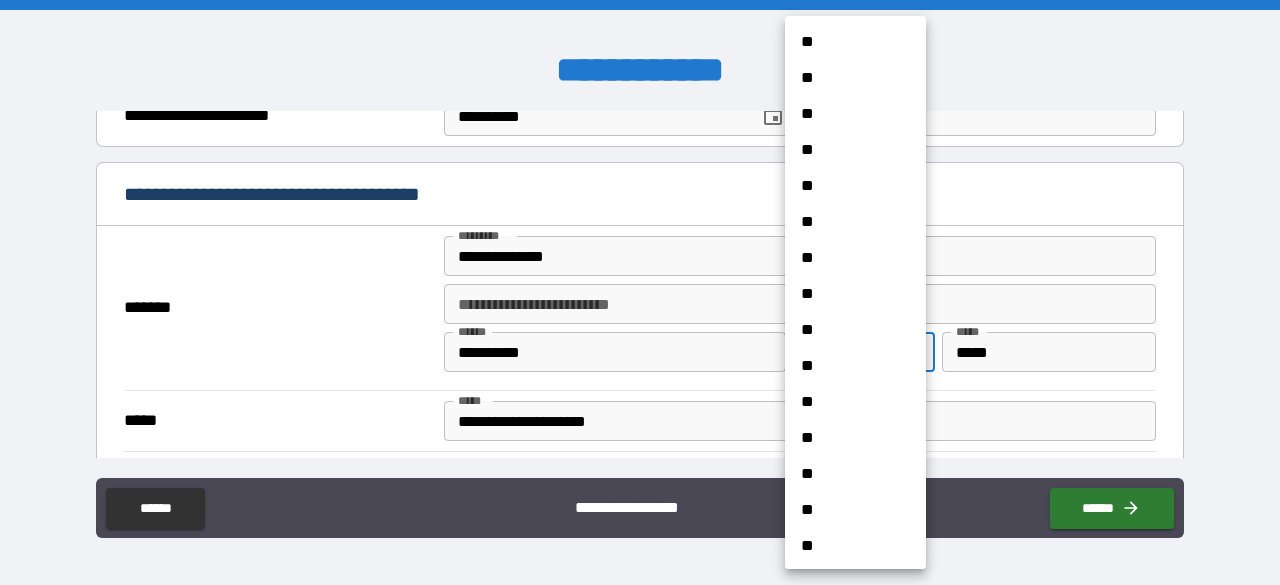 type 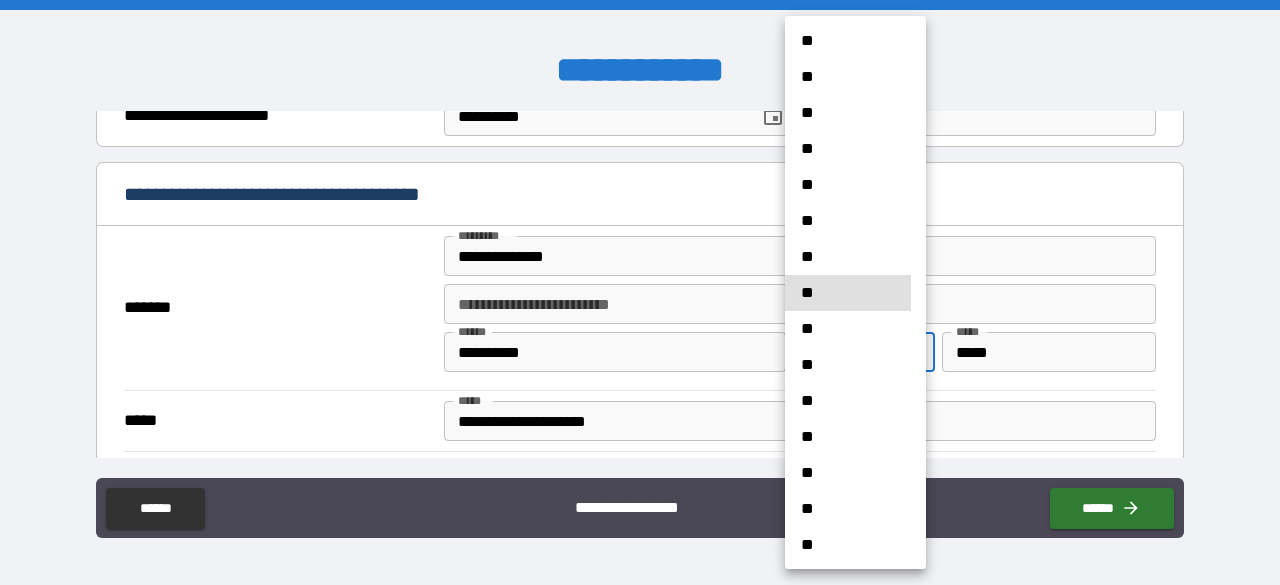 click on "**" at bounding box center (848, 293) 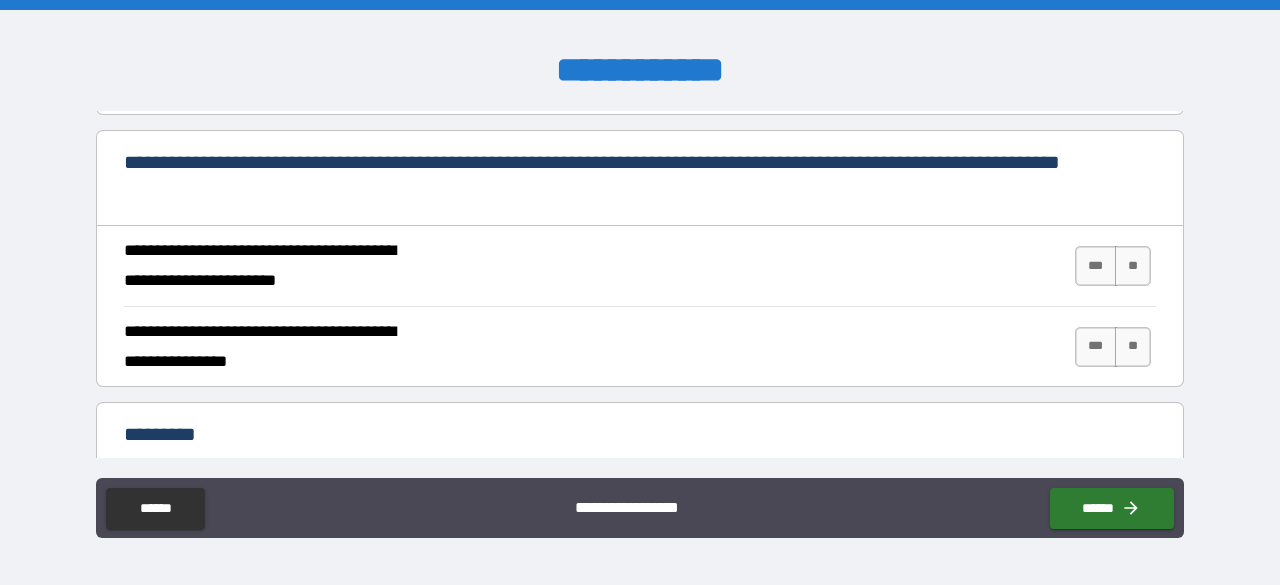 scroll, scrollTop: 1830, scrollLeft: 0, axis: vertical 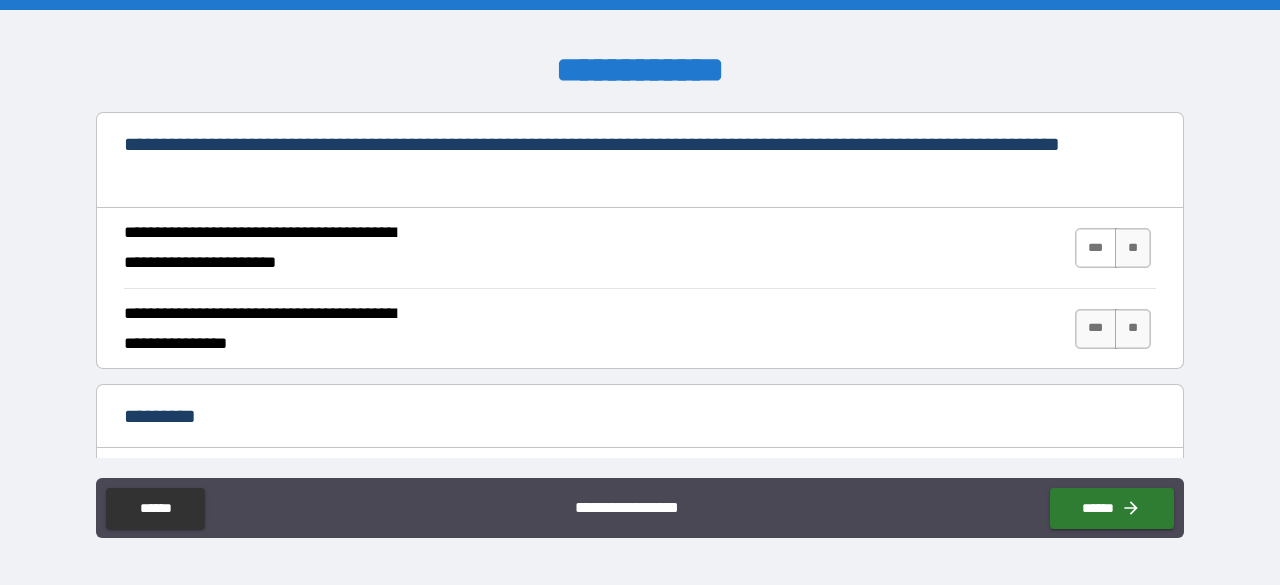 click on "***" at bounding box center [1096, 248] 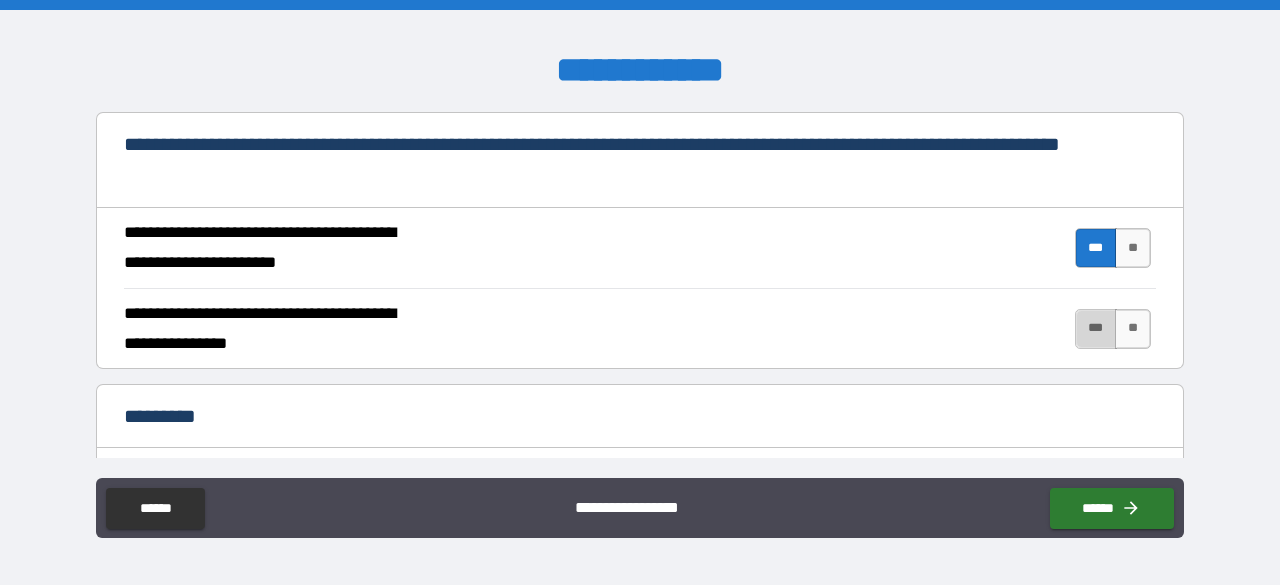 click on "***" at bounding box center [1096, 329] 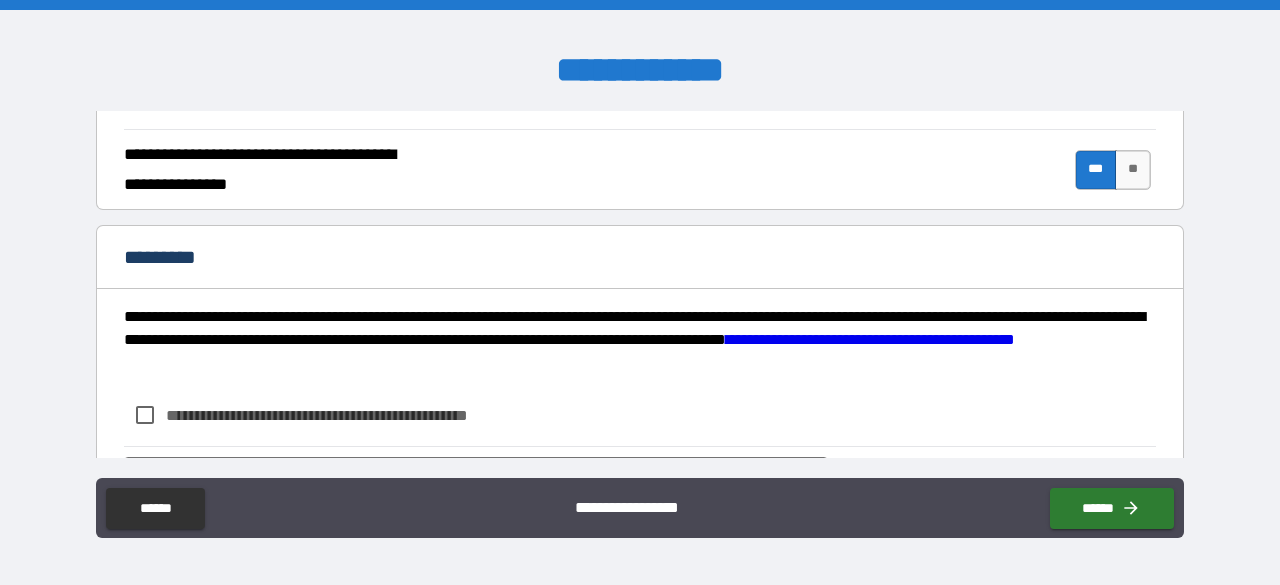 scroll, scrollTop: 2004, scrollLeft: 0, axis: vertical 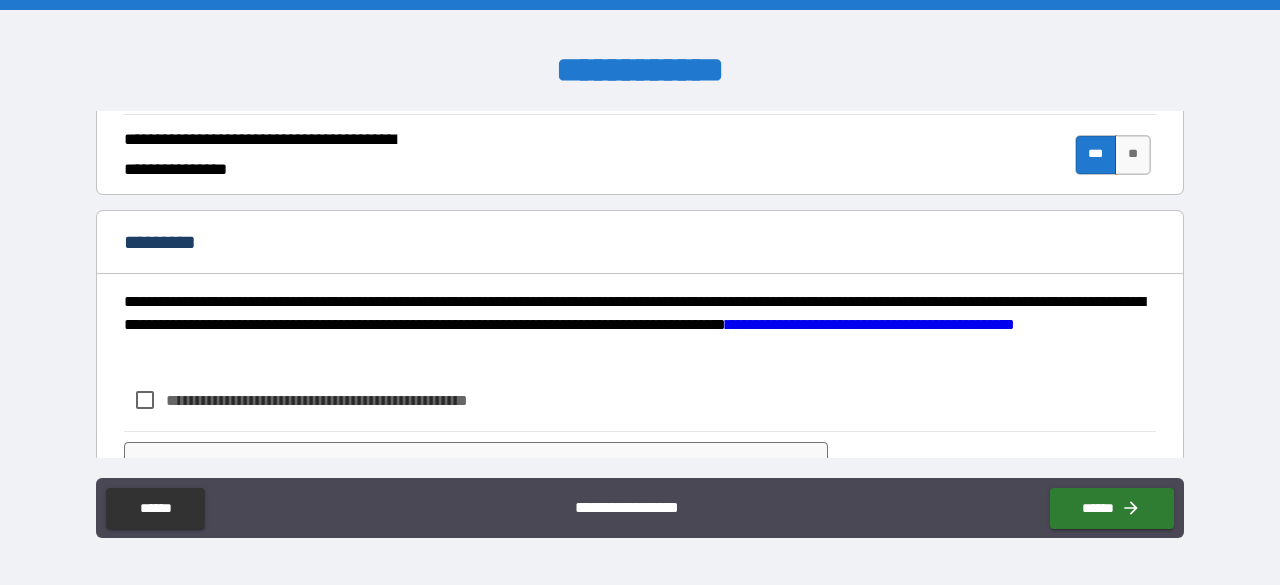click on "**********" at bounding box center [350, 400] 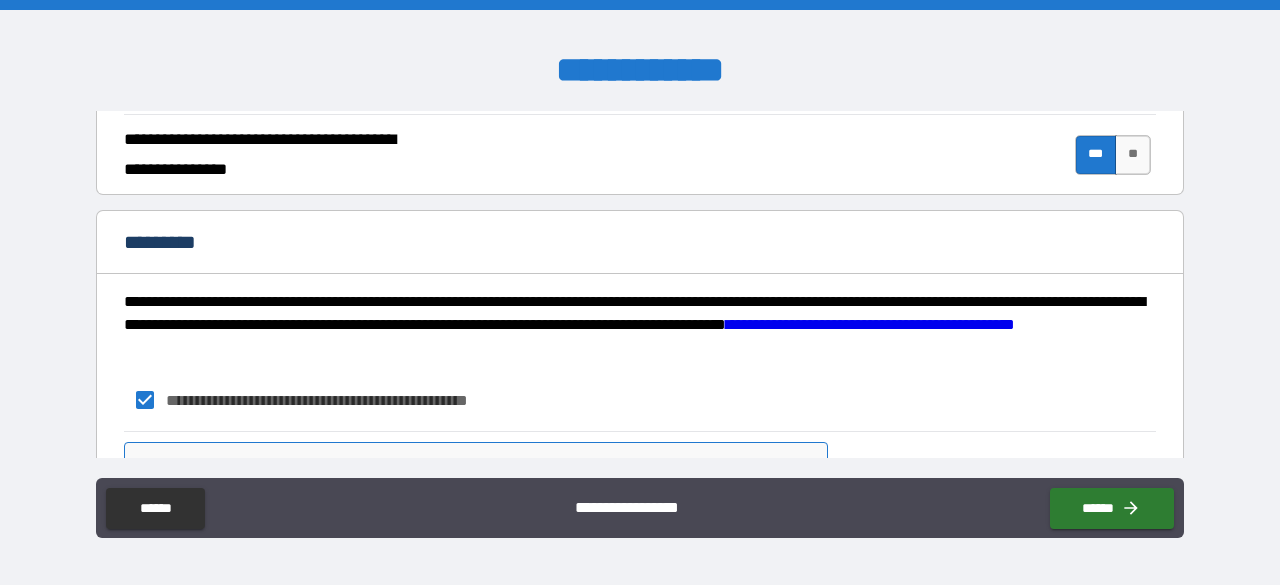 click on "*********" at bounding box center (476, 462) 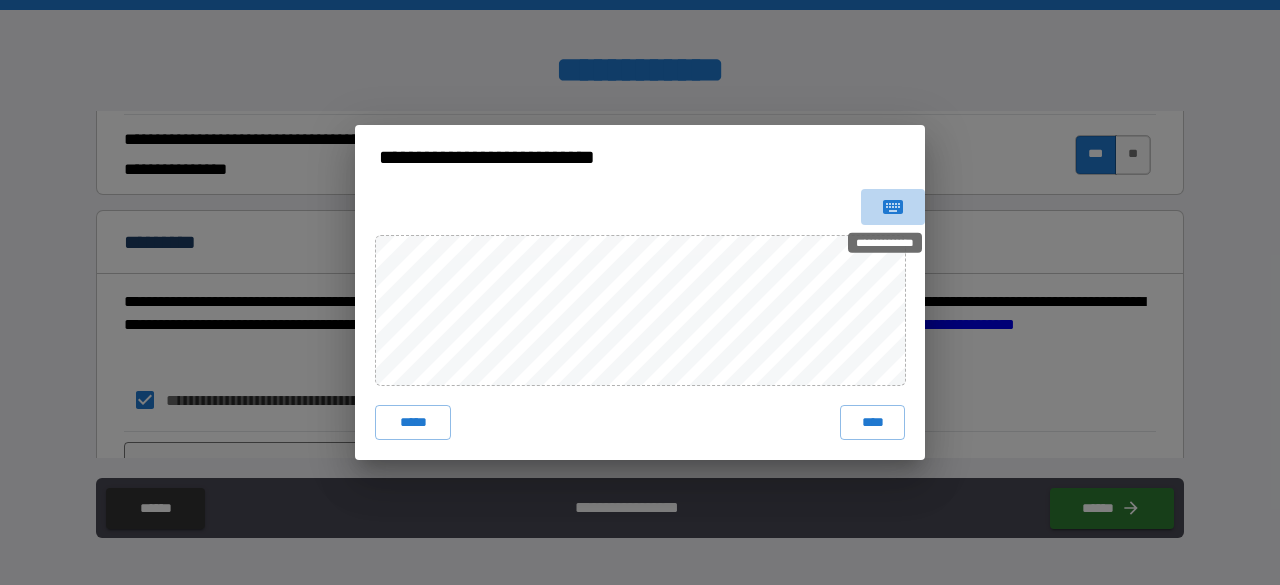click 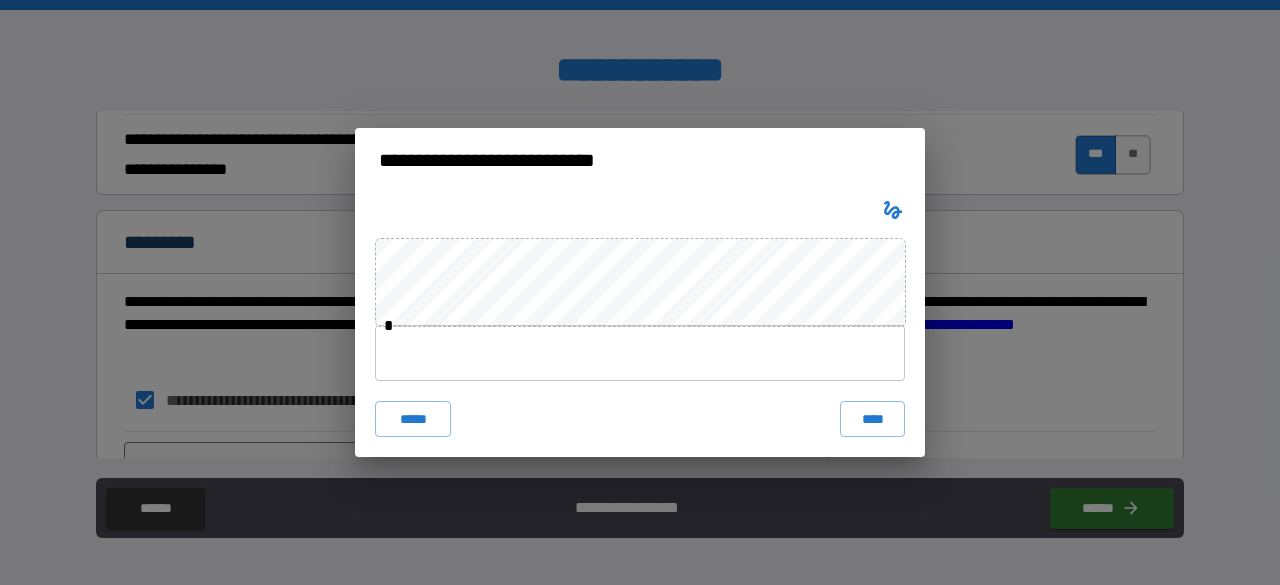 click at bounding box center [640, 353] 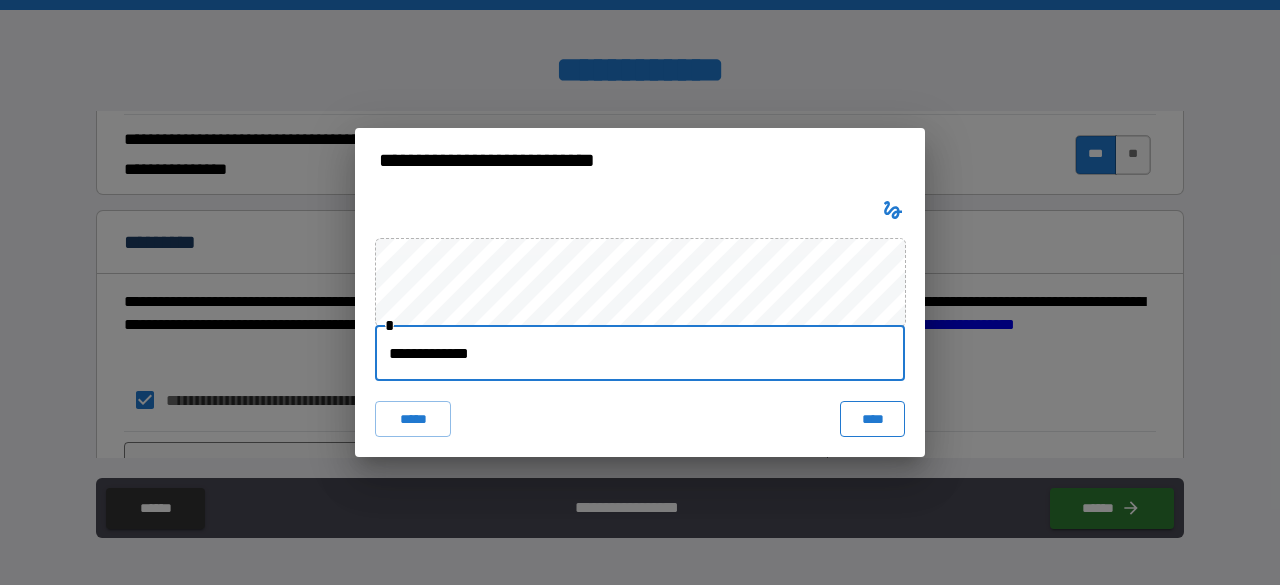type on "**********" 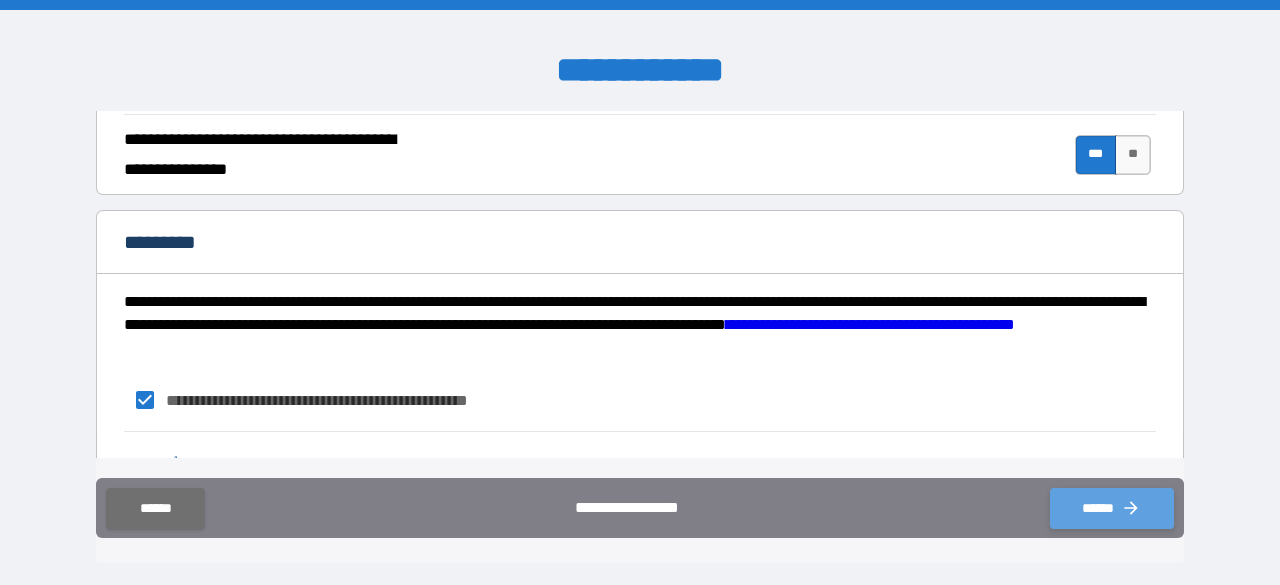 click on "******" at bounding box center [1112, 508] 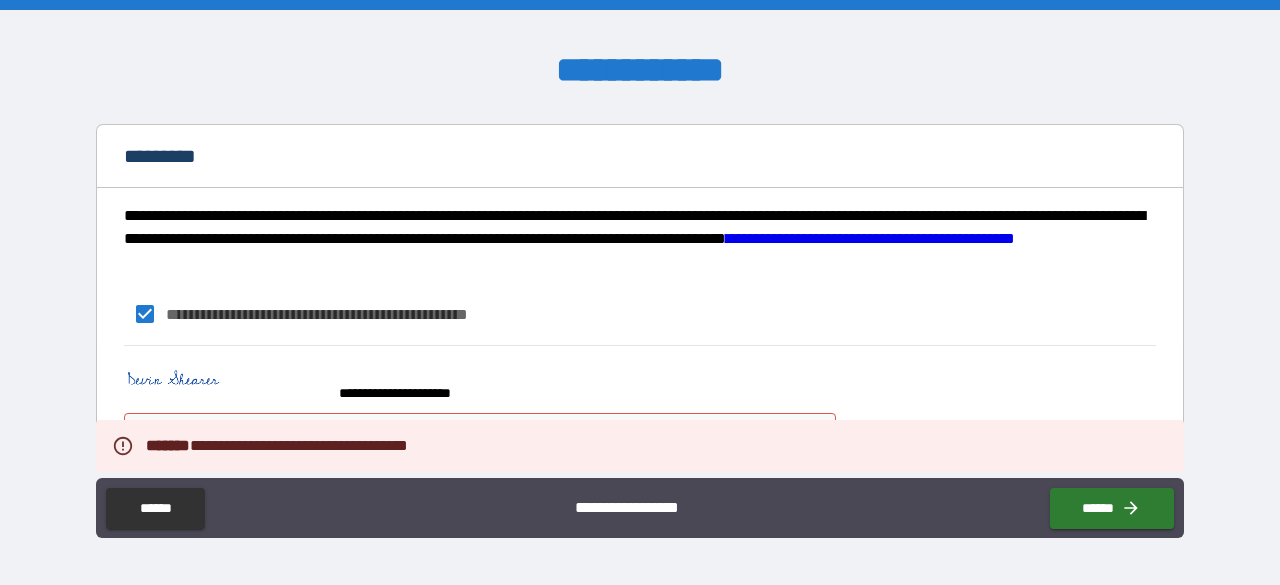 scroll, scrollTop: 2104, scrollLeft: 0, axis: vertical 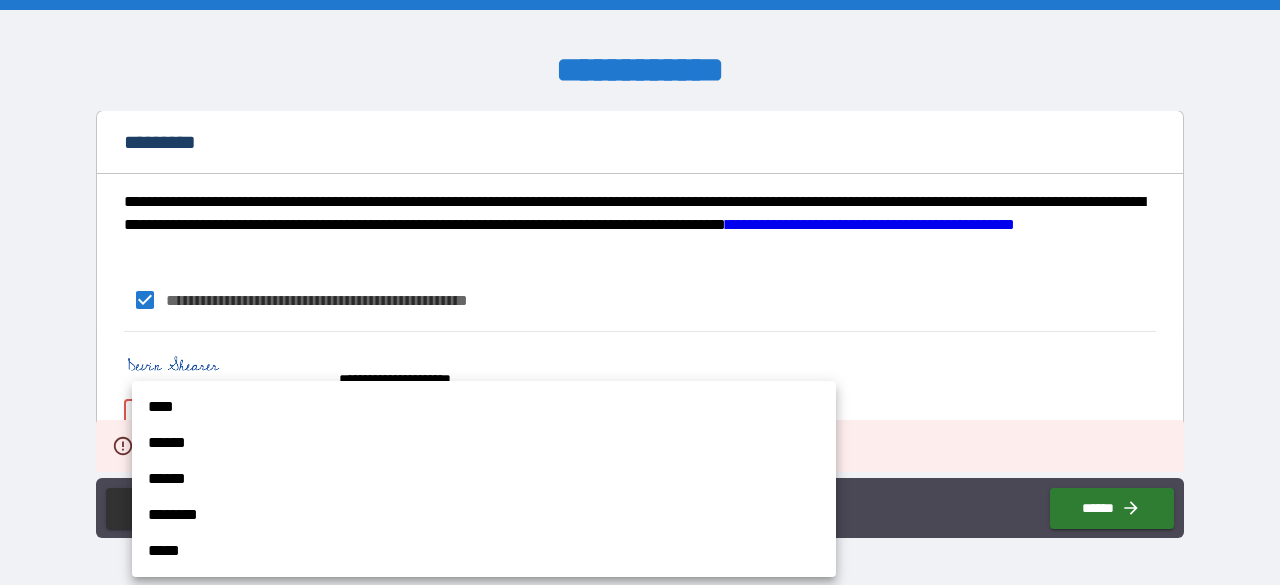 click on "**********" at bounding box center (640, 292) 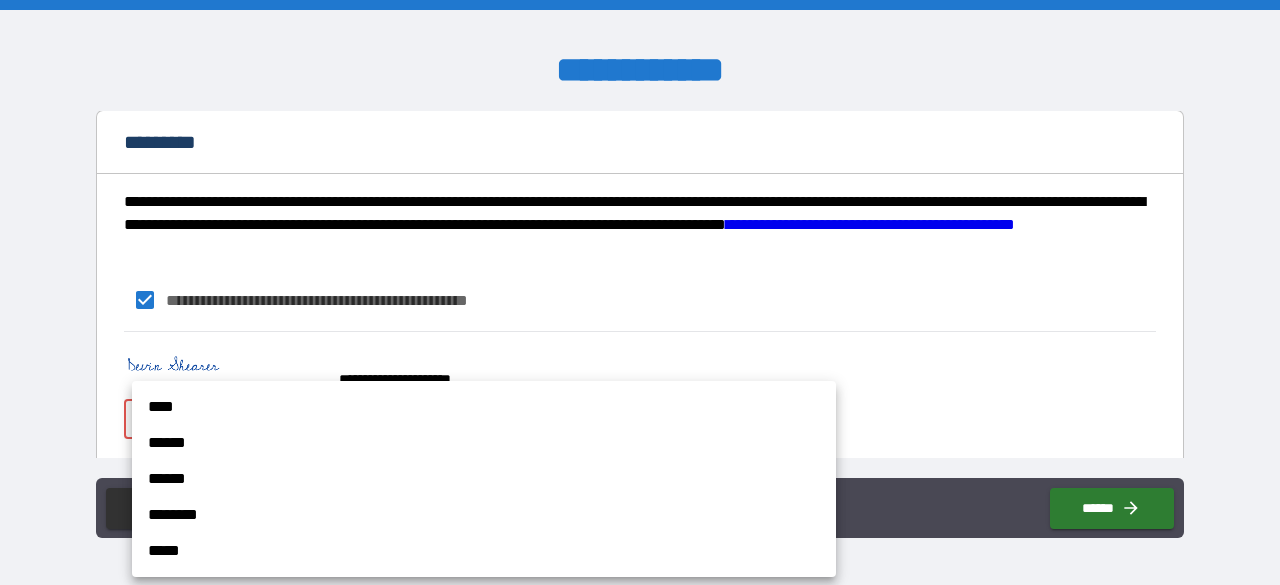click on "******" at bounding box center [484, 443] 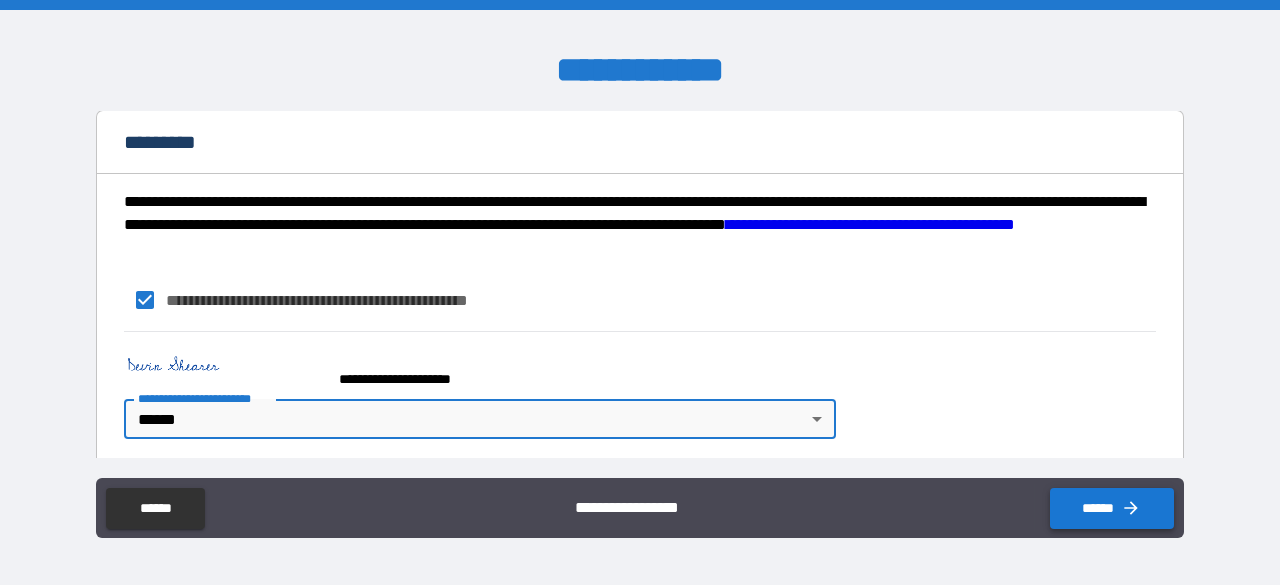 click on "******" at bounding box center [1112, 508] 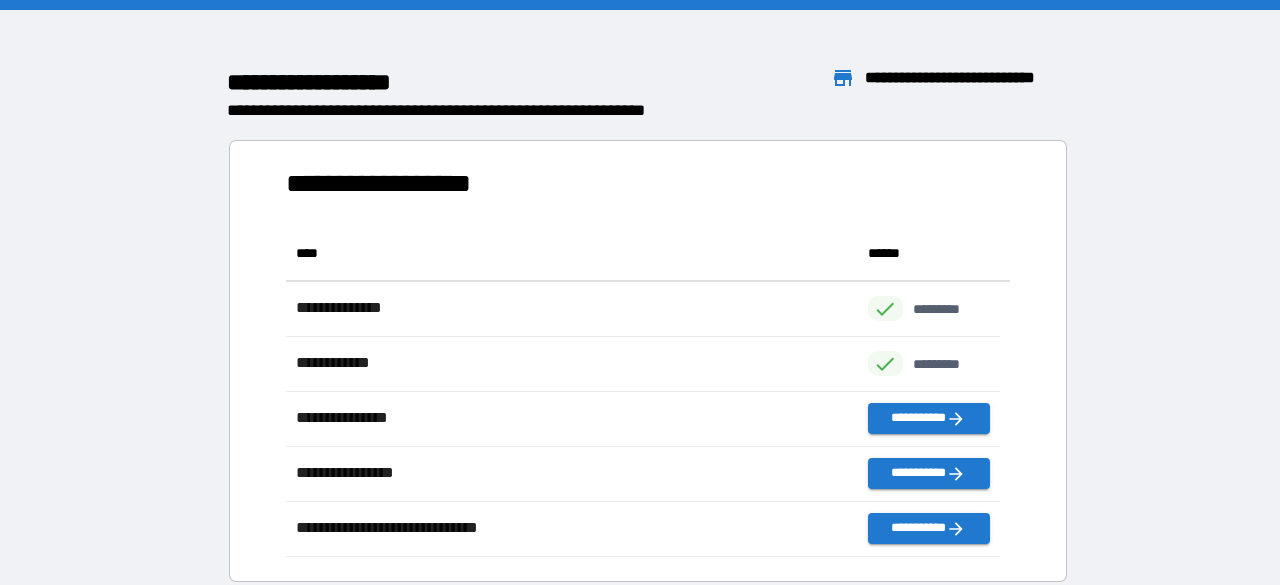 scroll, scrollTop: 16, scrollLeft: 16, axis: both 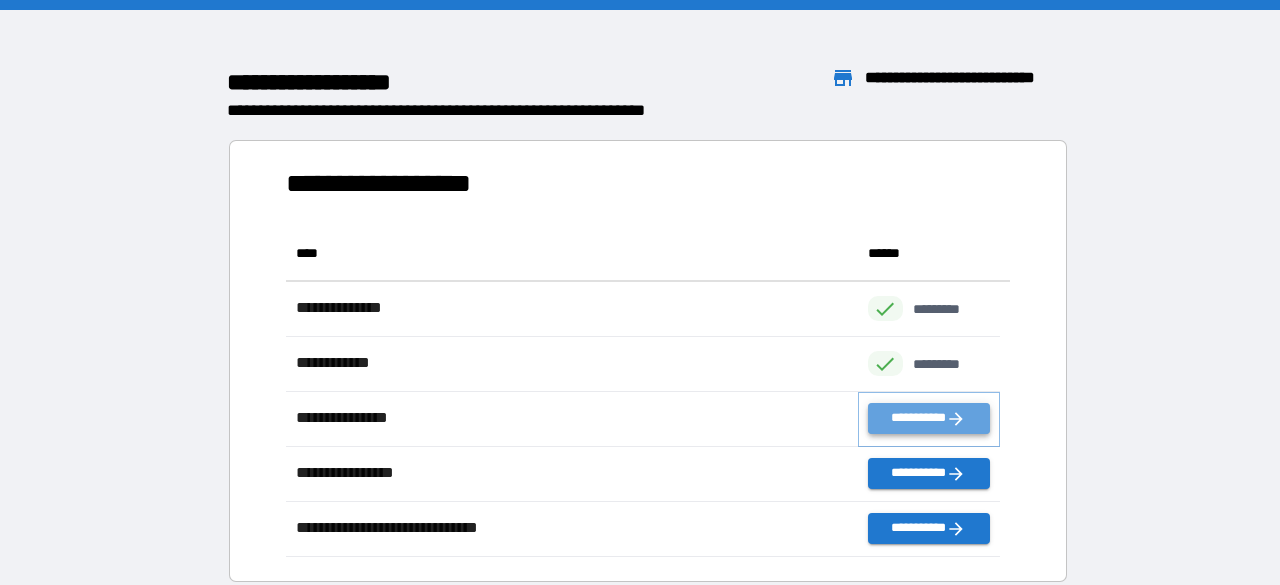 click on "**********" at bounding box center [929, 418] 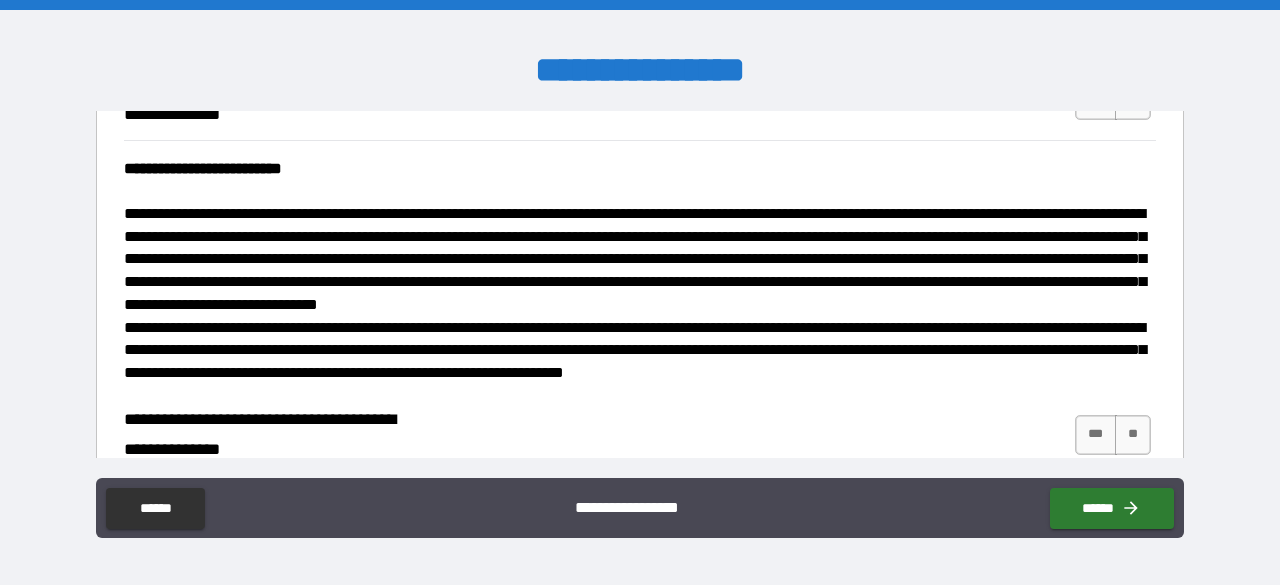 scroll, scrollTop: 646, scrollLeft: 0, axis: vertical 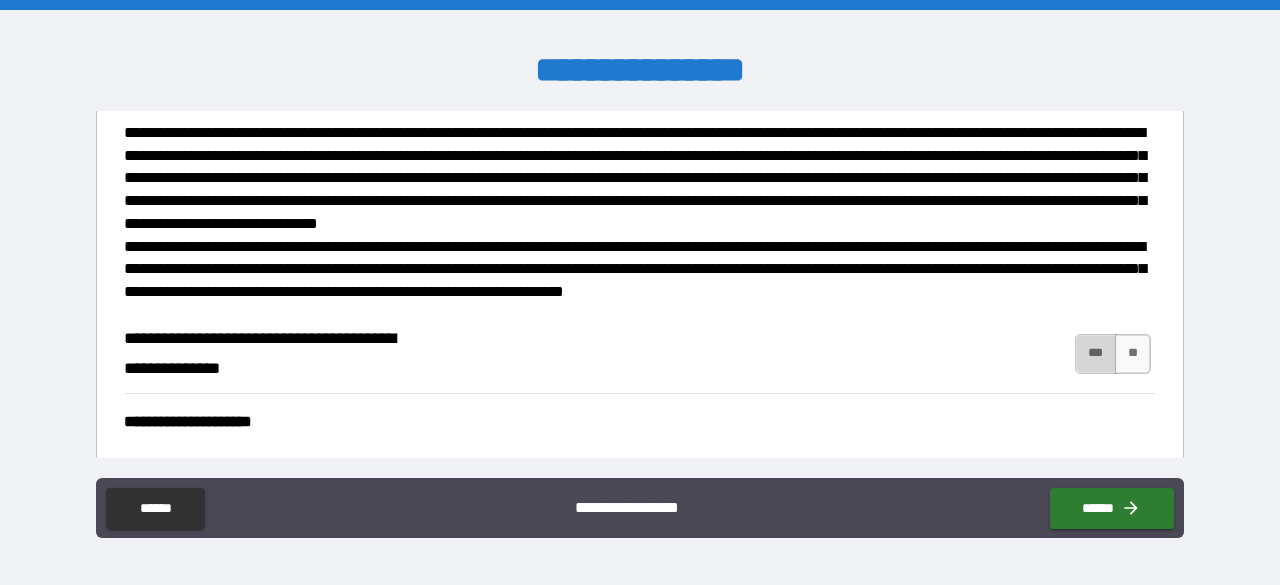 click on "***" at bounding box center (1096, 354) 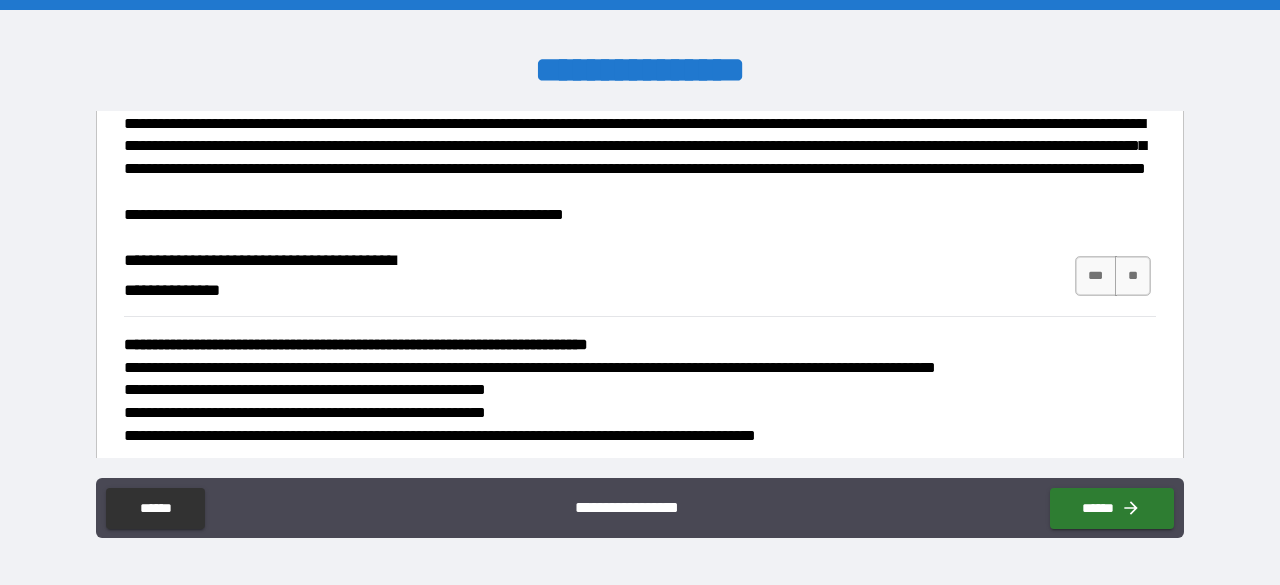 scroll, scrollTop: 994, scrollLeft: 0, axis: vertical 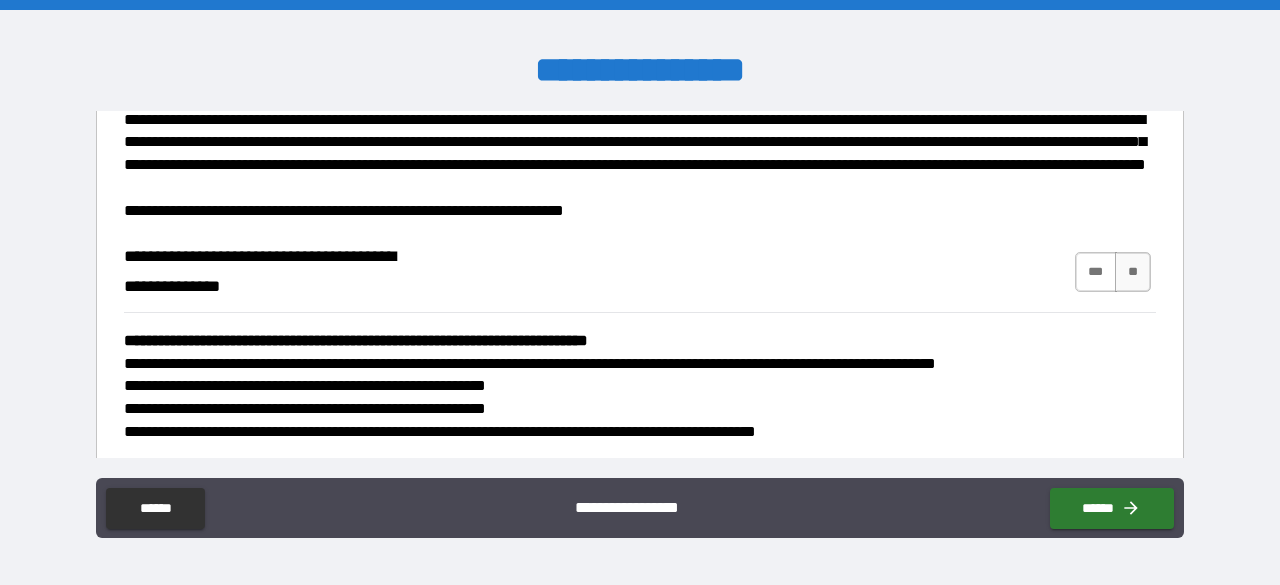 click on "***" at bounding box center [1096, 272] 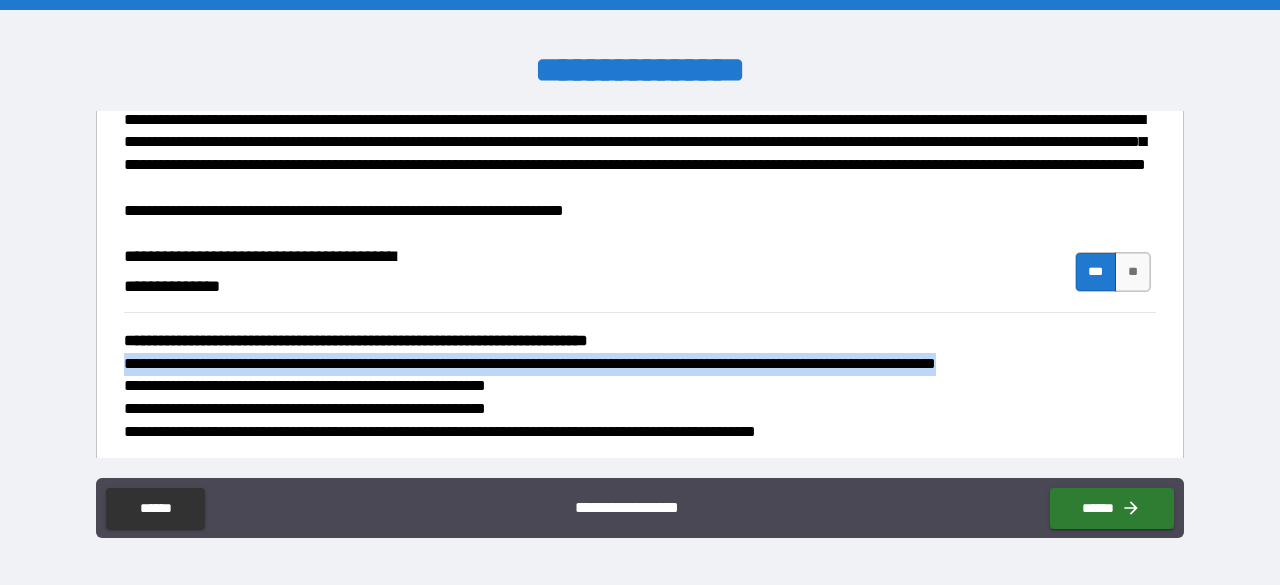 drag, startPoint x: 1190, startPoint y: 315, endPoint x: 1198, endPoint y: 357, distance: 42.755116 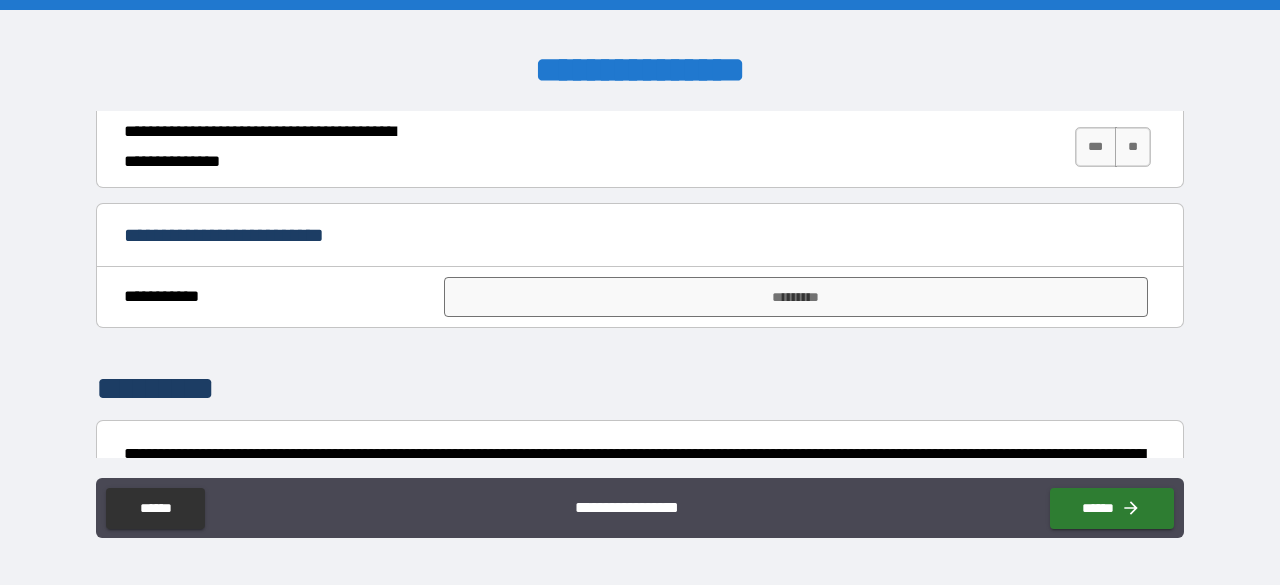 scroll, scrollTop: 1351, scrollLeft: 0, axis: vertical 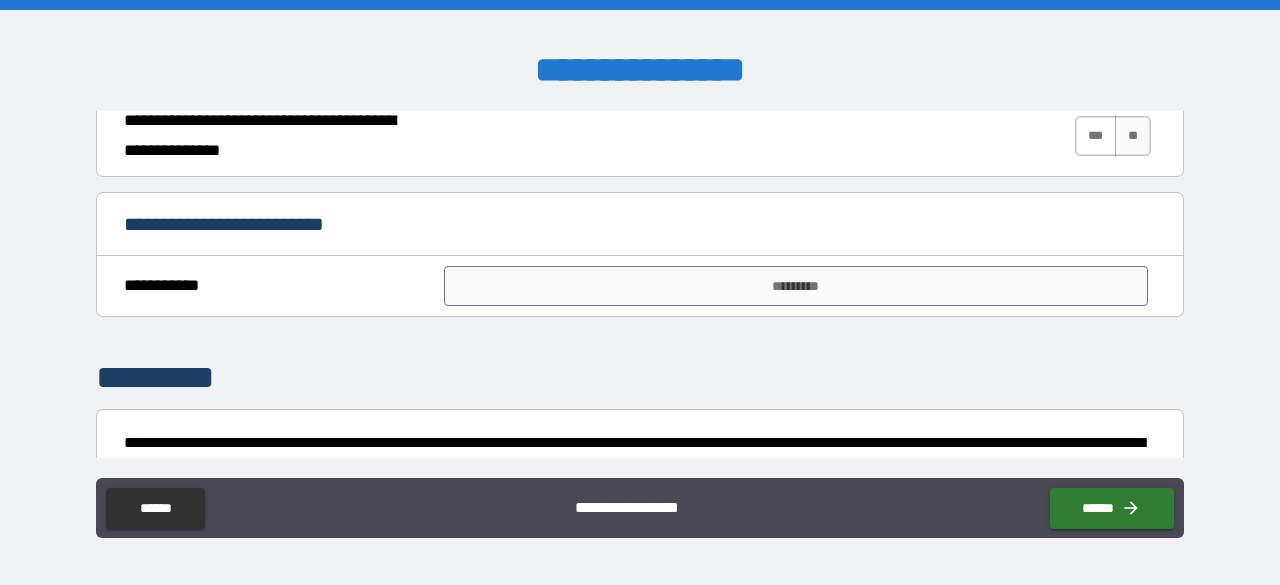 click on "***" at bounding box center [1096, 136] 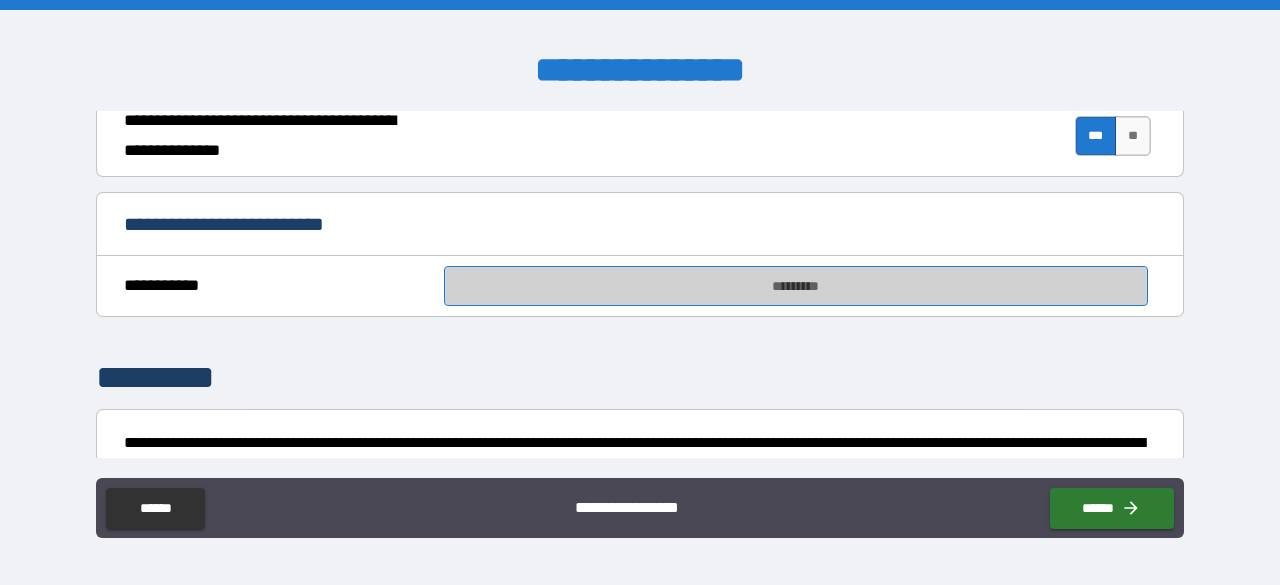 click on "*********" at bounding box center [796, 286] 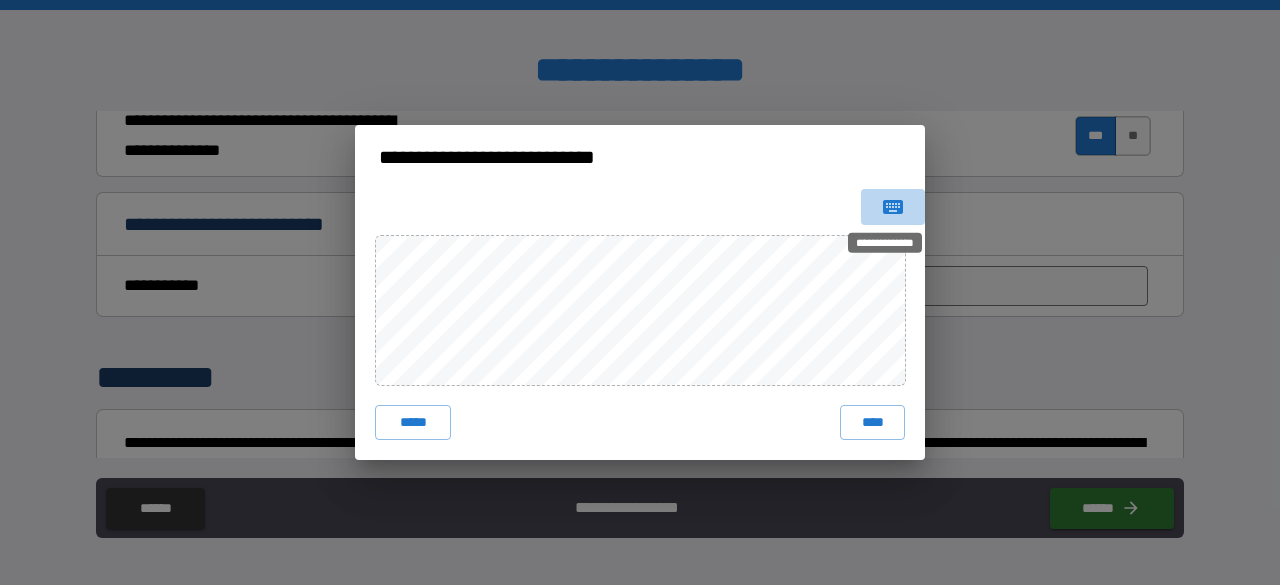click 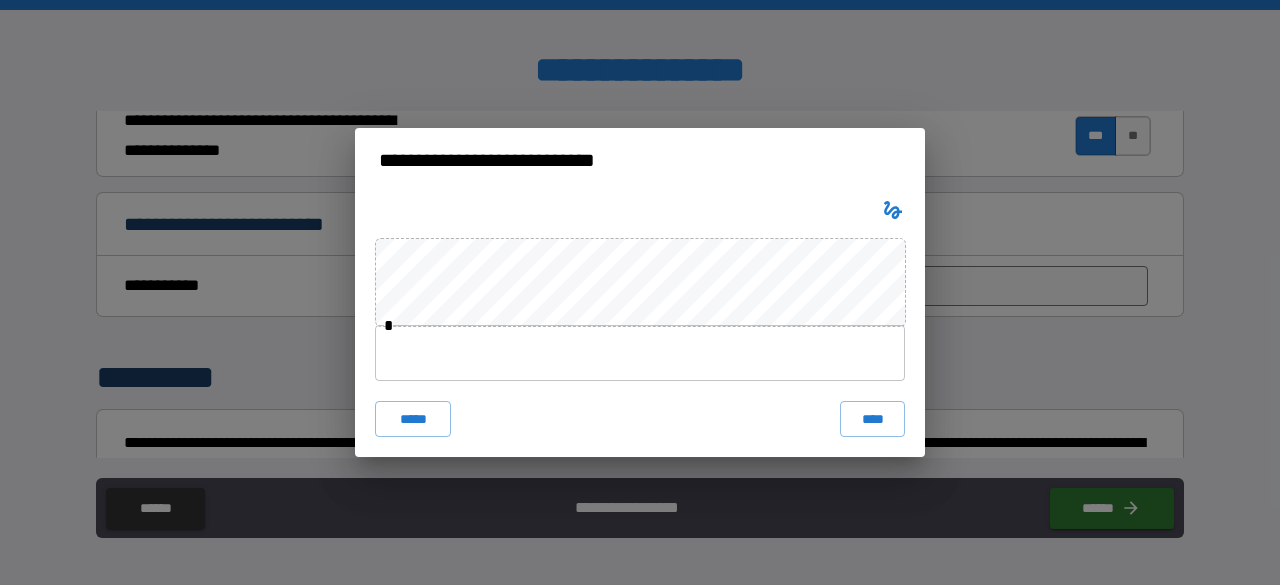 click at bounding box center (640, 353) 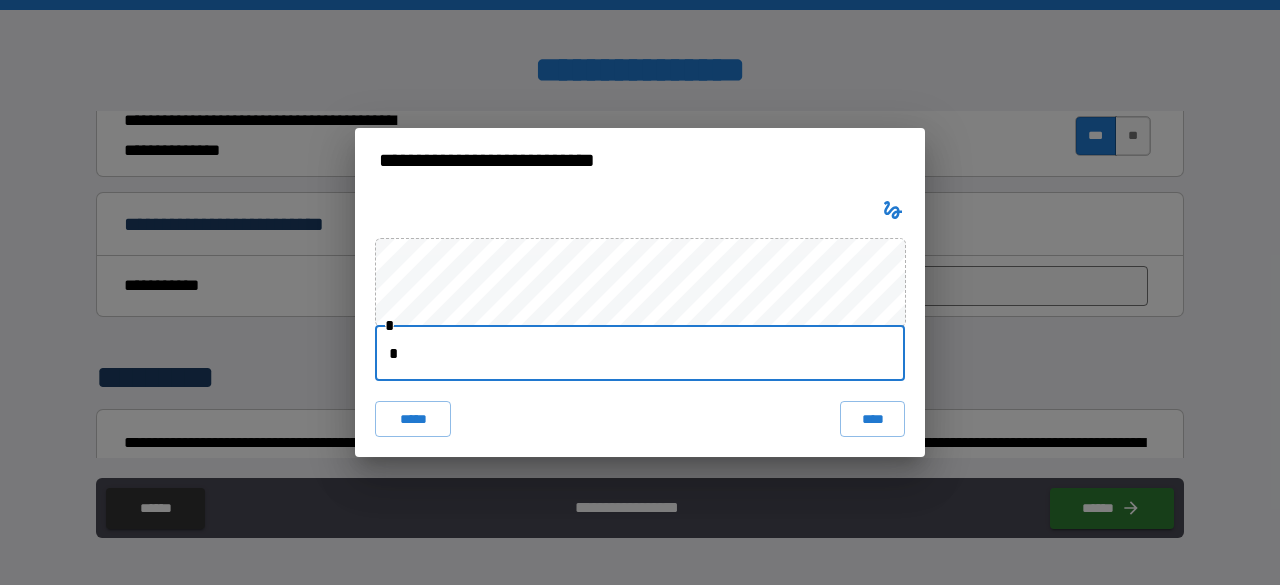 type on "**********" 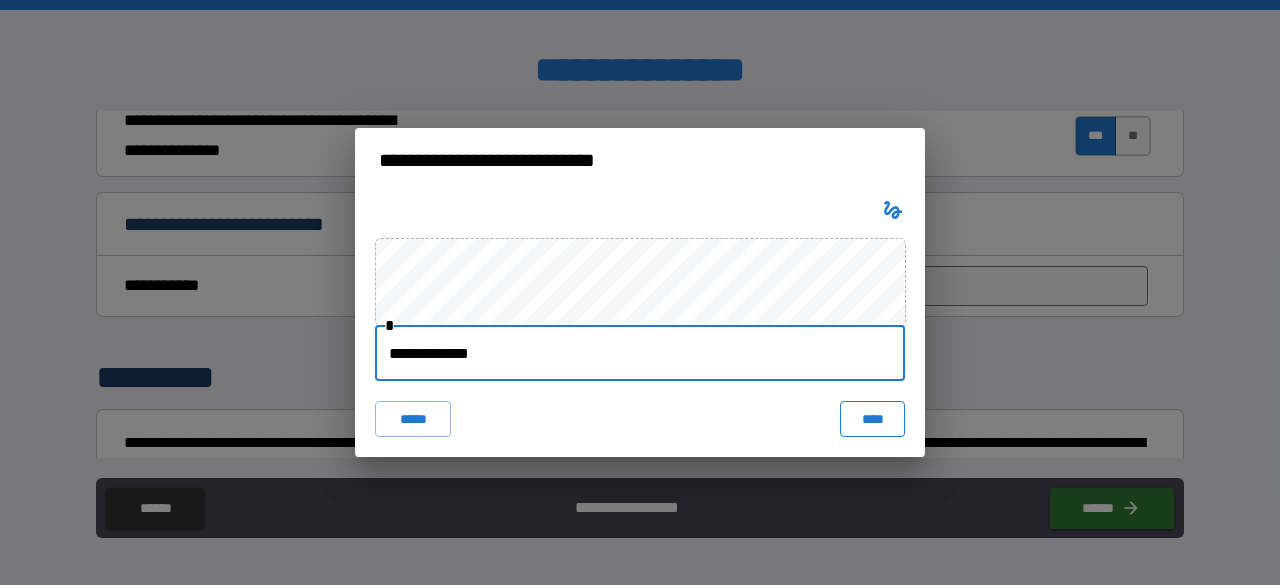 click on "****" at bounding box center (872, 419) 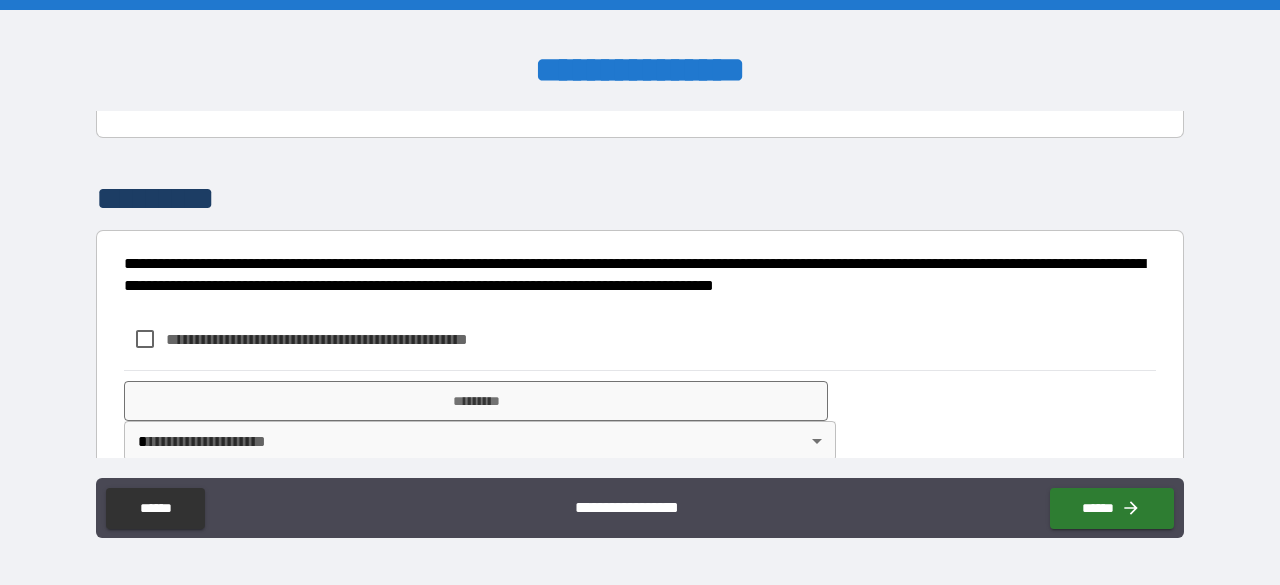 scroll, scrollTop: 1576, scrollLeft: 0, axis: vertical 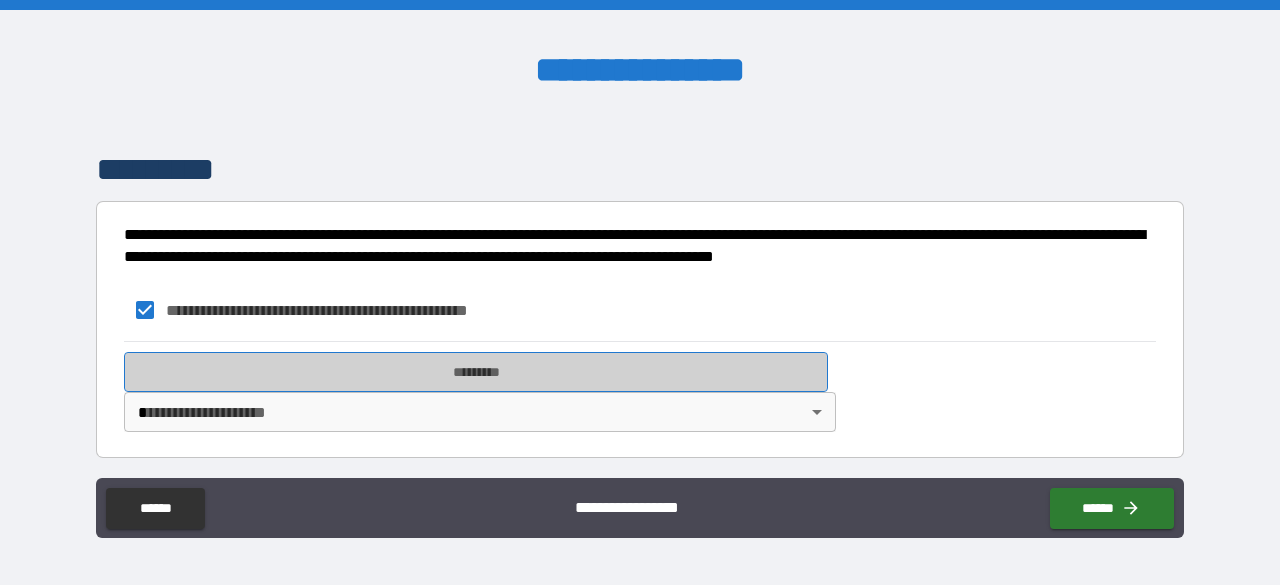 click on "*********" at bounding box center (476, 372) 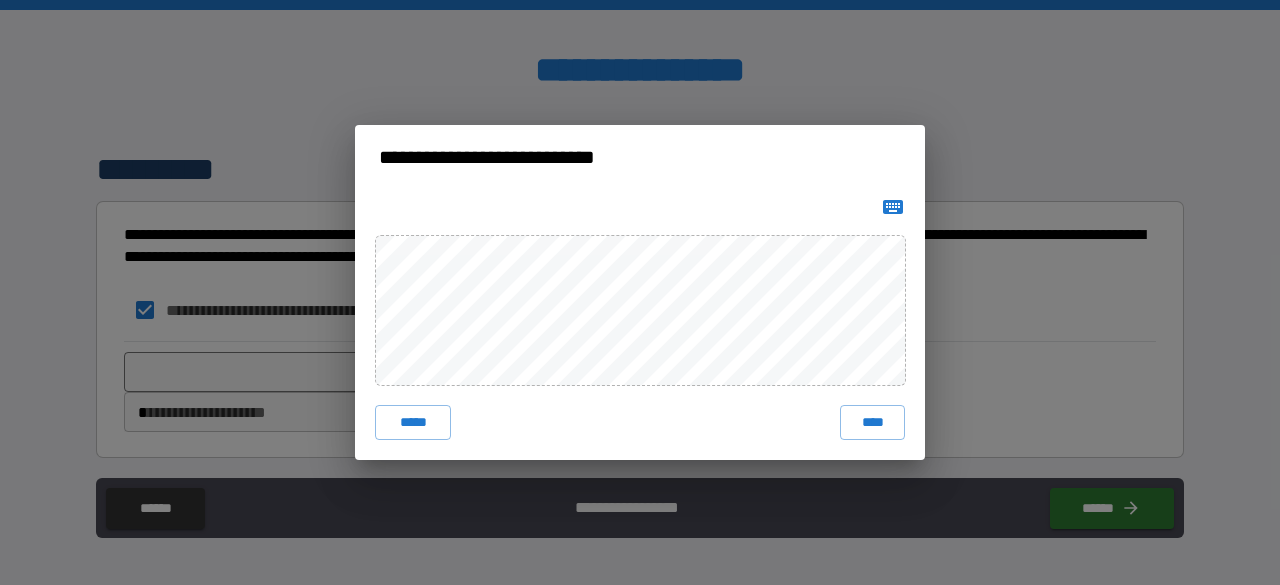 click 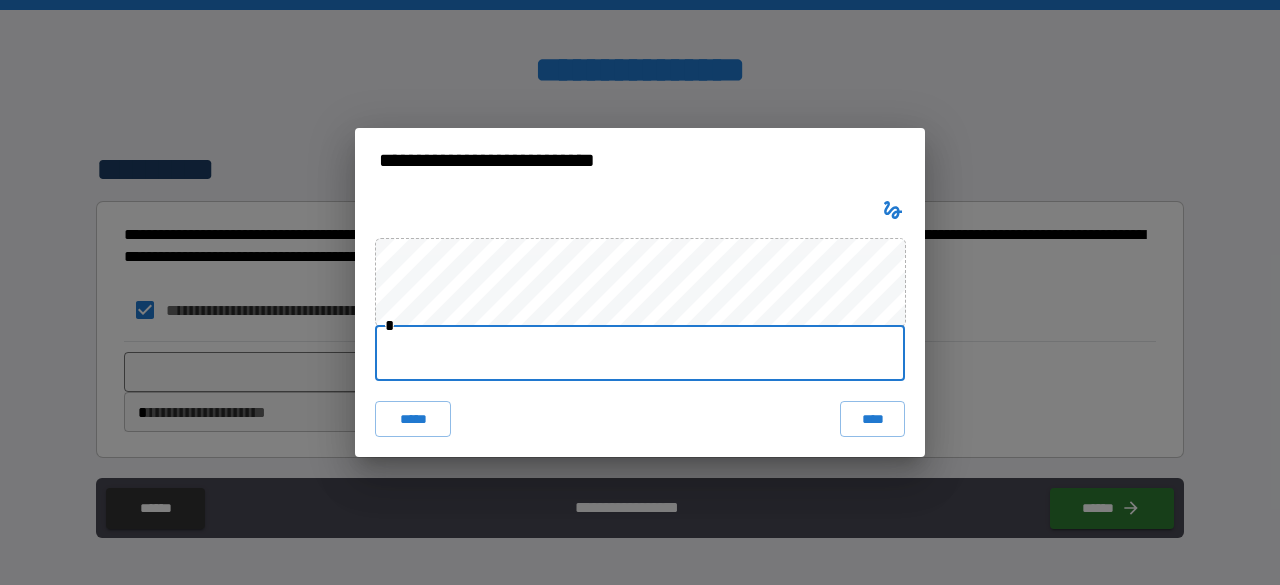 click at bounding box center [640, 353] 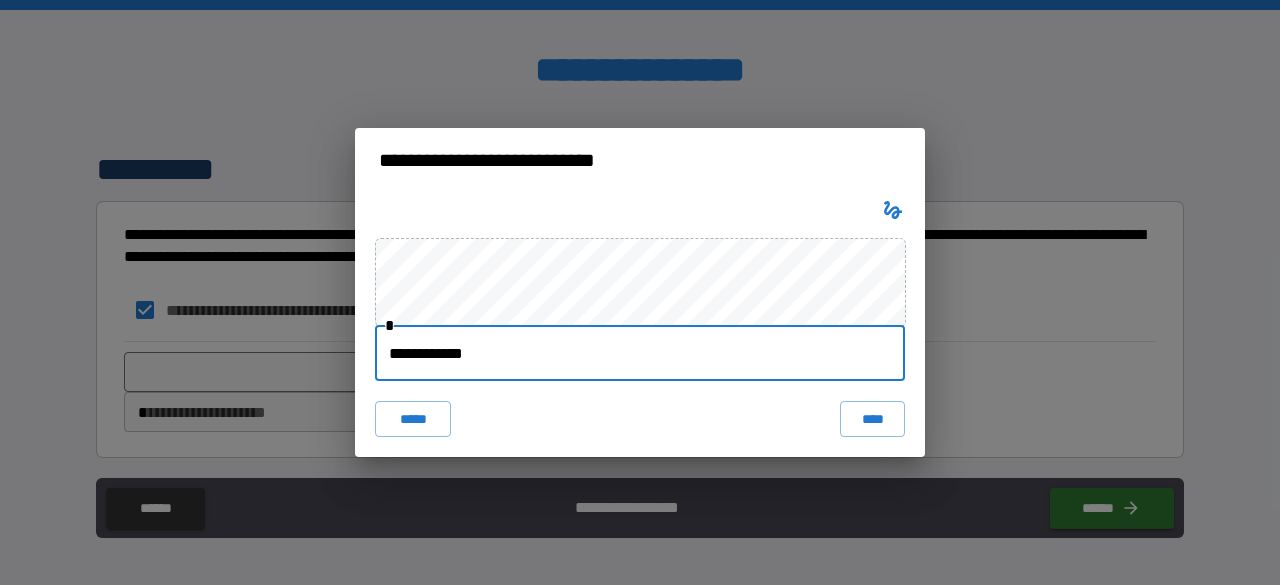 type on "**********" 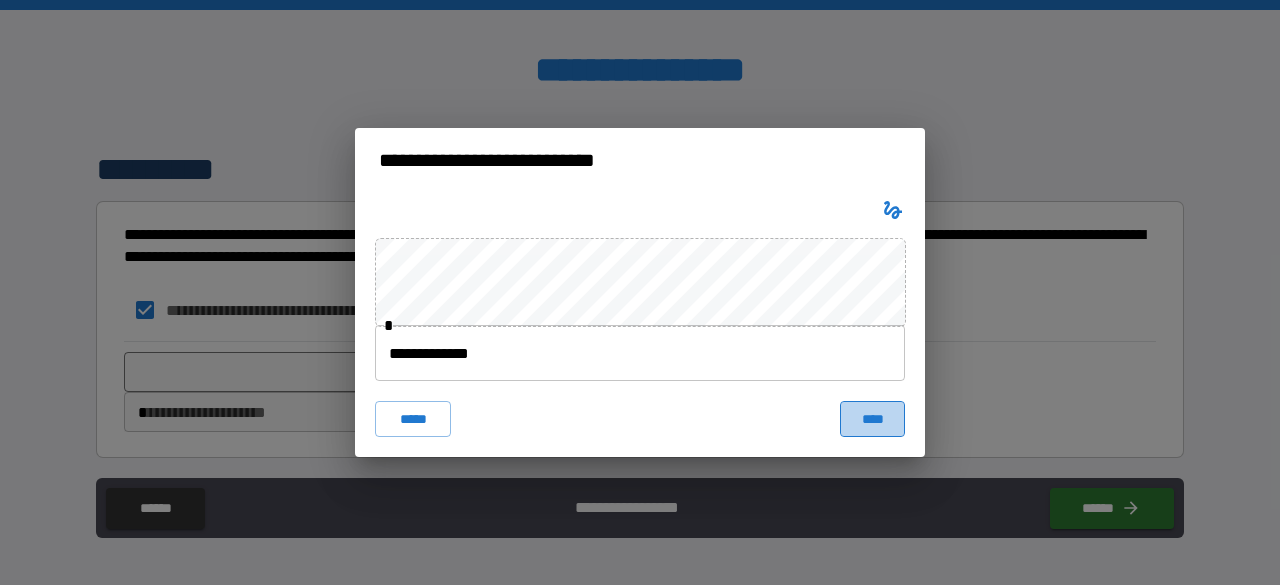 click on "****" at bounding box center [872, 419] 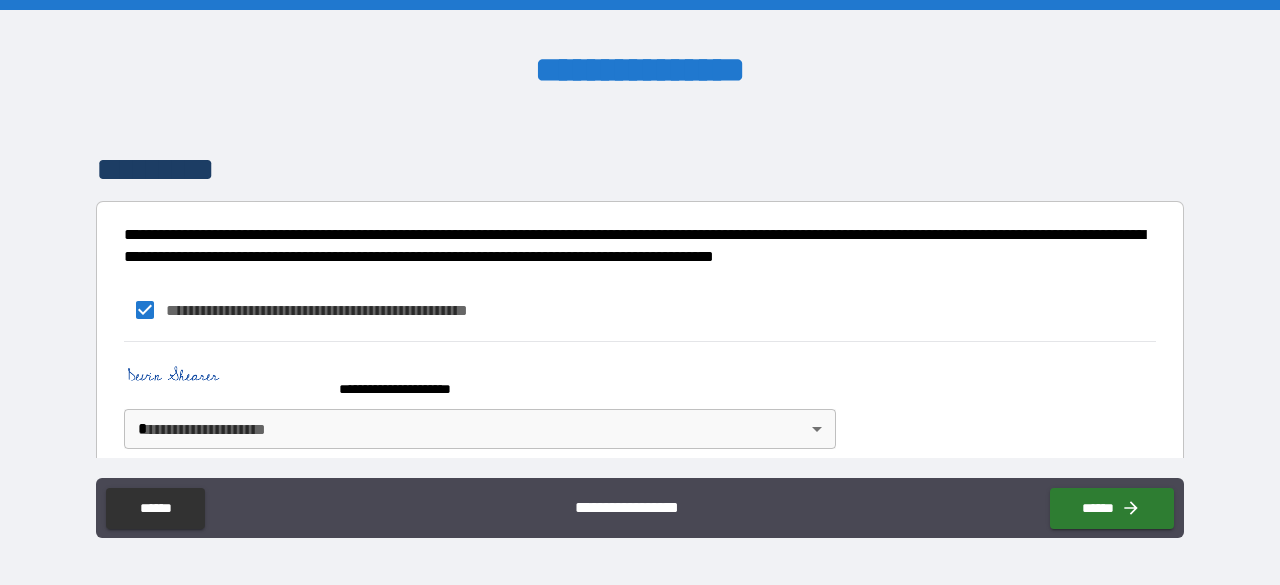 click on "**********" at bounding box center [640, 292] 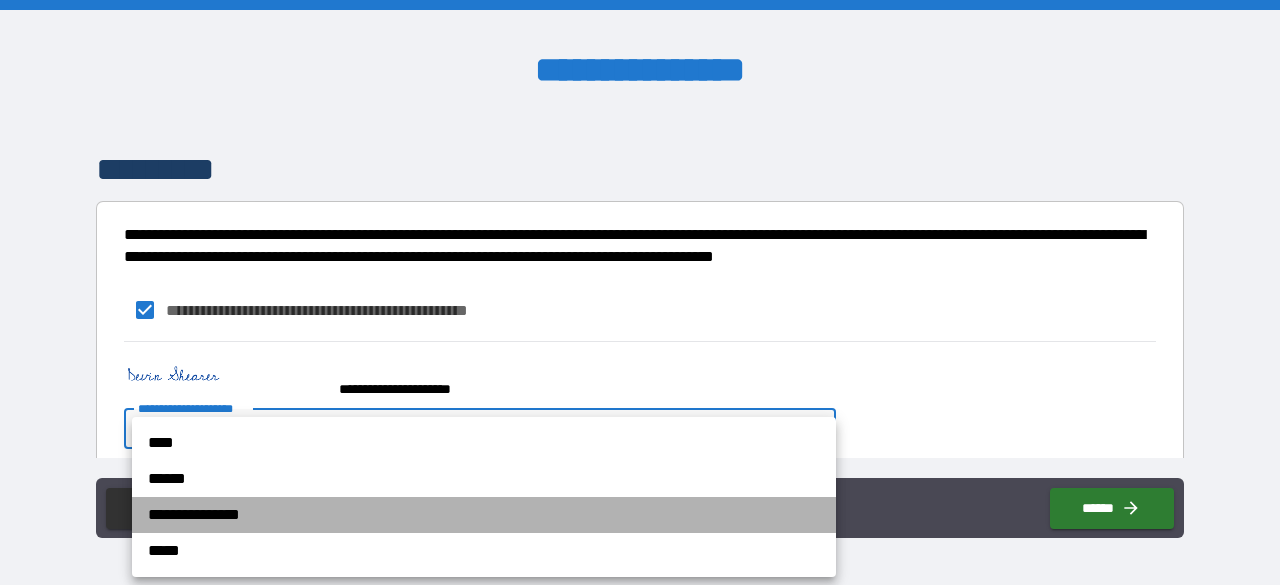 click on "**********" at bounding box center [484, 515] 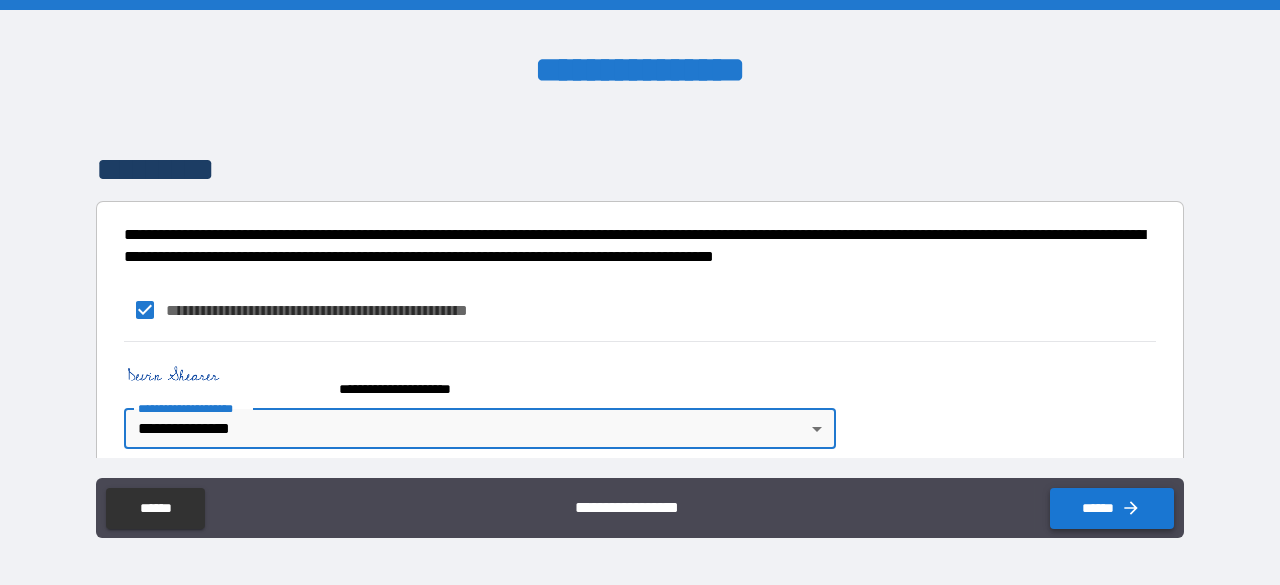 click on "******" at bounding box center (1112, 508) 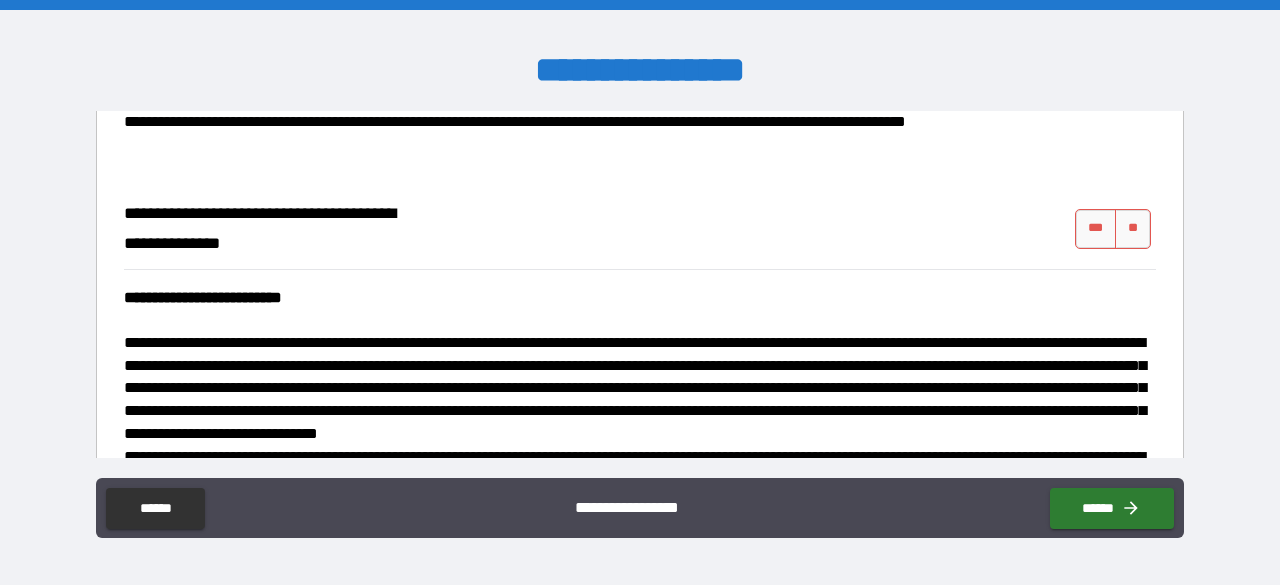 scroll, scrollTop: 406, scrollLeft: 0, axis: vertical 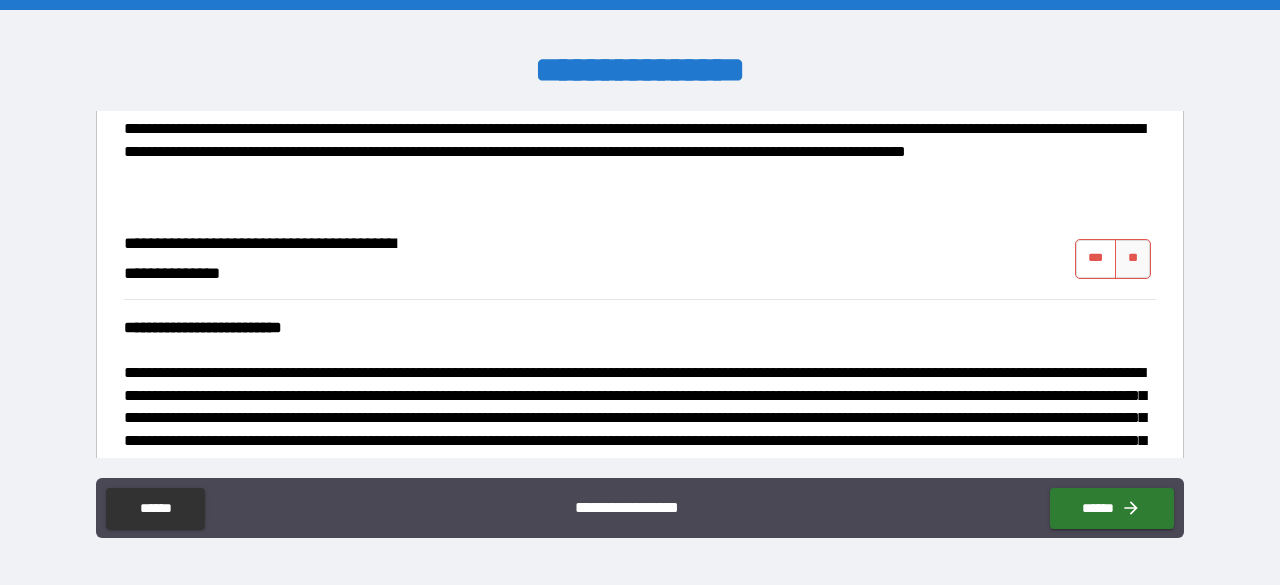 click on "***" at bounding box center (1096, 259) 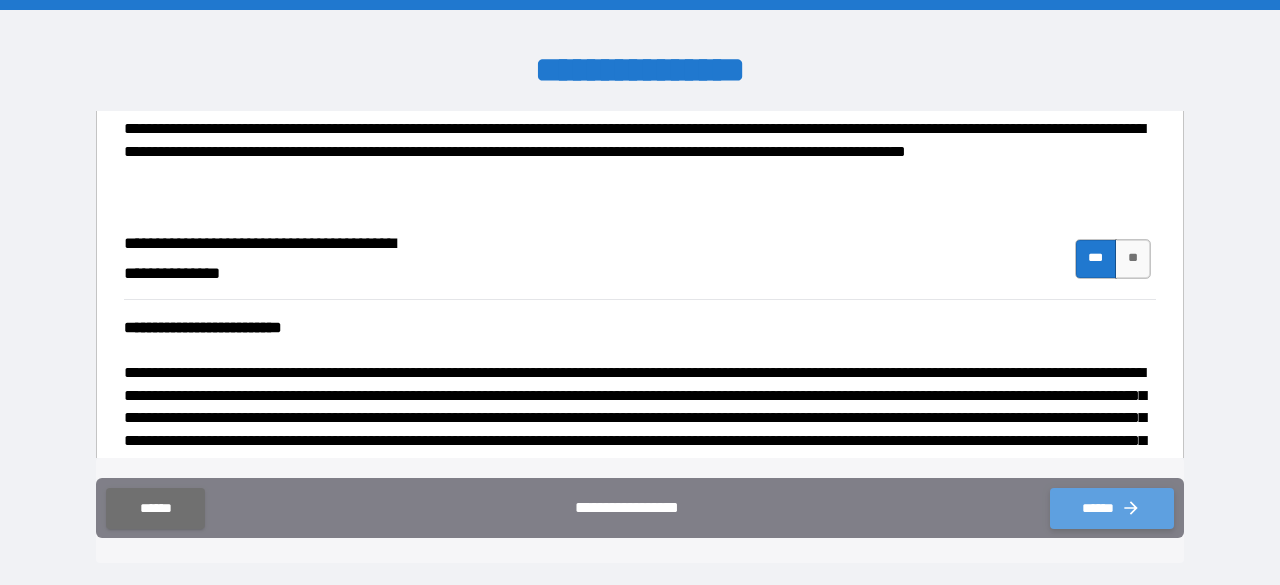 click on "******" at bounding box center [1112, 508] 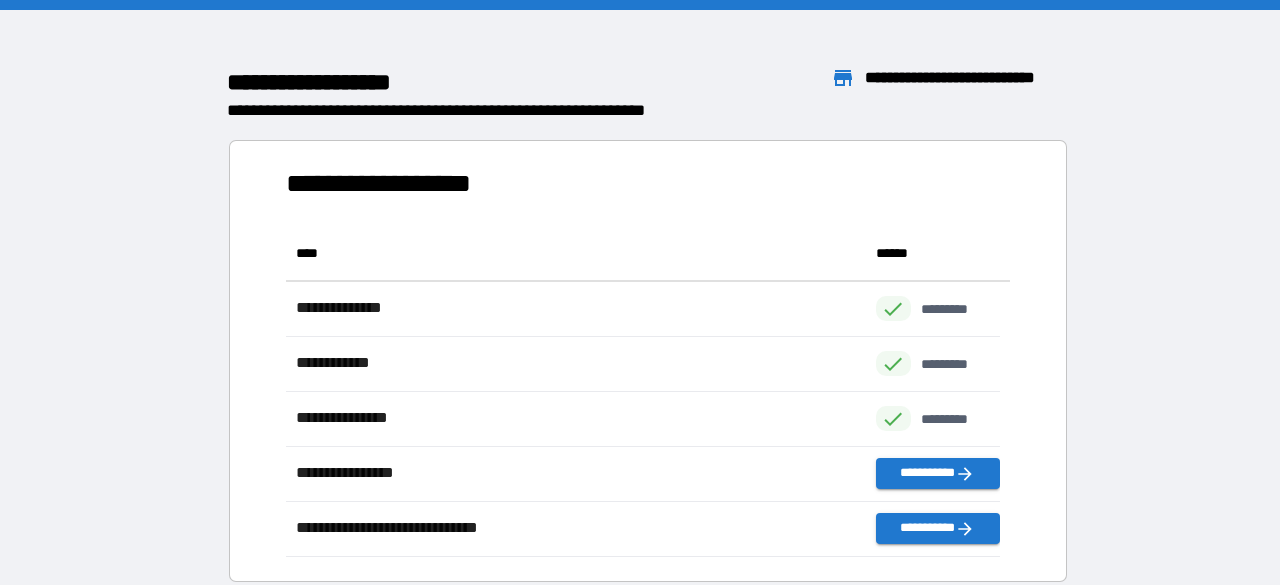 scroll, scrollTop: 16, scrollLeft: 16, axis: both 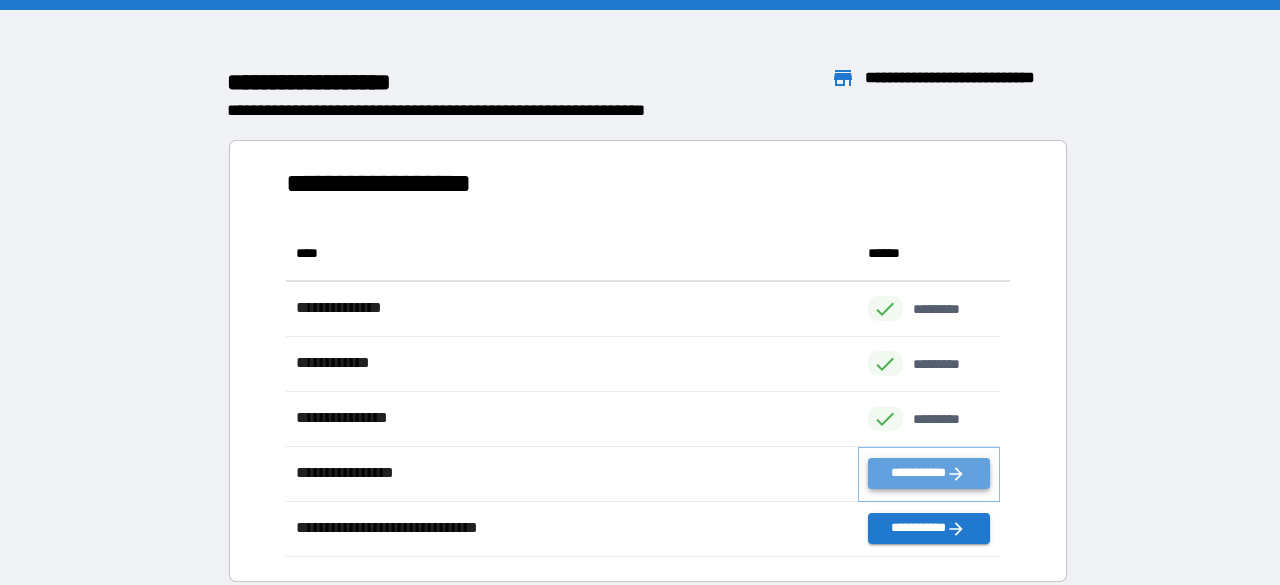 click on "**********" at bounding box center (929, 473) 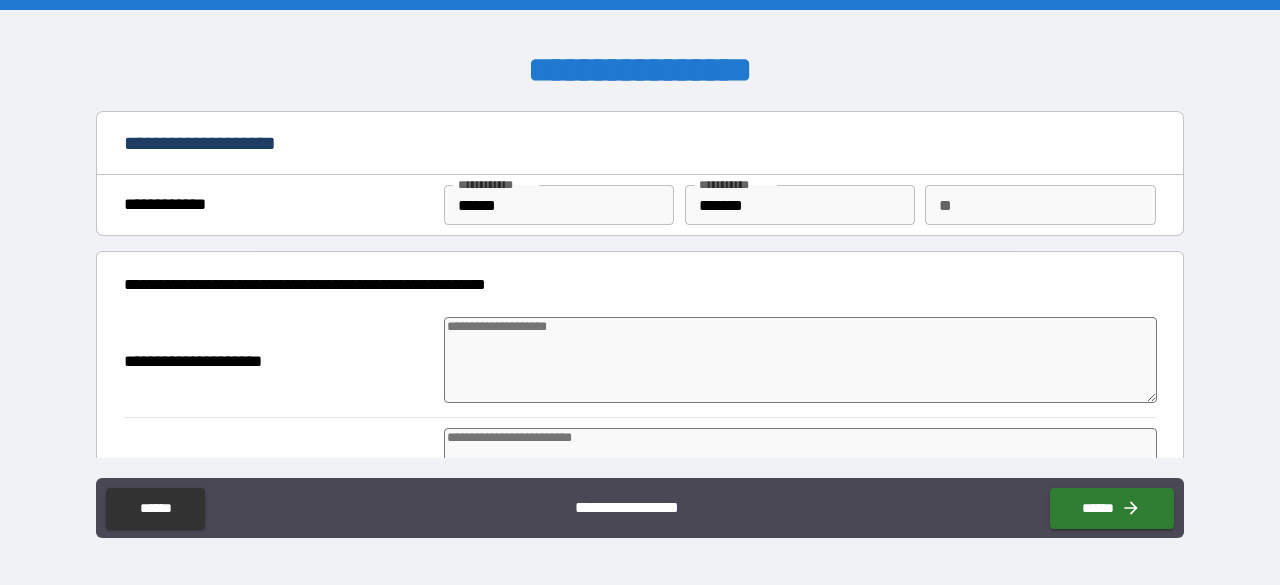 type on "*" 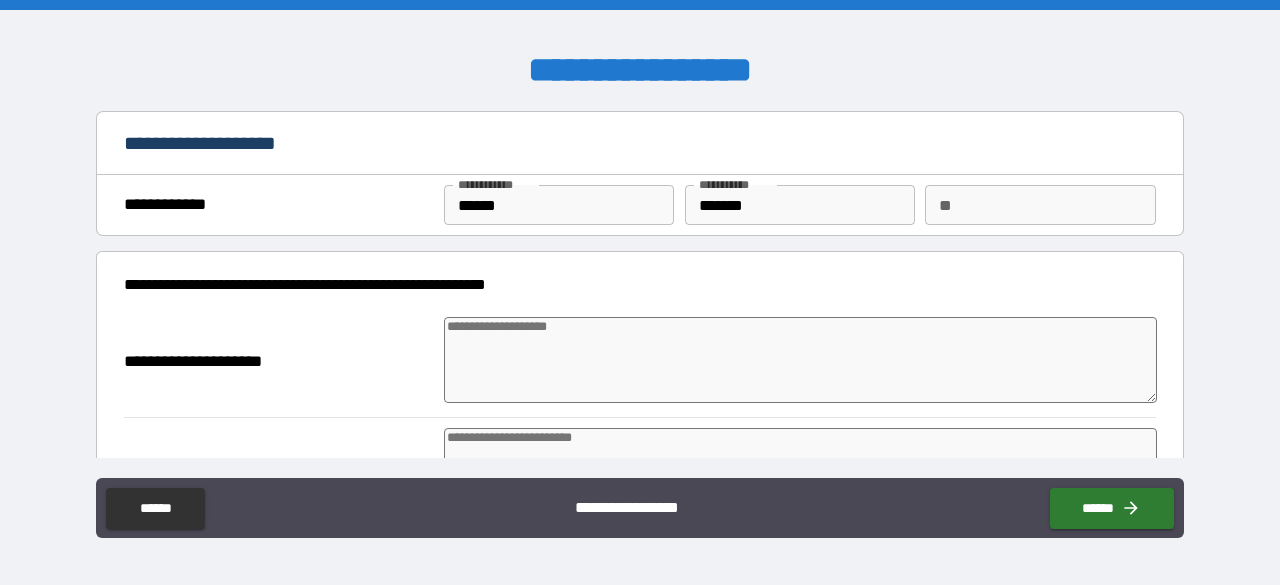 type on "*" 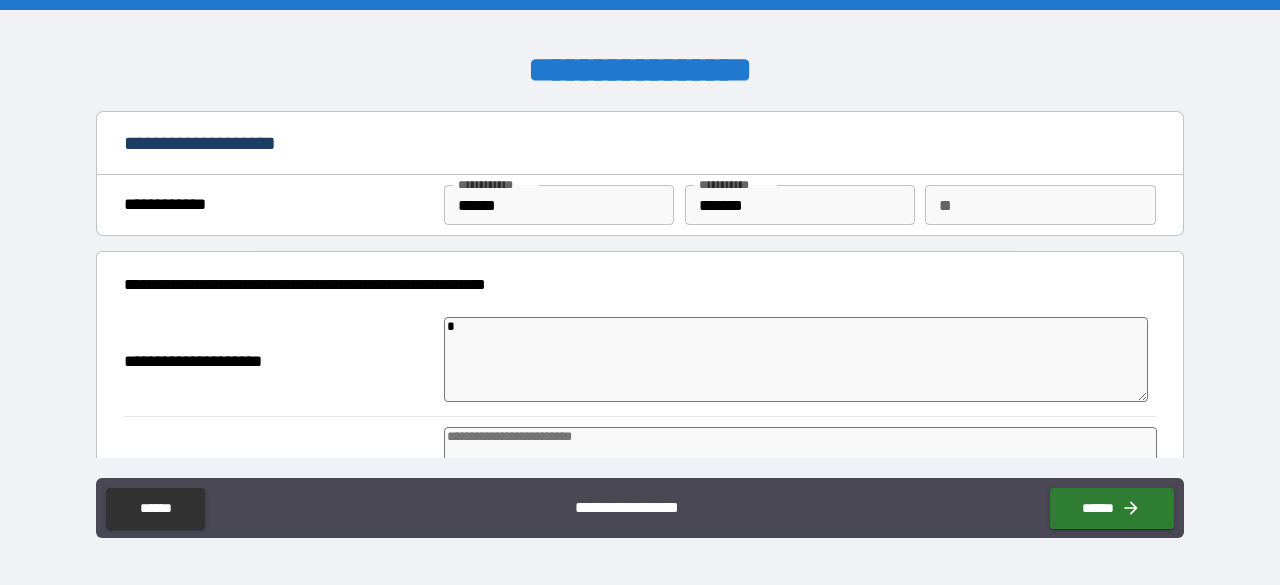 type on "**" 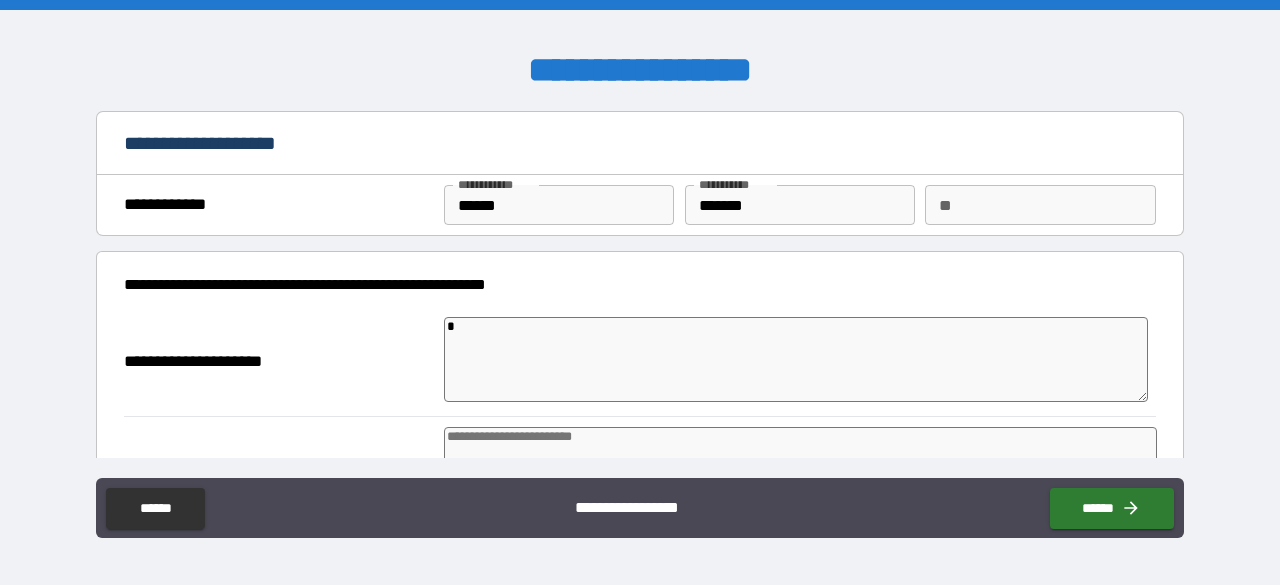 type on "*" 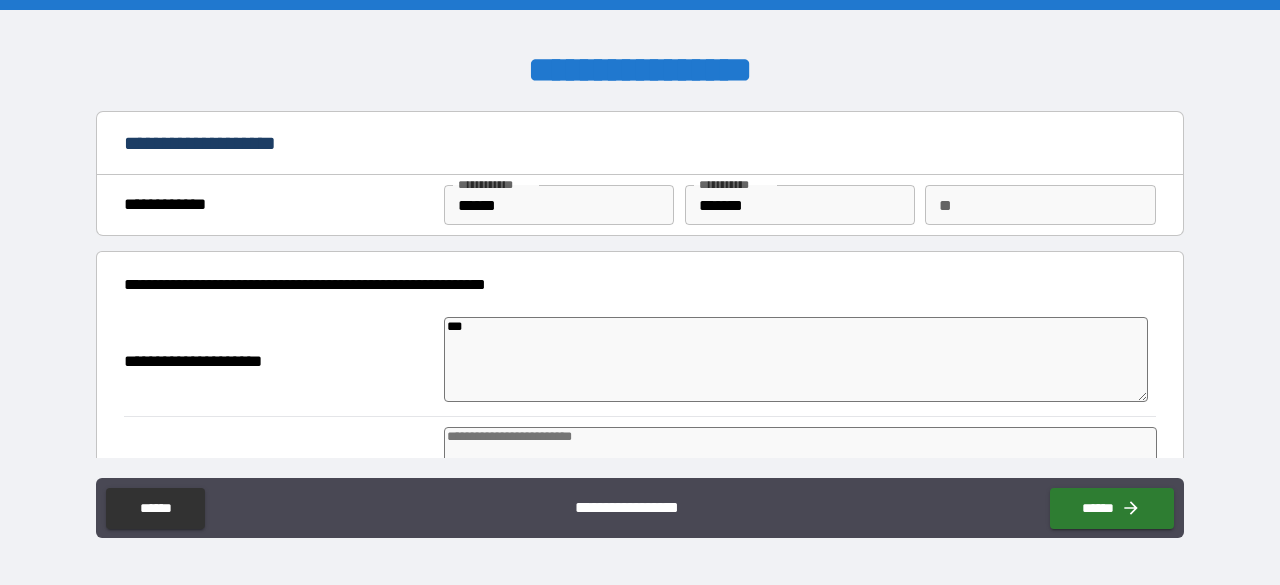type on "****" 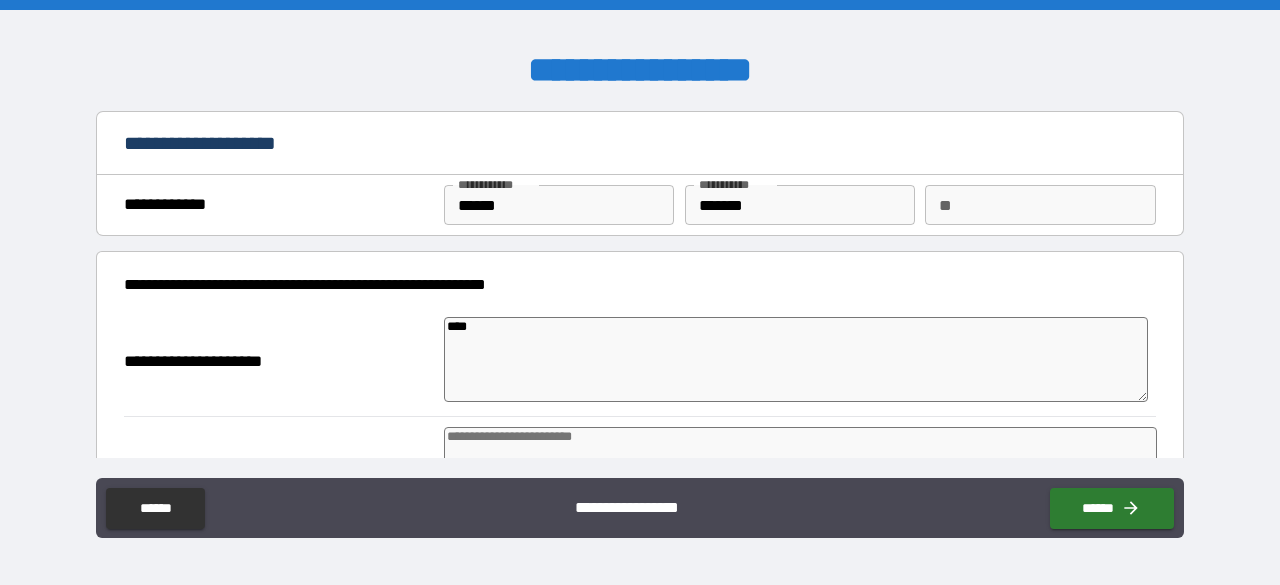 type on "*****" 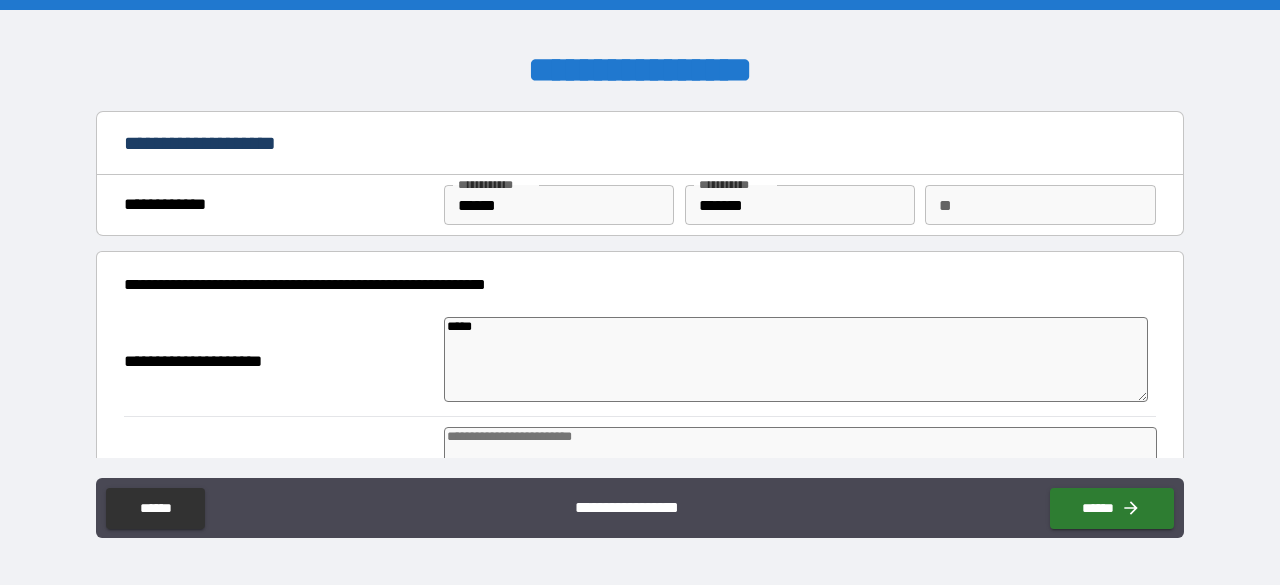 type on "*" 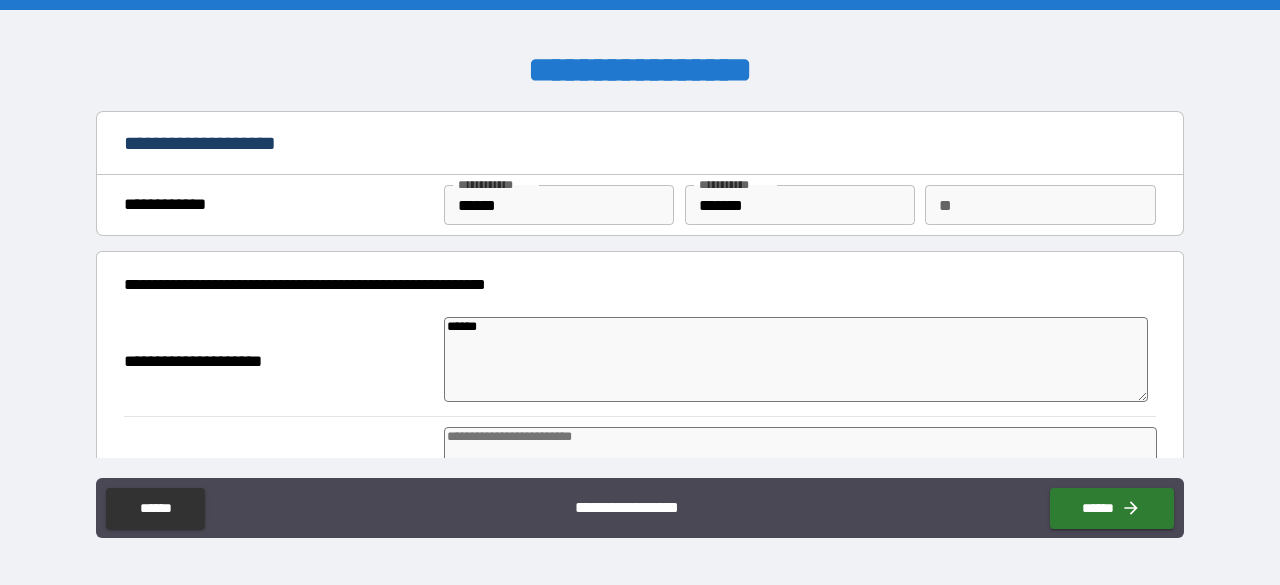type on "*" 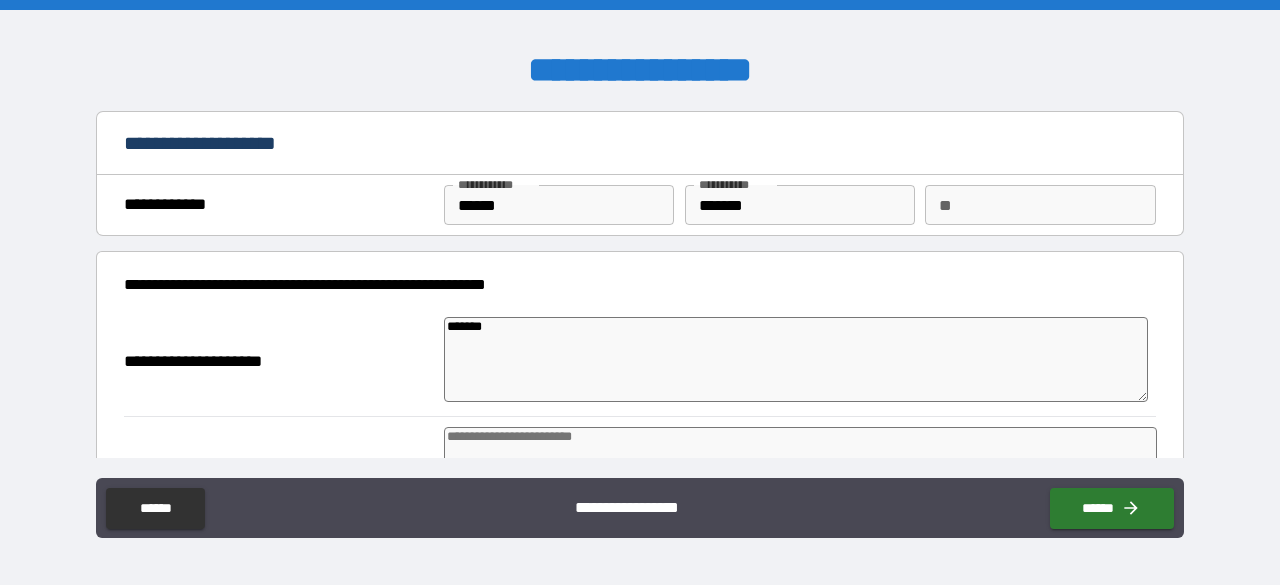 type on "********" 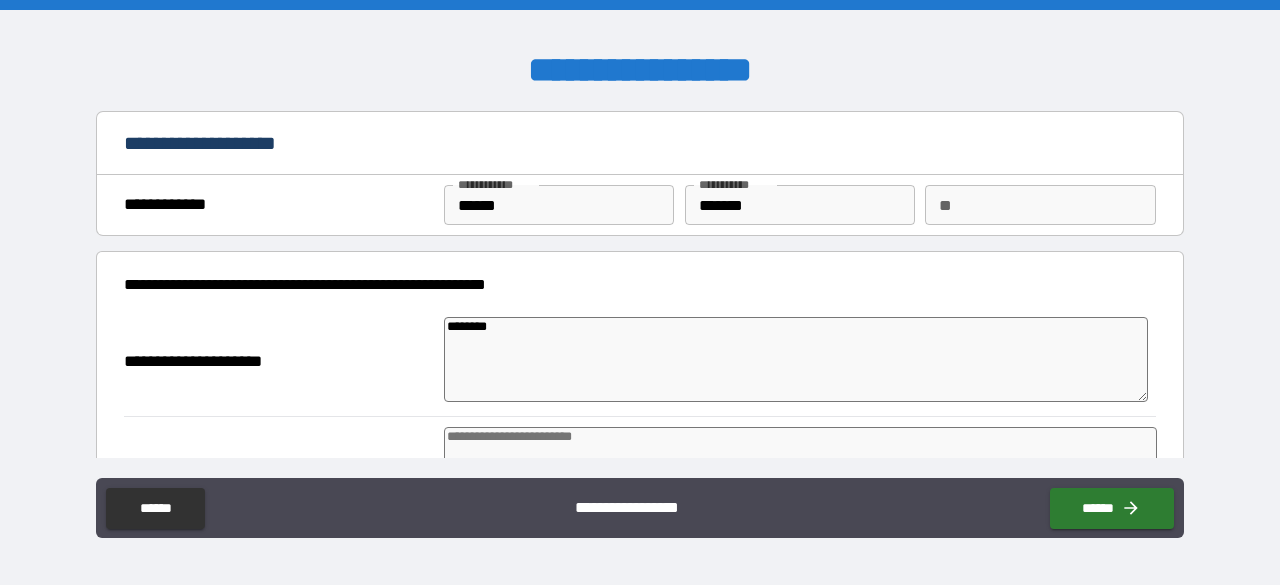 type on "*" 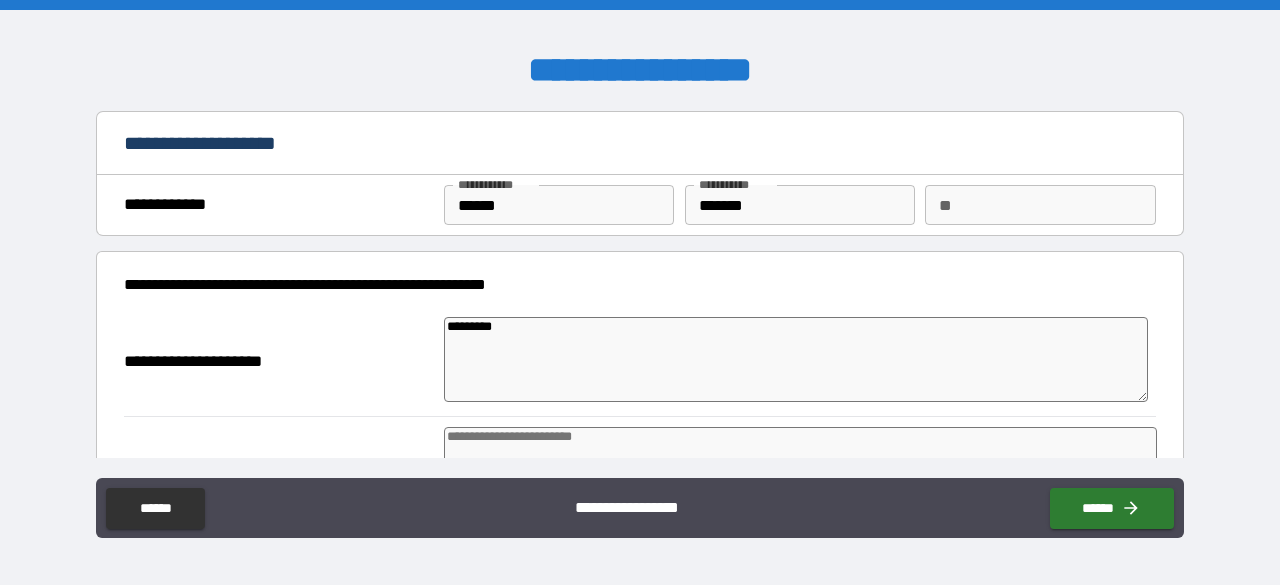 type on "*" 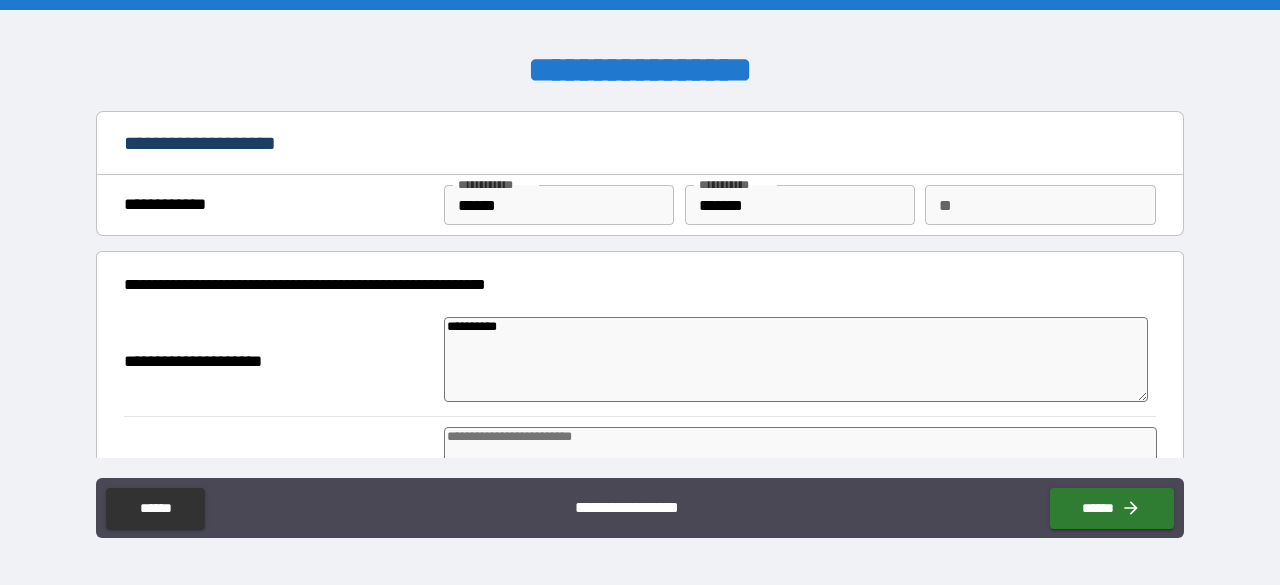 type on "*" 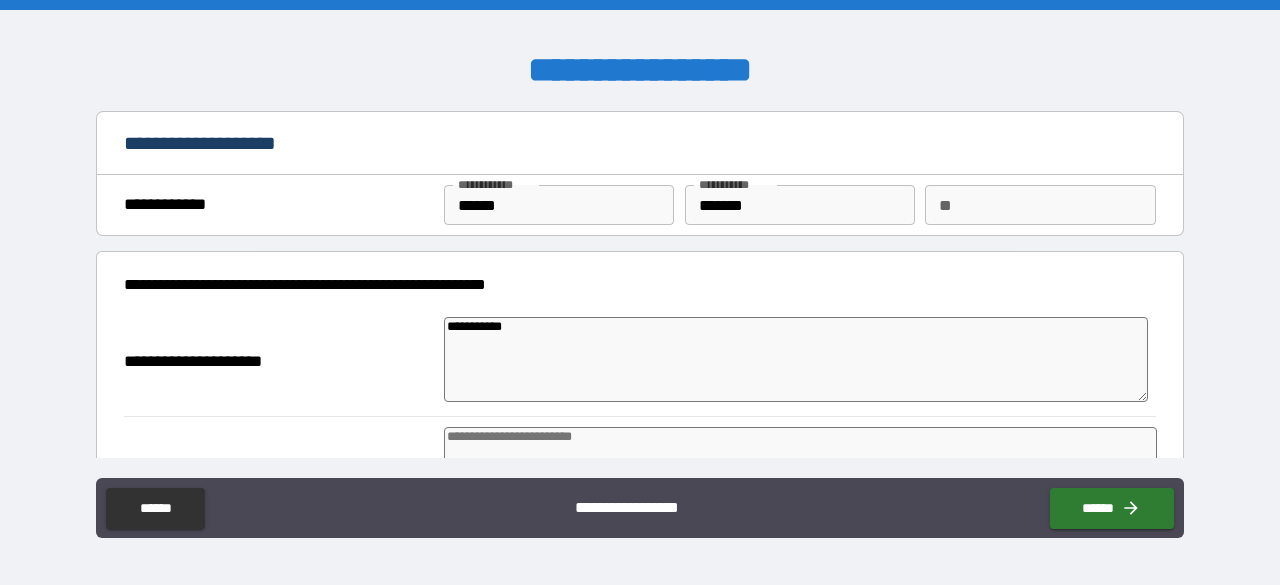 type on "**********" 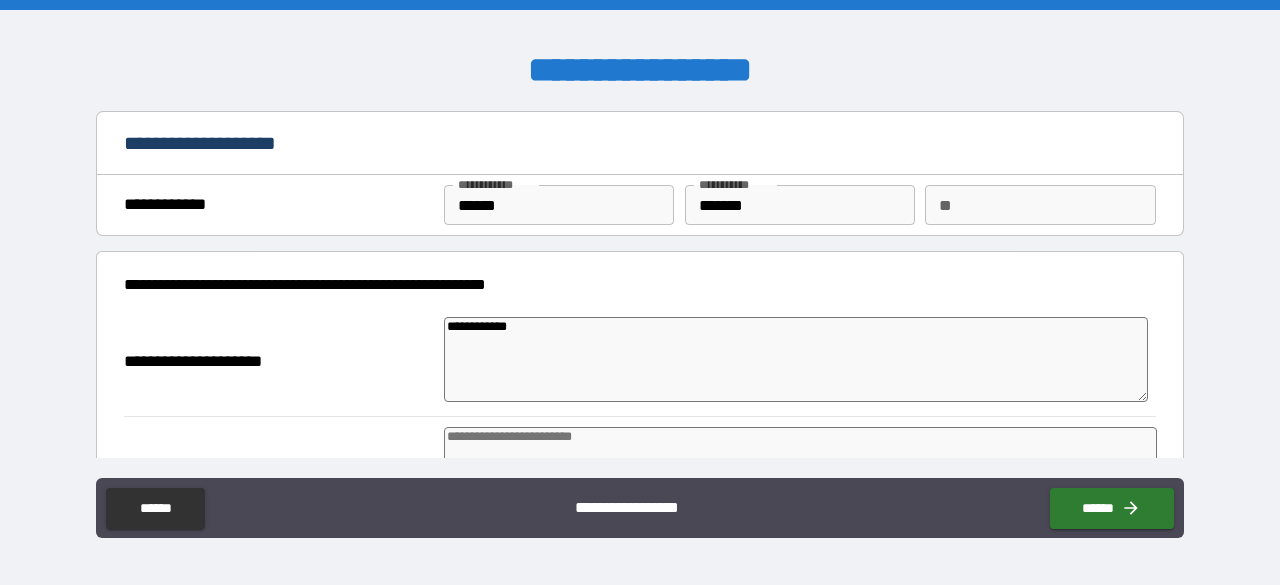 type on "*" 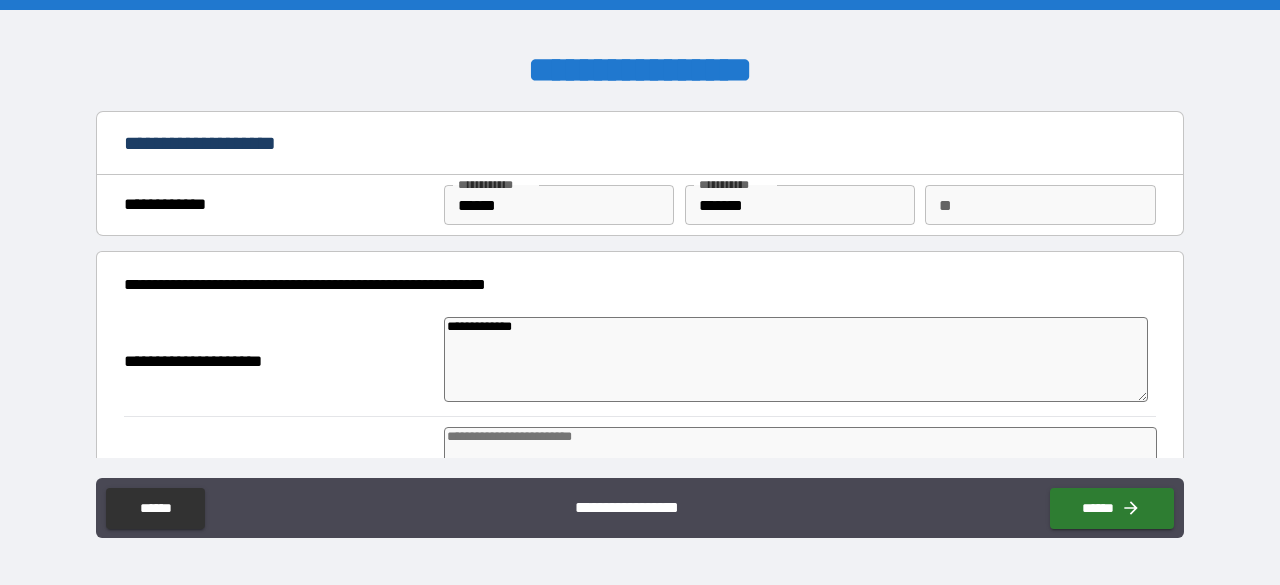 type on "*" 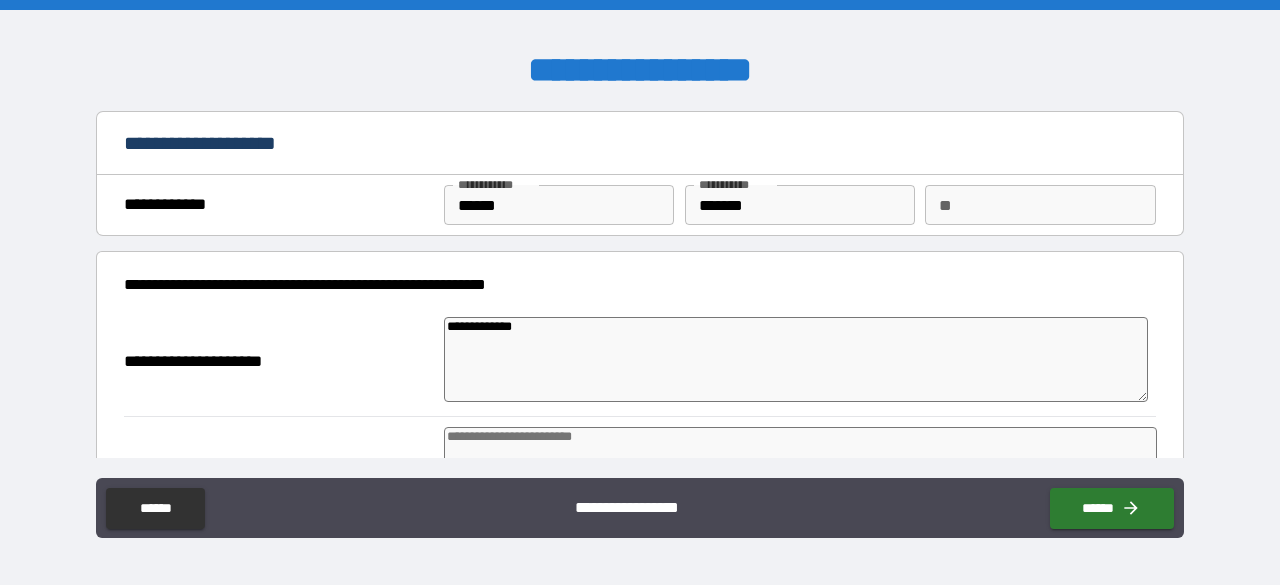 type on "*" 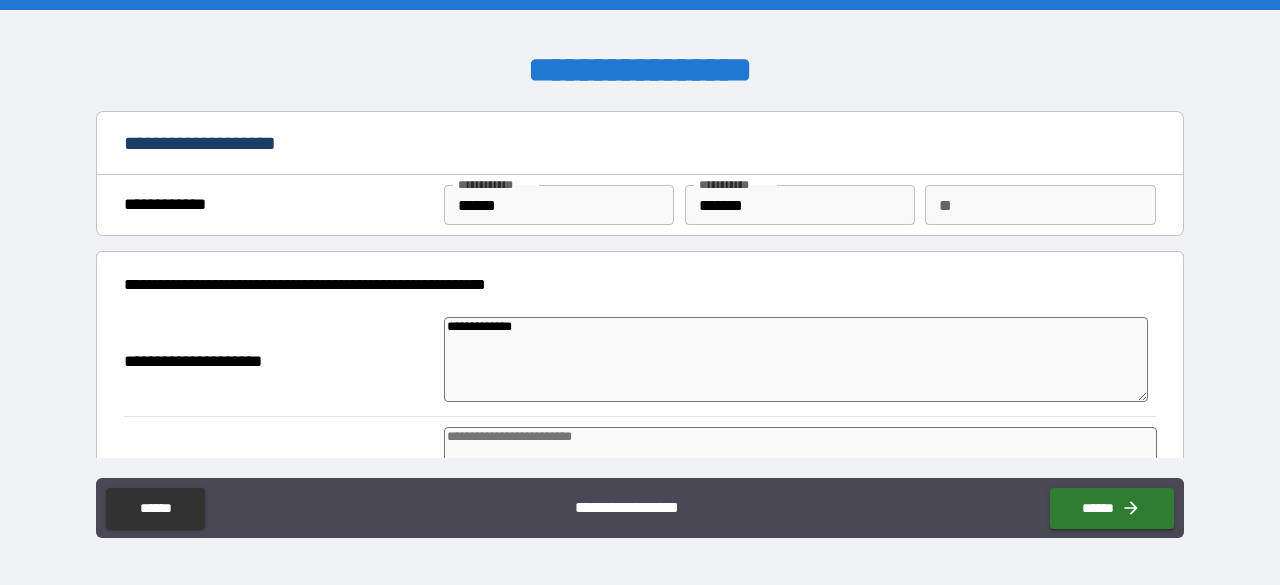 type on "*" 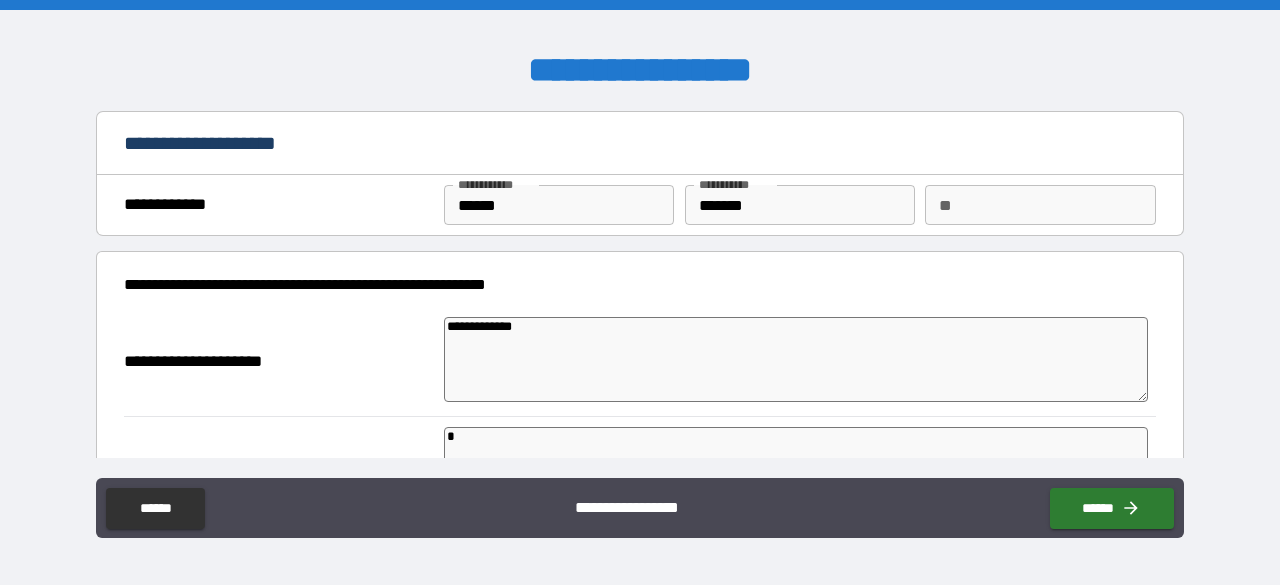 type on "*" 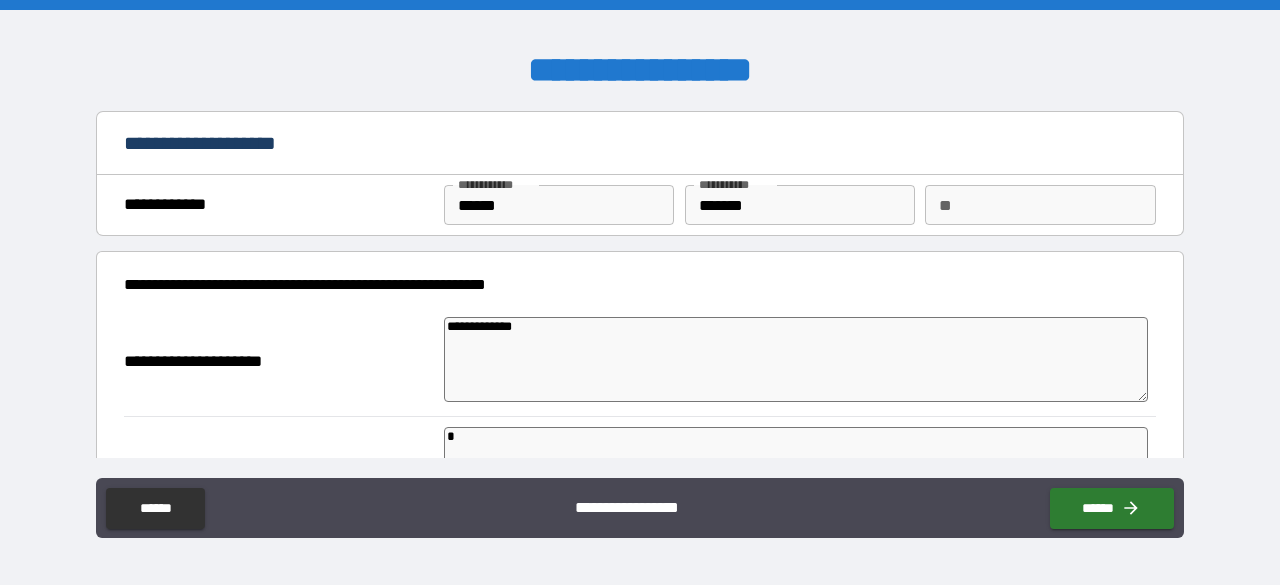 type on "*" 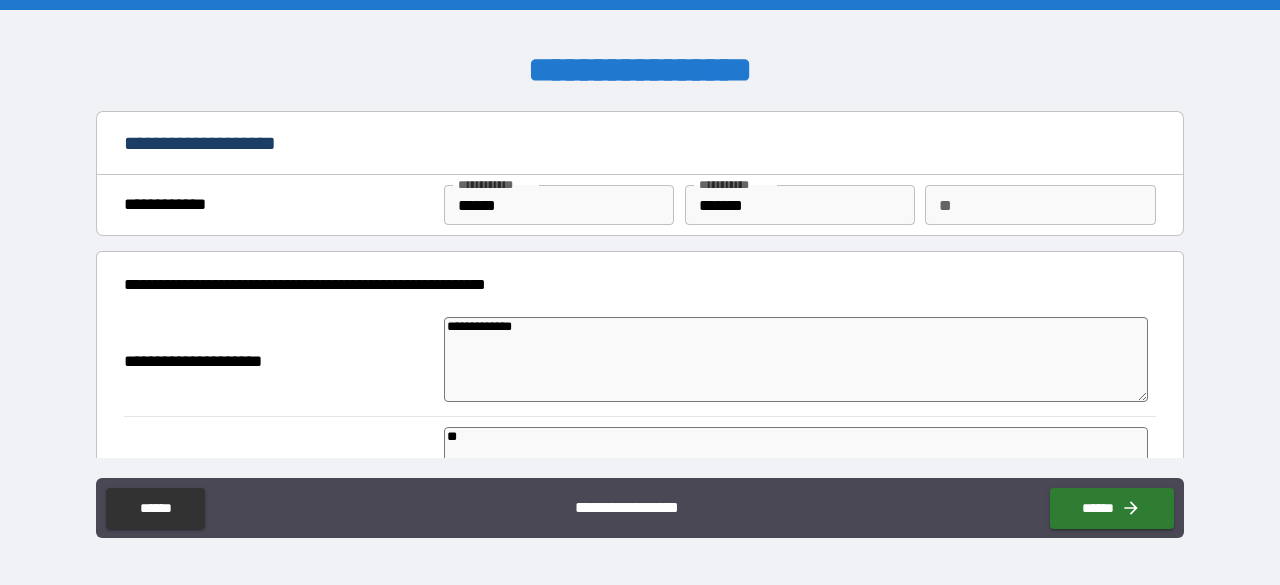 type on "*" 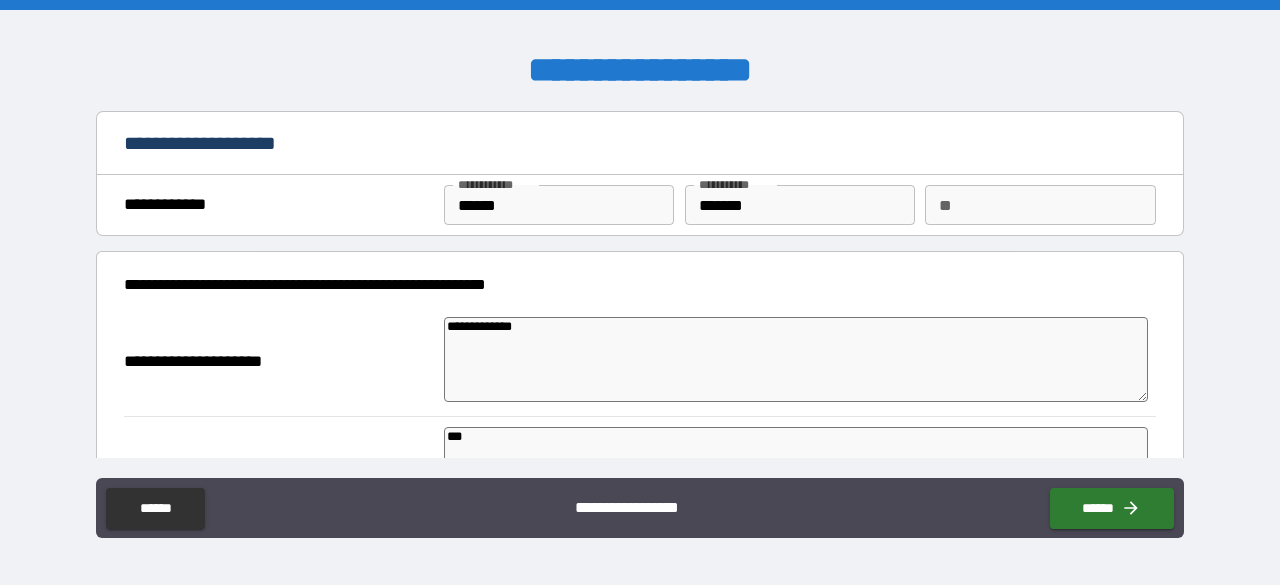 type on "*" 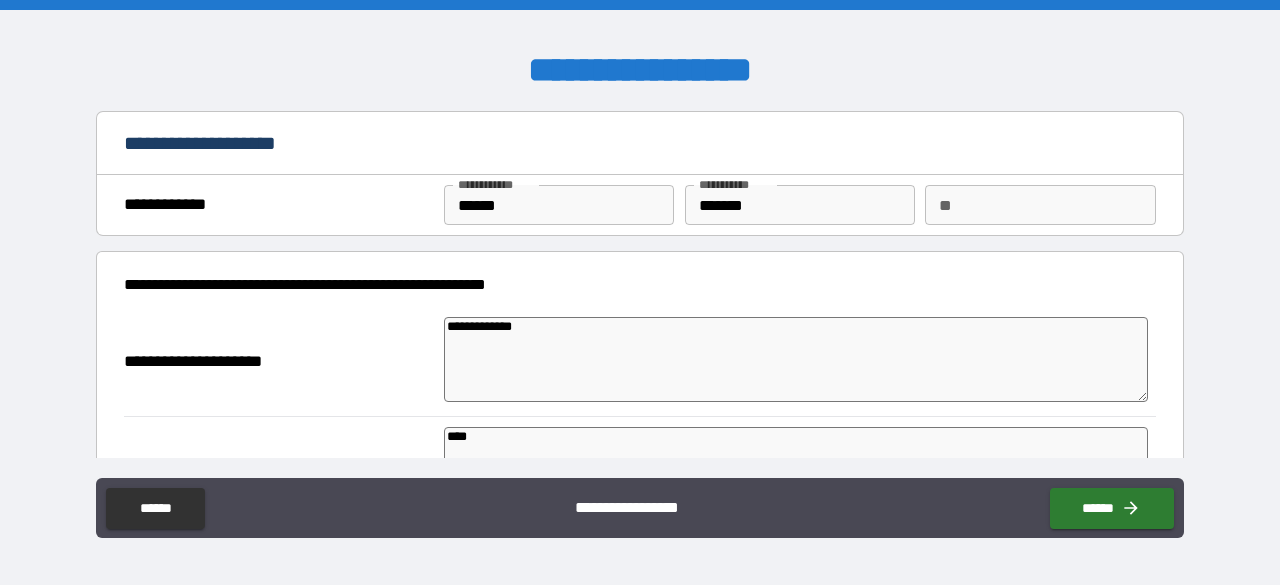 type on "*" 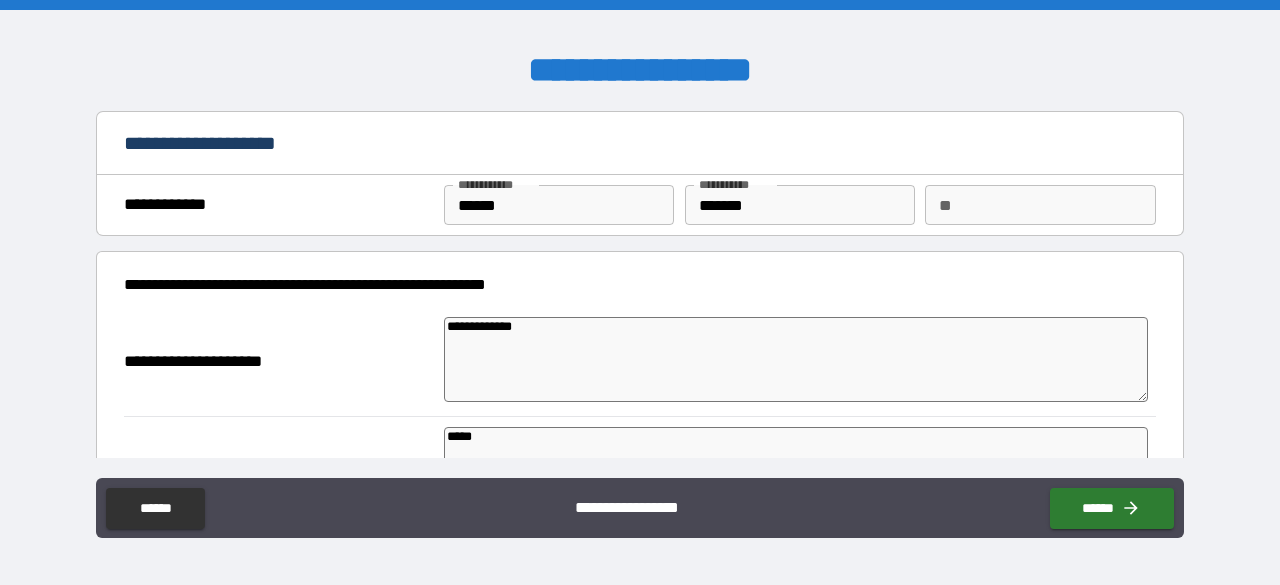 type on "*" 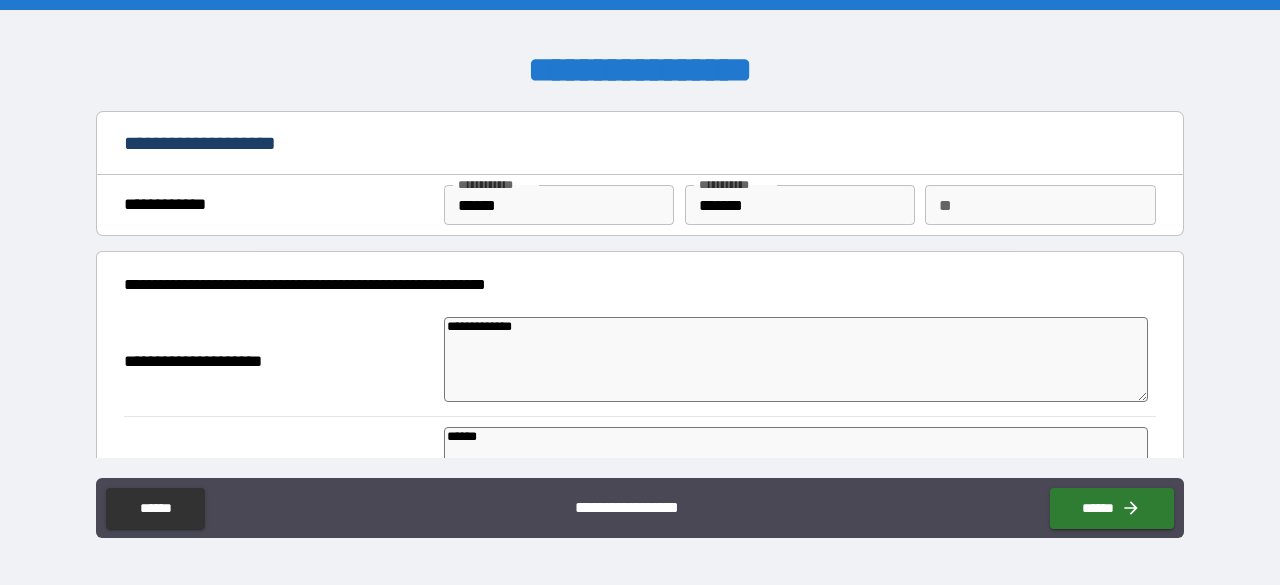 type on "*" 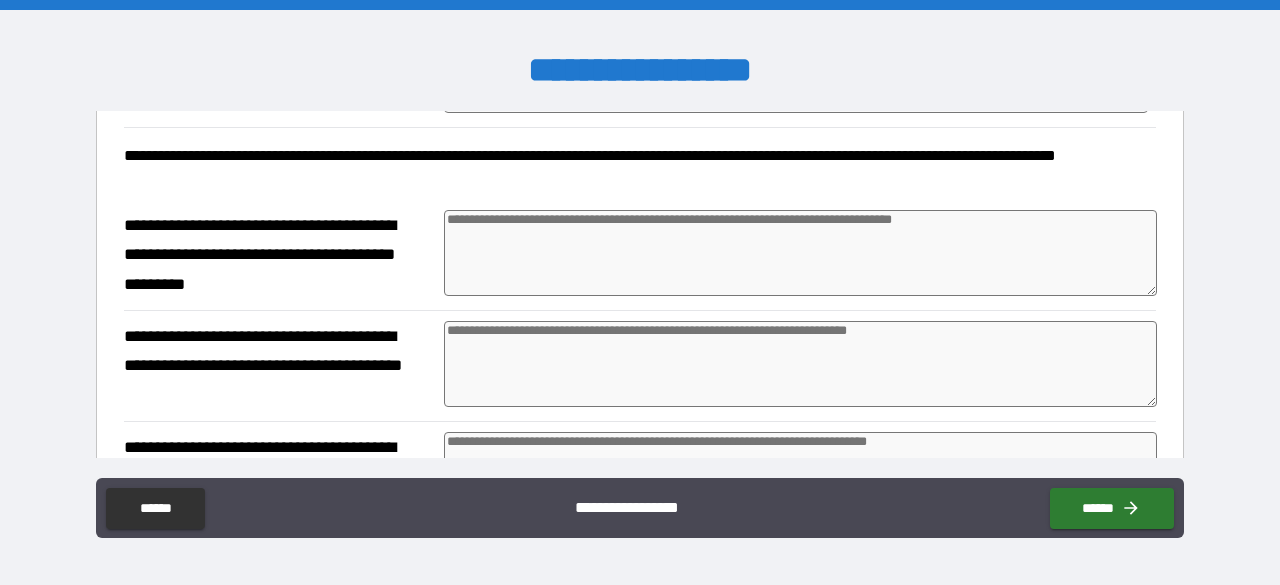 scroll, scrollTop: 407, scrollLeft: 0, axis: vertical 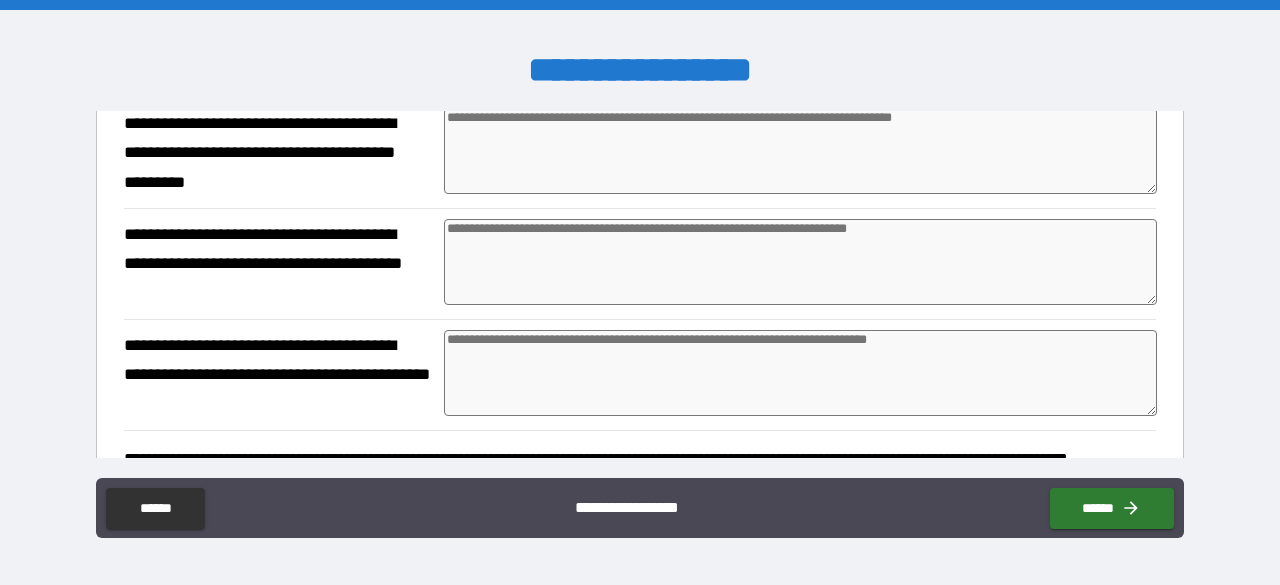 click at bounding box center [800, 262] 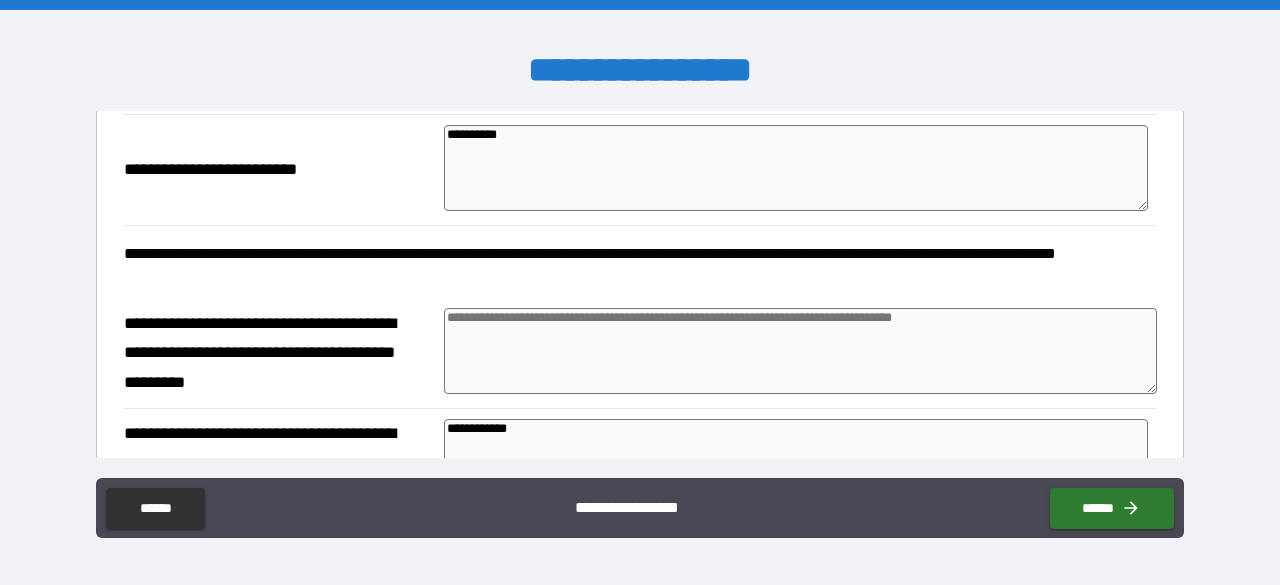 scroll, scrollTop: 296, scrollLeft: 0, axis: vertical 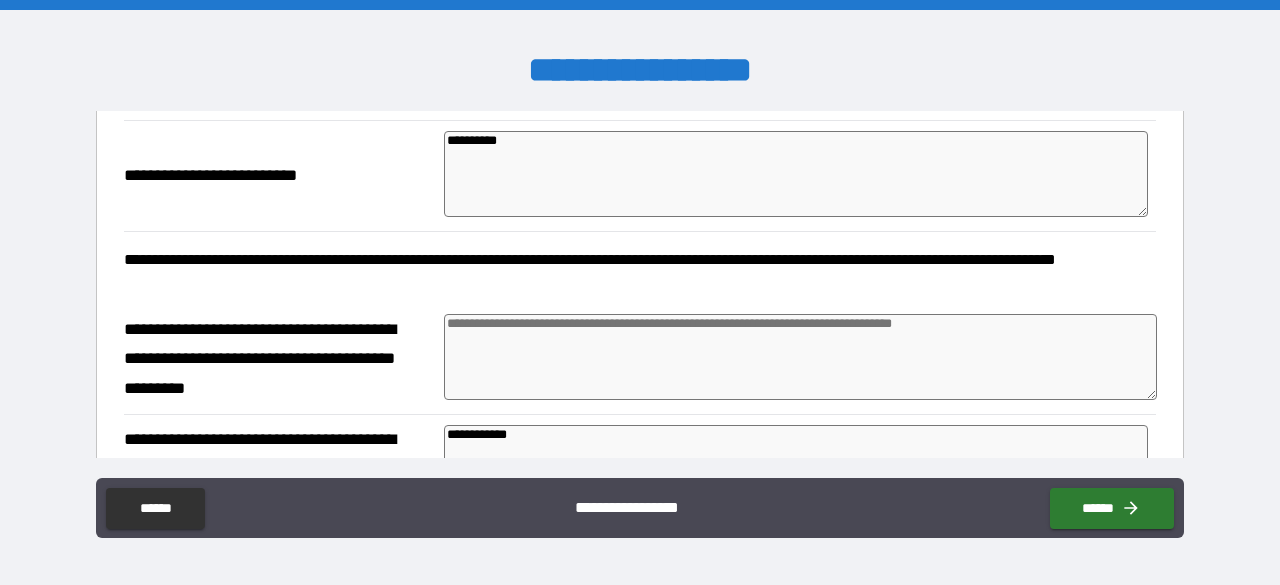 click at bounding box center (800, 357) 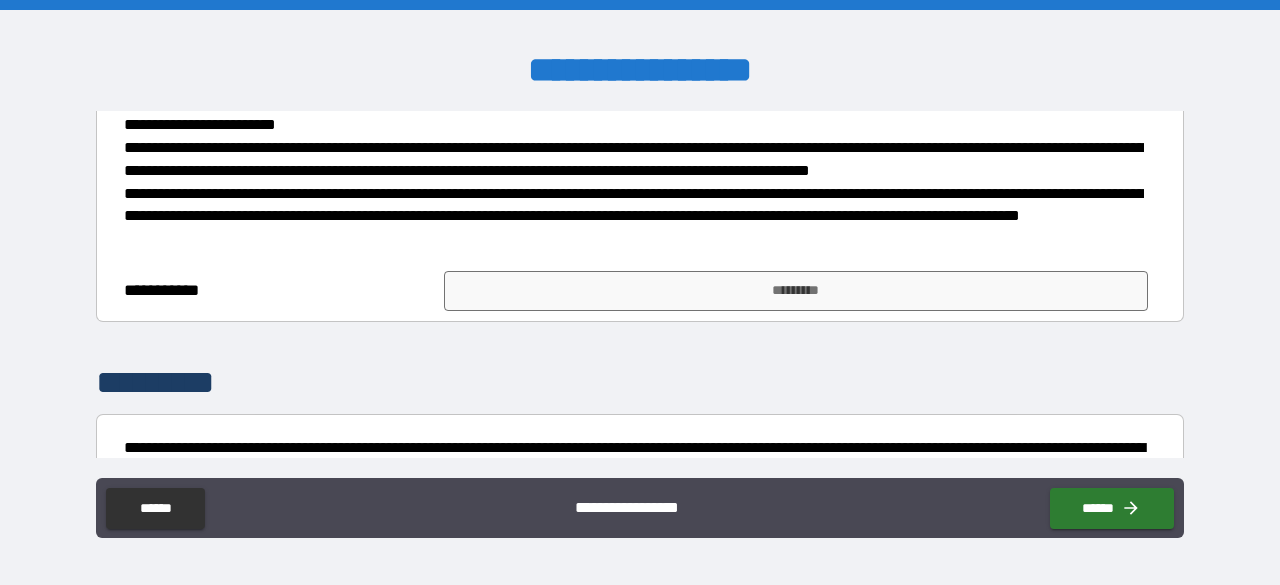 scroll, scrollTop: 930, scrollLeft: 0, axis: vertical 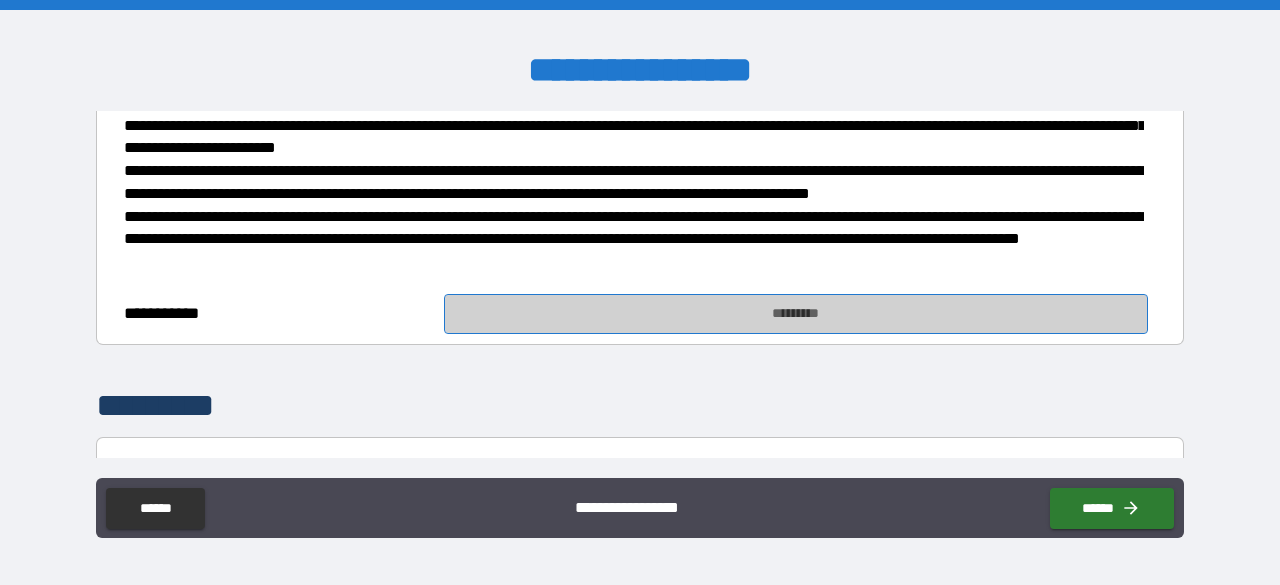 click on "*********" at bounding box center [796, 314] 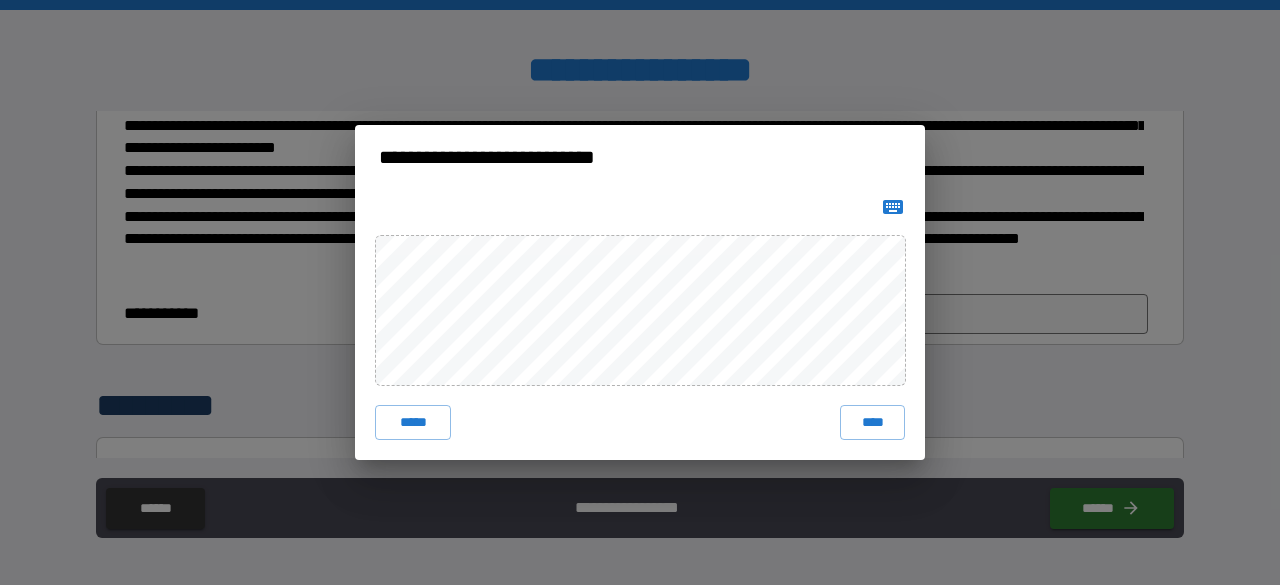 click 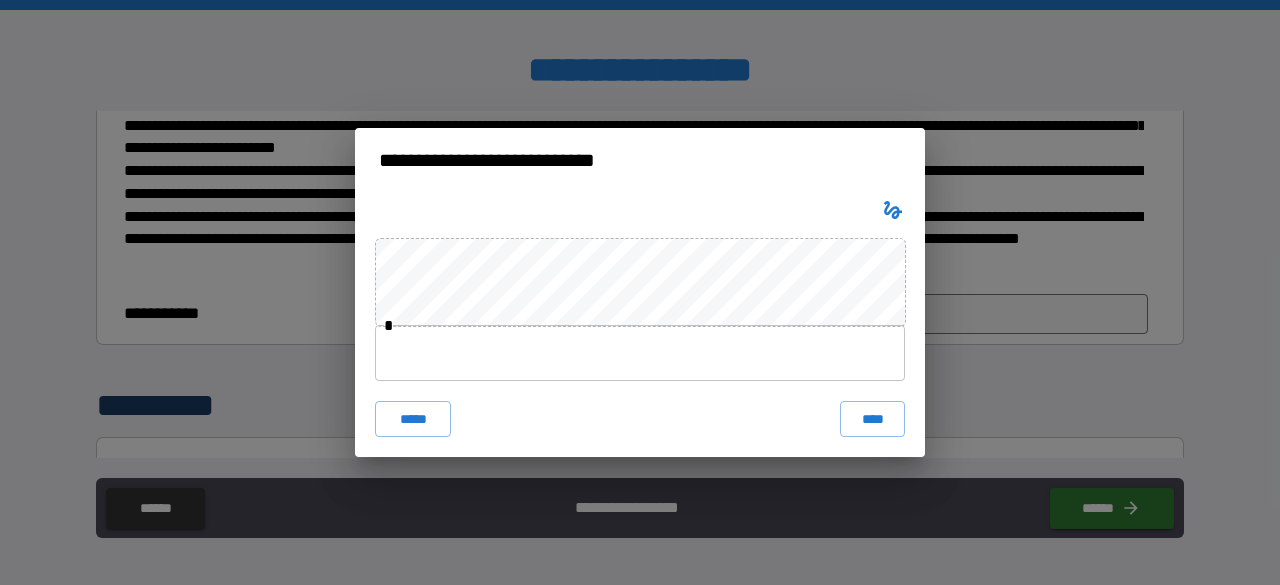 click at bounding box center (640, 353) 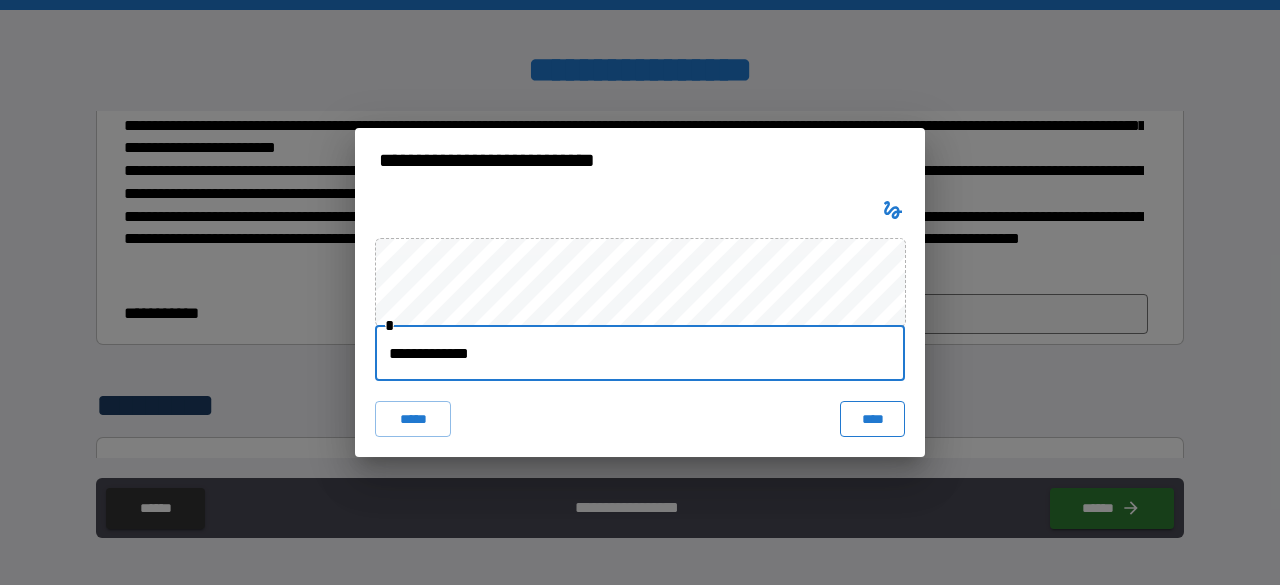 click on "****" at bounding box center (872, 419) 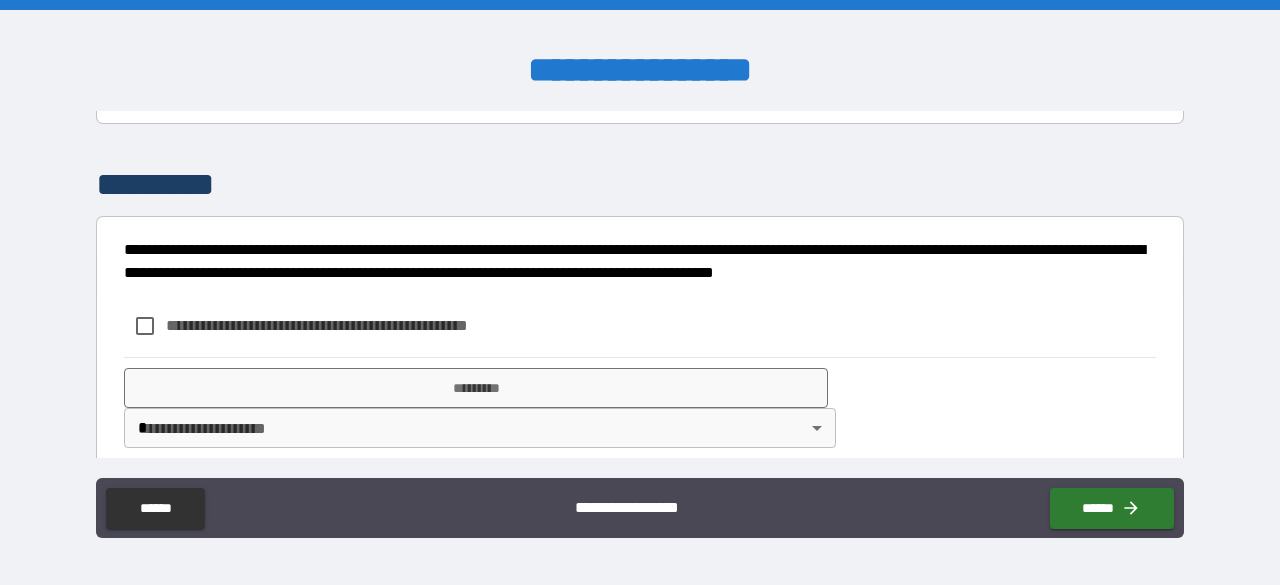 scroll, scrollTop: 1182, scrollLeft: 0, axis: vertical 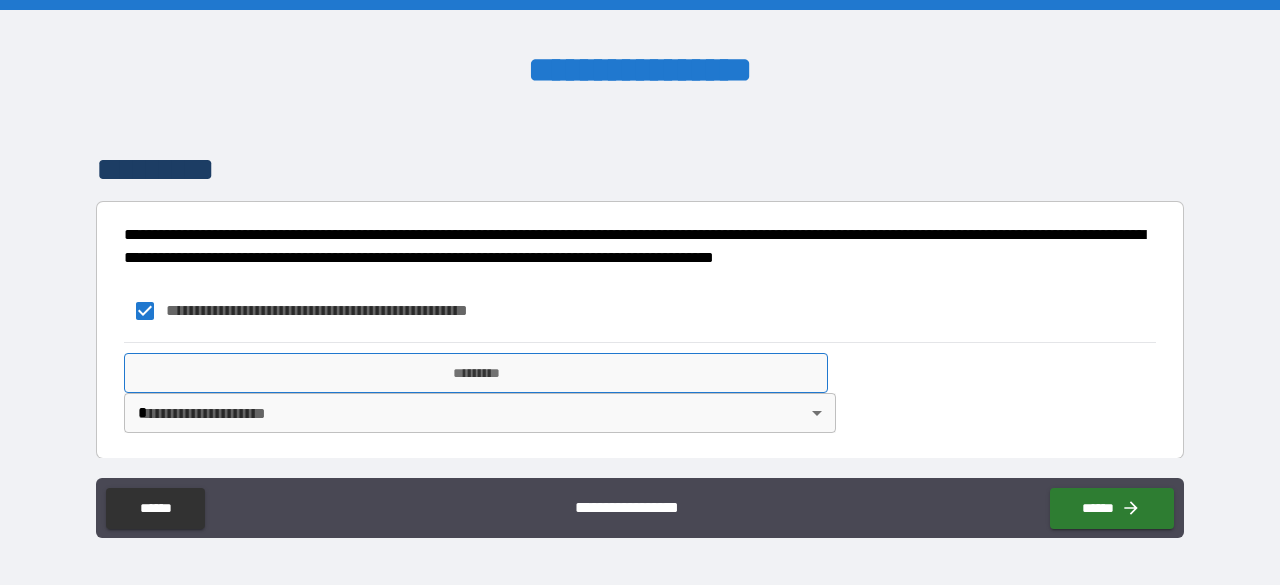 click on "*********" at bounding box center [476, 373] 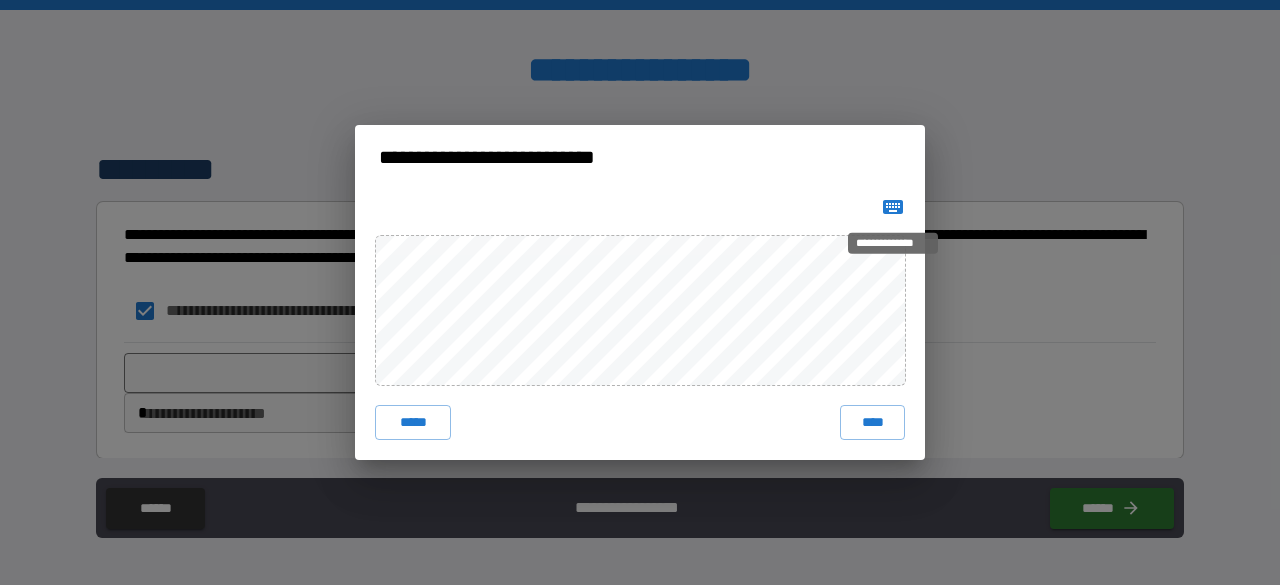 click 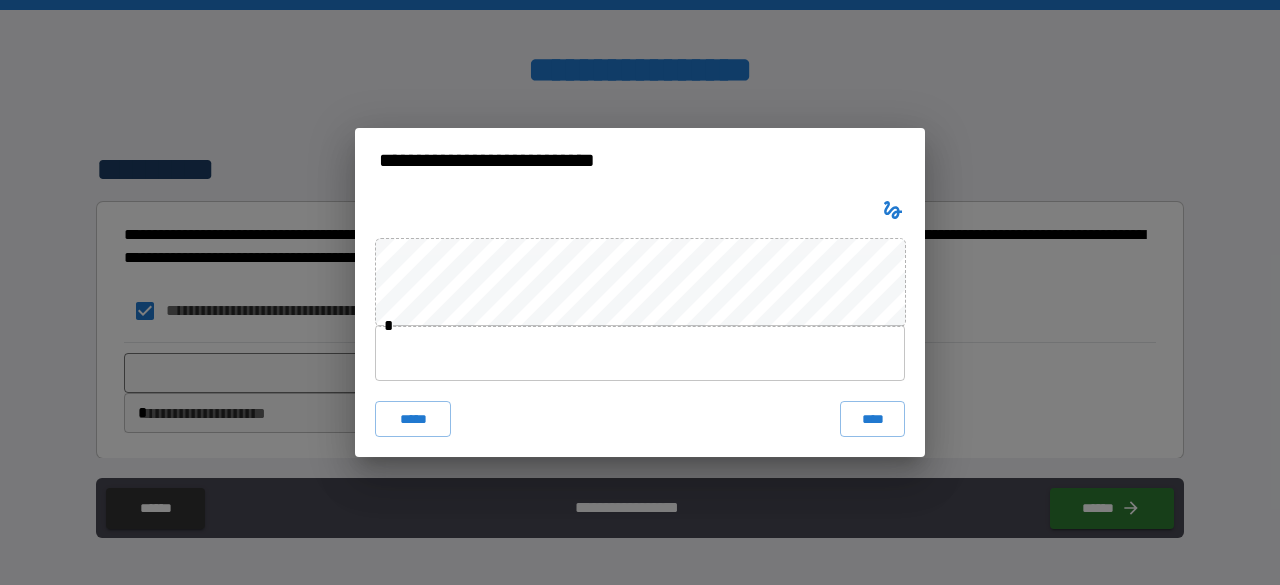 click at bounding box center (640, 353) 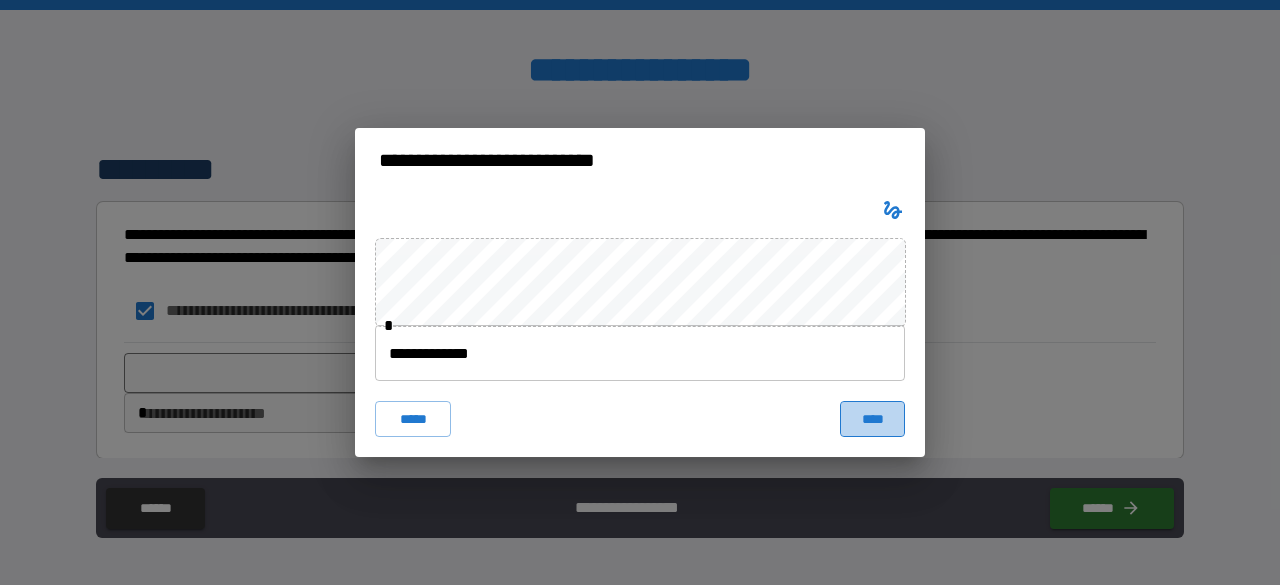 click on "****" at bounding box center (872, 419) 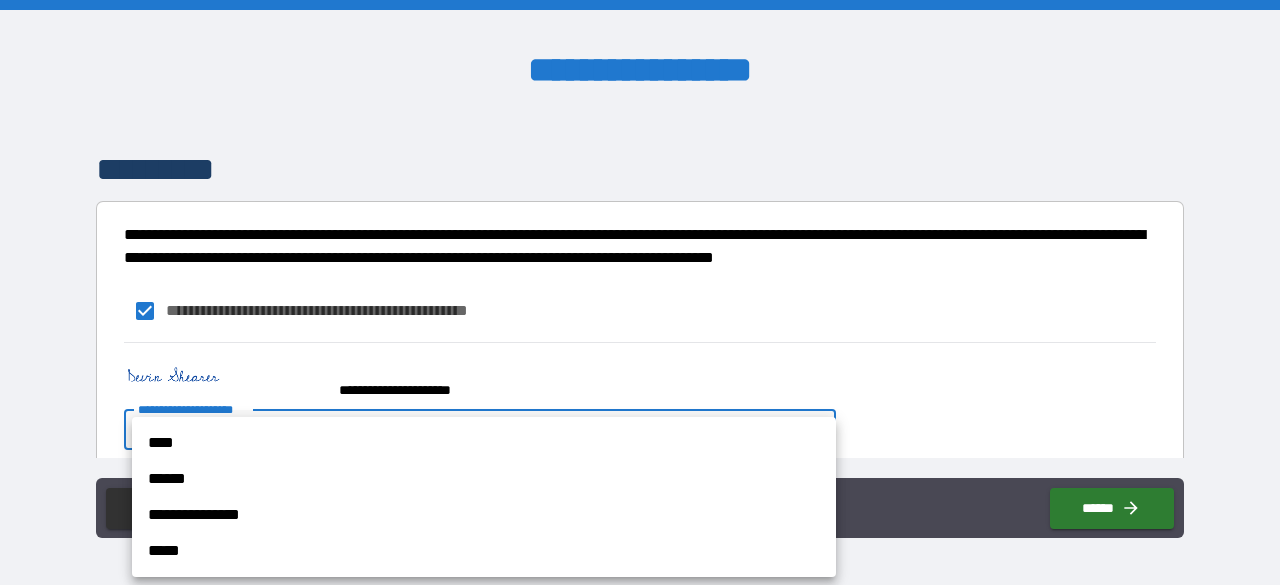 click on "**********" at bounding box center (640, 292) 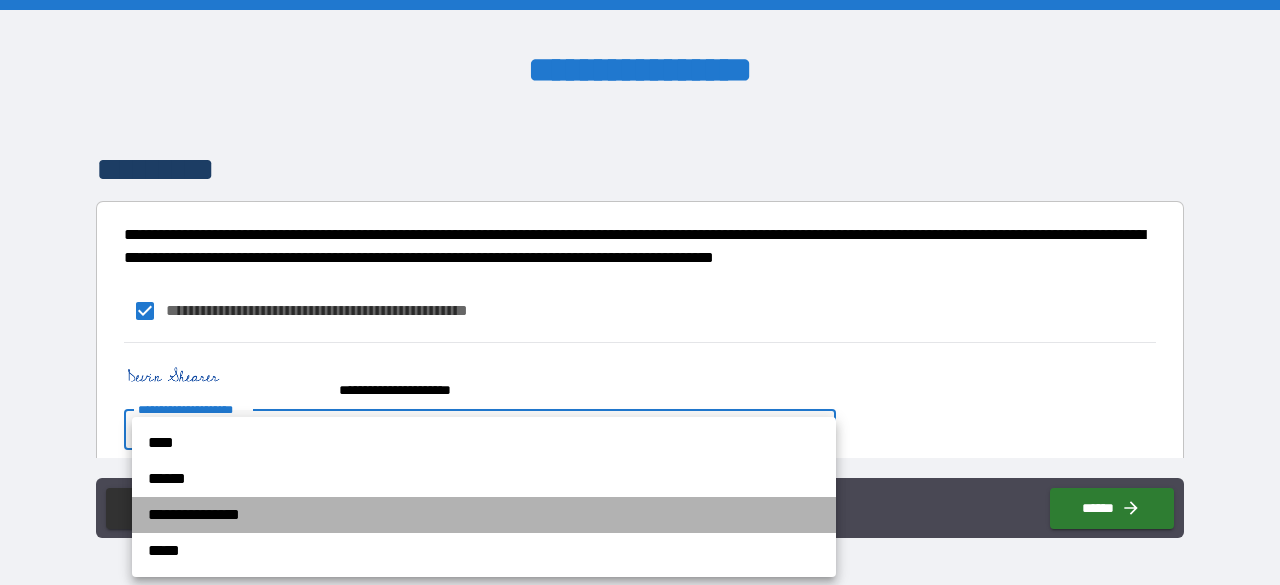 click on "**********" at bounding box center (484, 515) 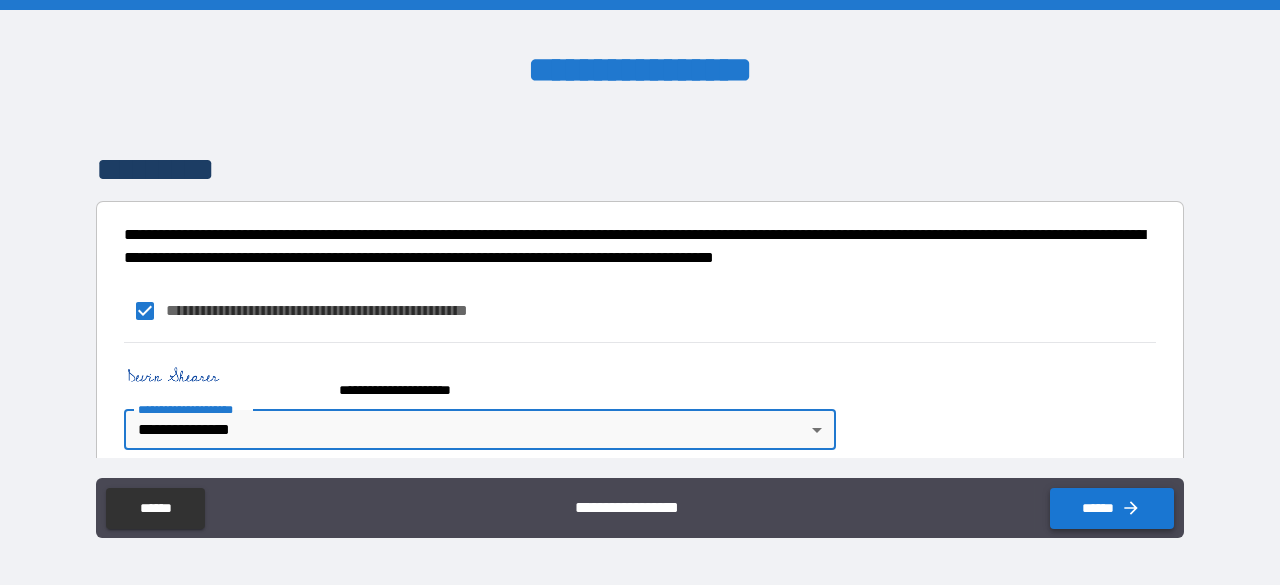 click on "******" at bounding box center [1112, 508] 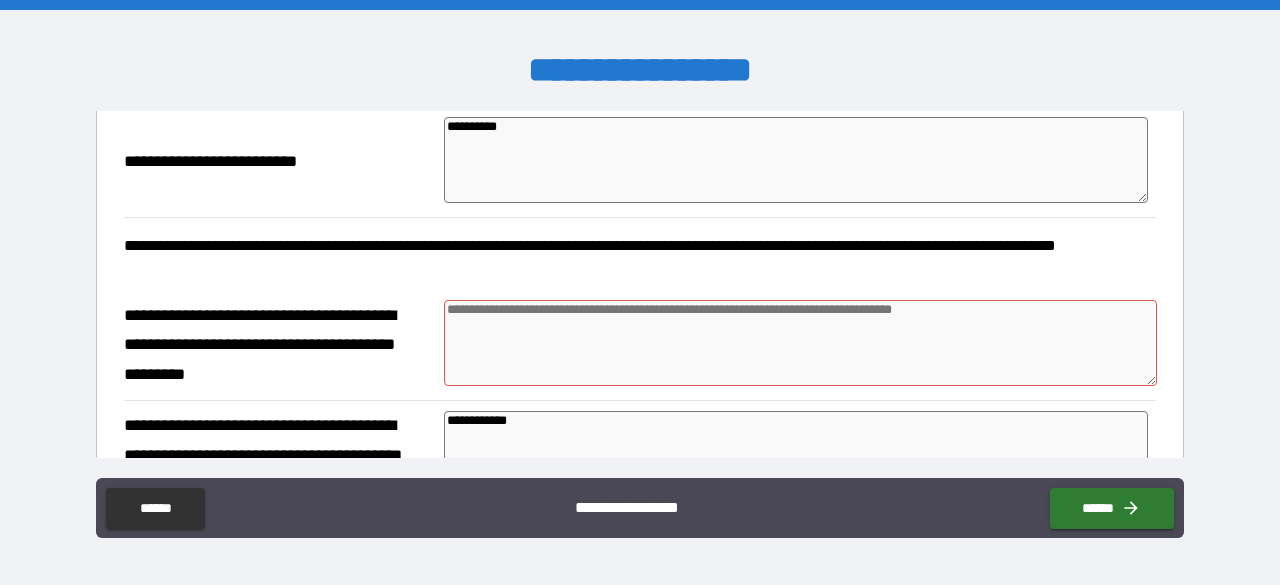 scroll, scrollTop: 312, scrollLeft: 0, axis: vertical 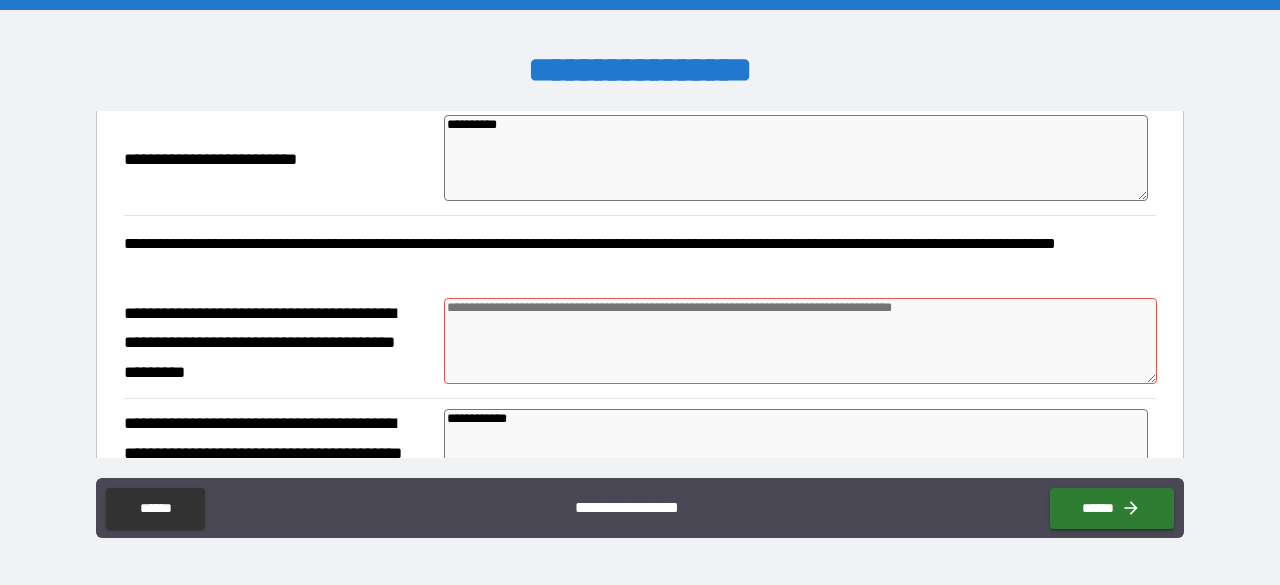 click at bounding box center (800, 341) 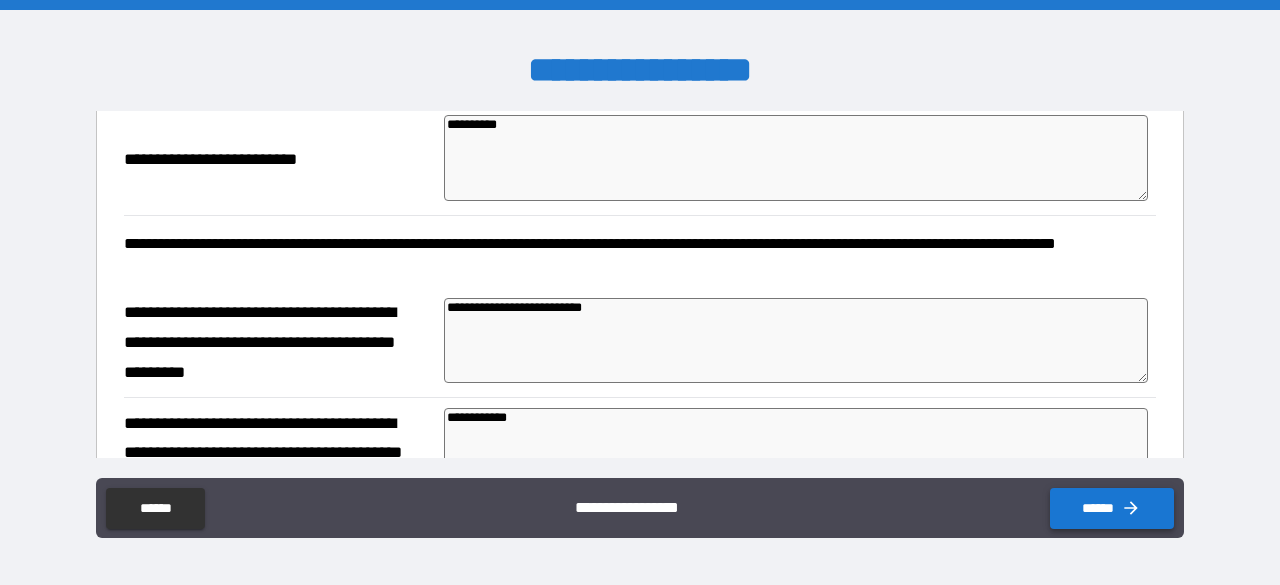 click 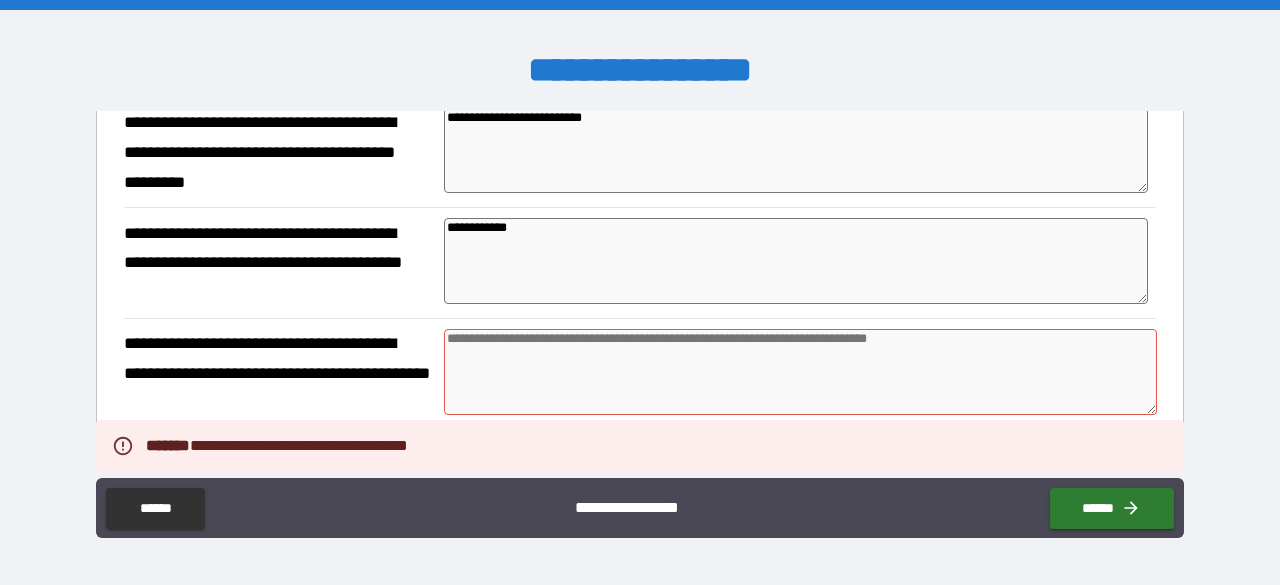 scroll, scrollTop: 592, scrollLeft: 0, axis: vertical 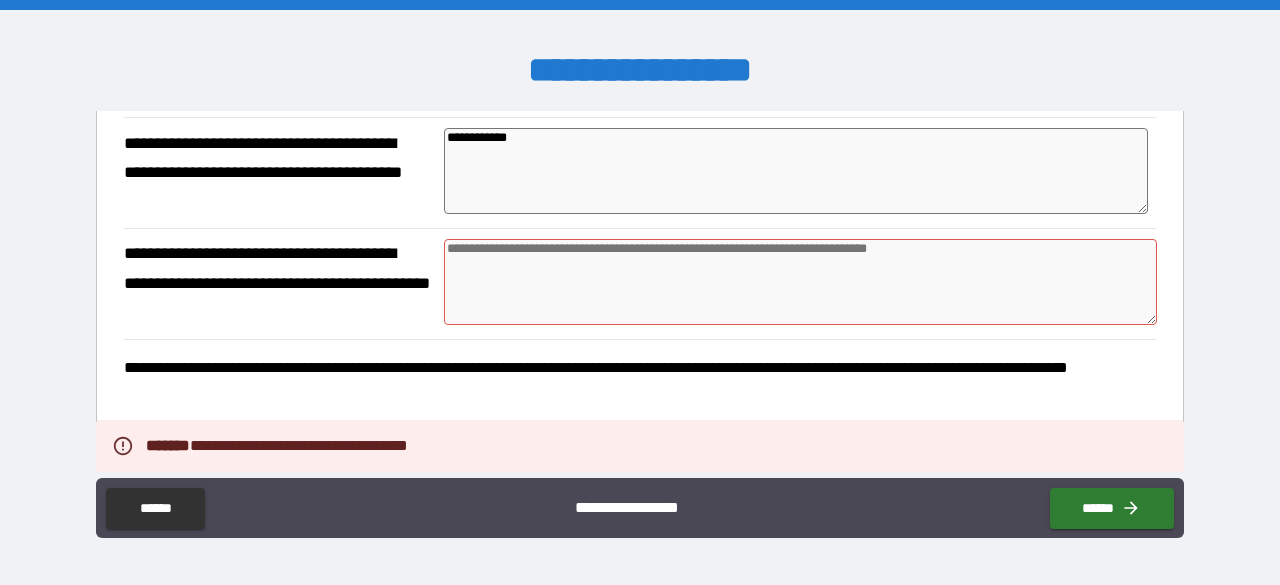 click at bounding box center (800, 282) 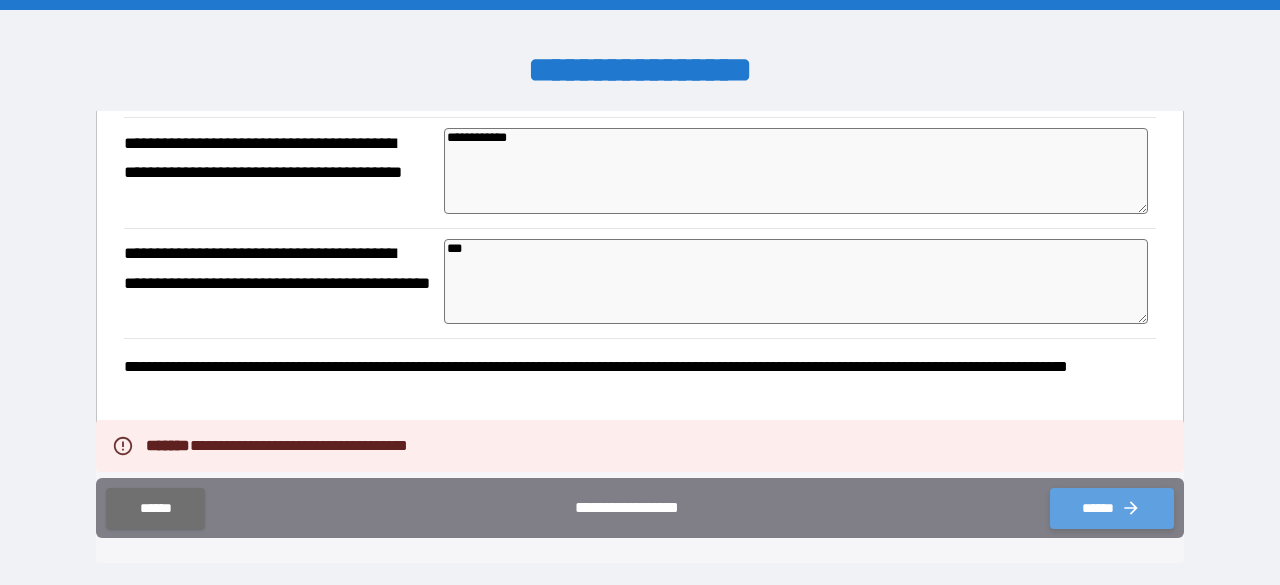click 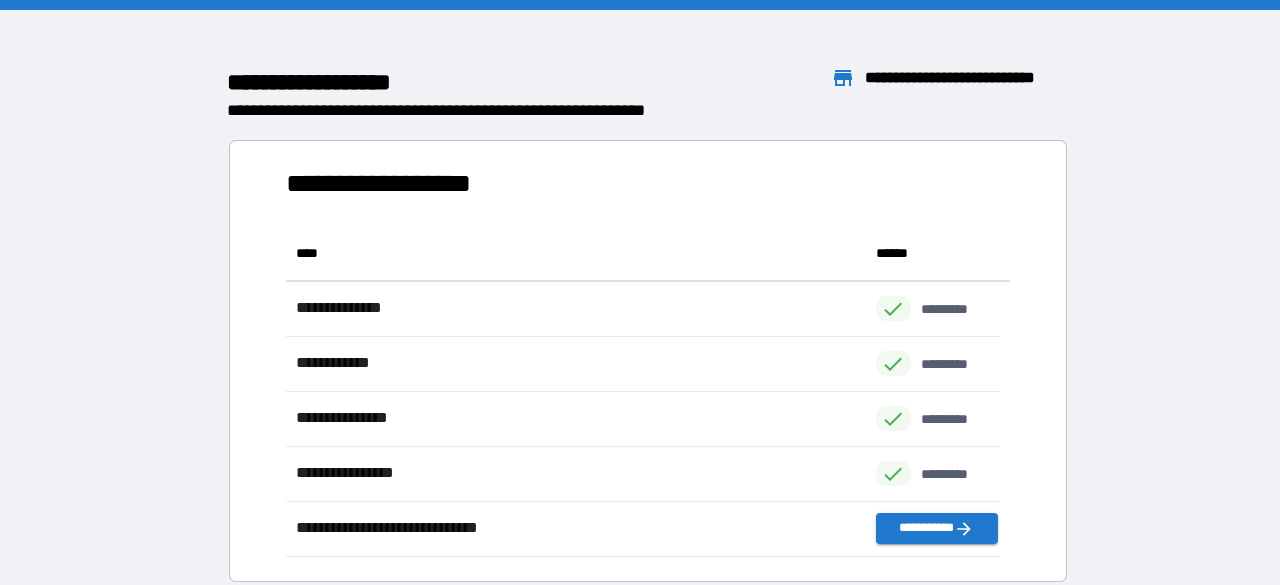 scroll, scrollTop: 315, scrollLeft: 698, axis: both 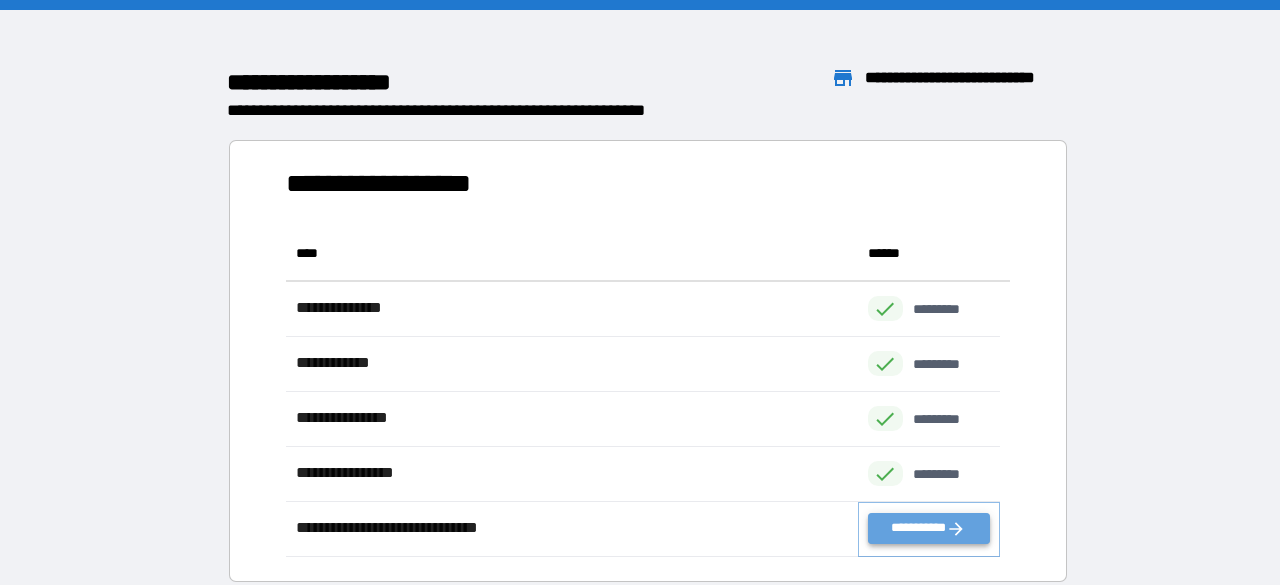 click on "**********" at bounding box center [929, 528] 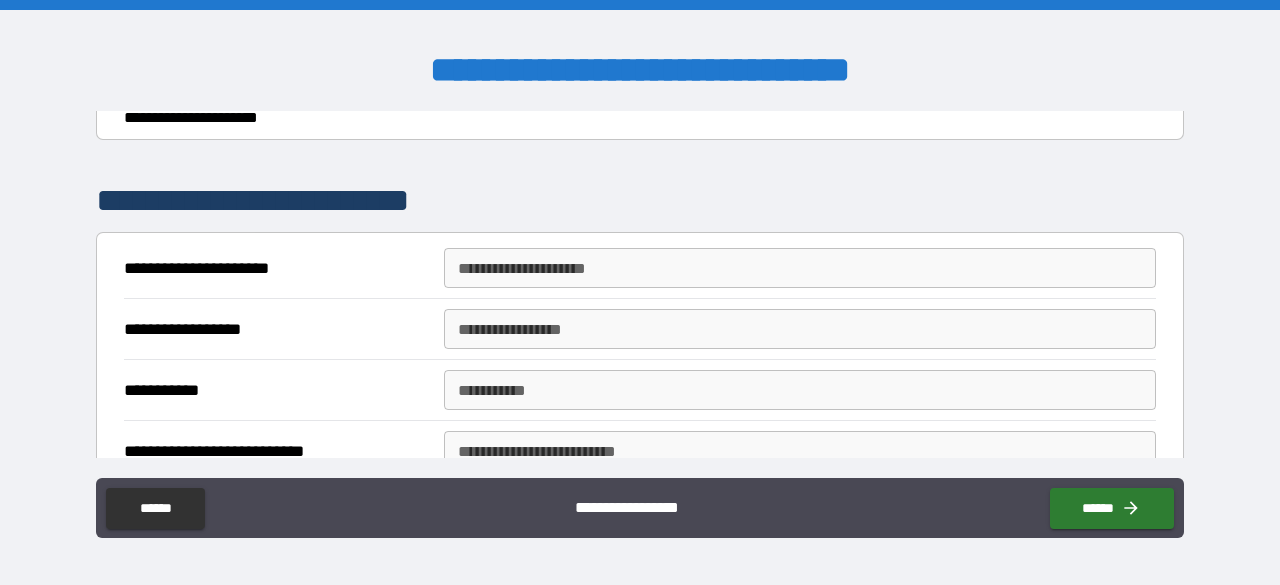 scroll, scrollTop: 300, scrollLeft: 0, axis: vertical 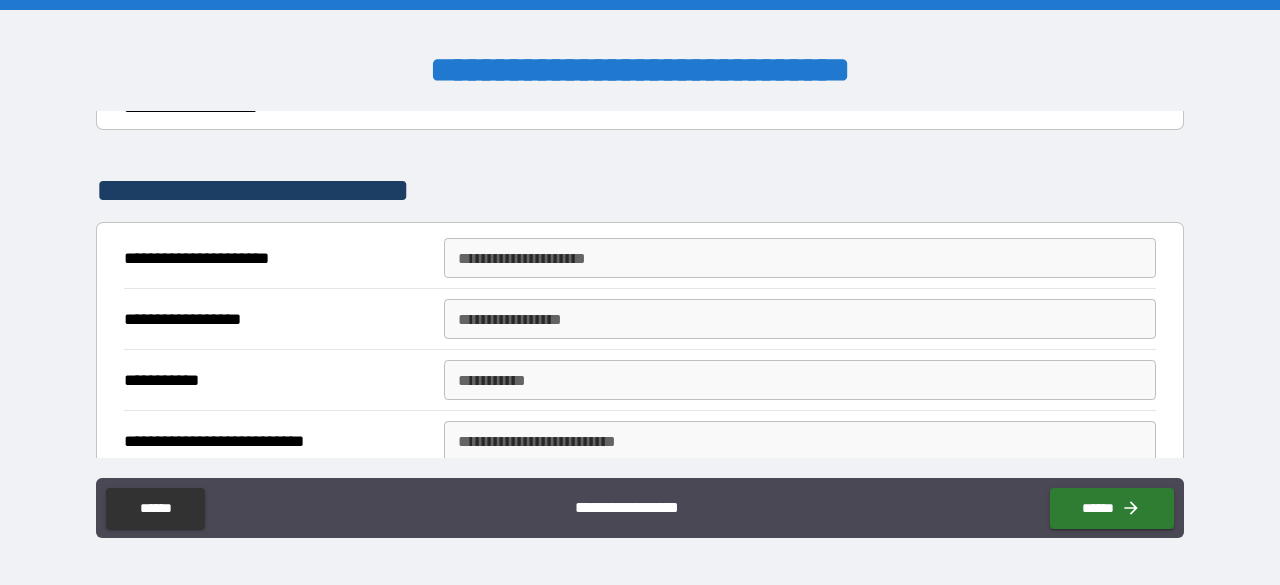 click on "**********" at bounding box center [800, 258] 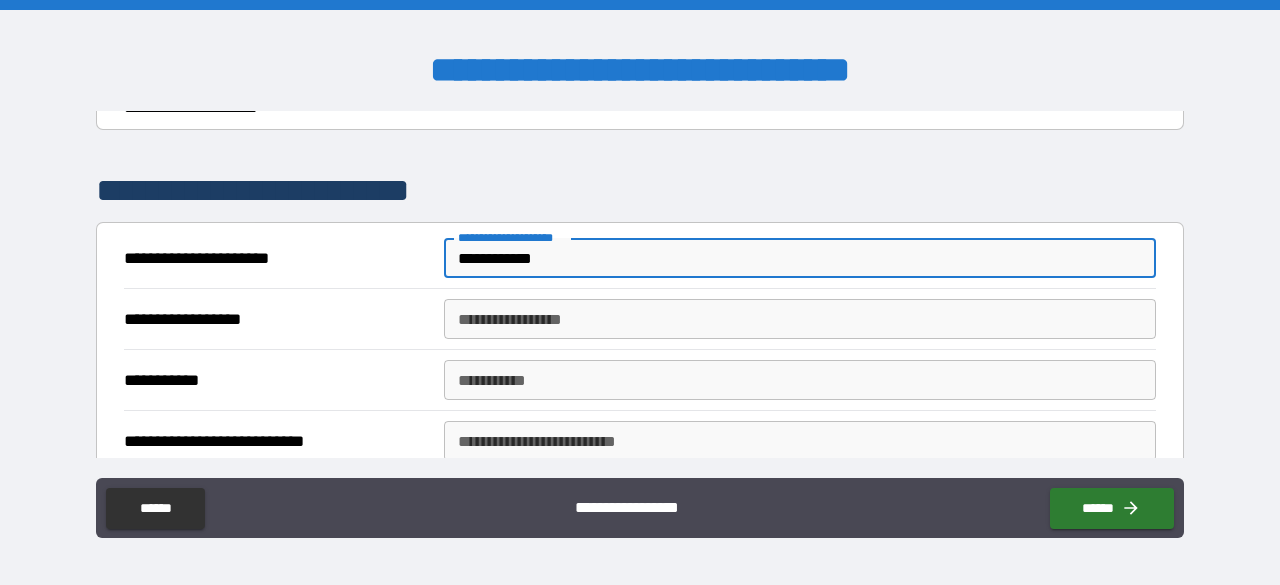 click on "**********" at bounding box center (800, 258) 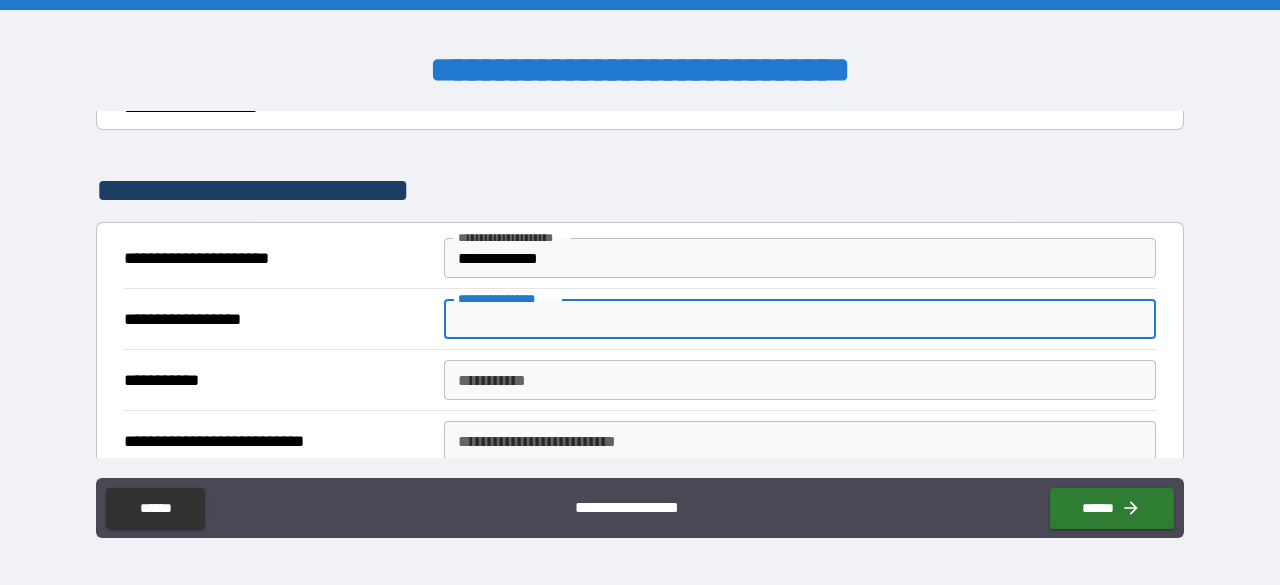 click on "**********" at bounding box center (800, 319) 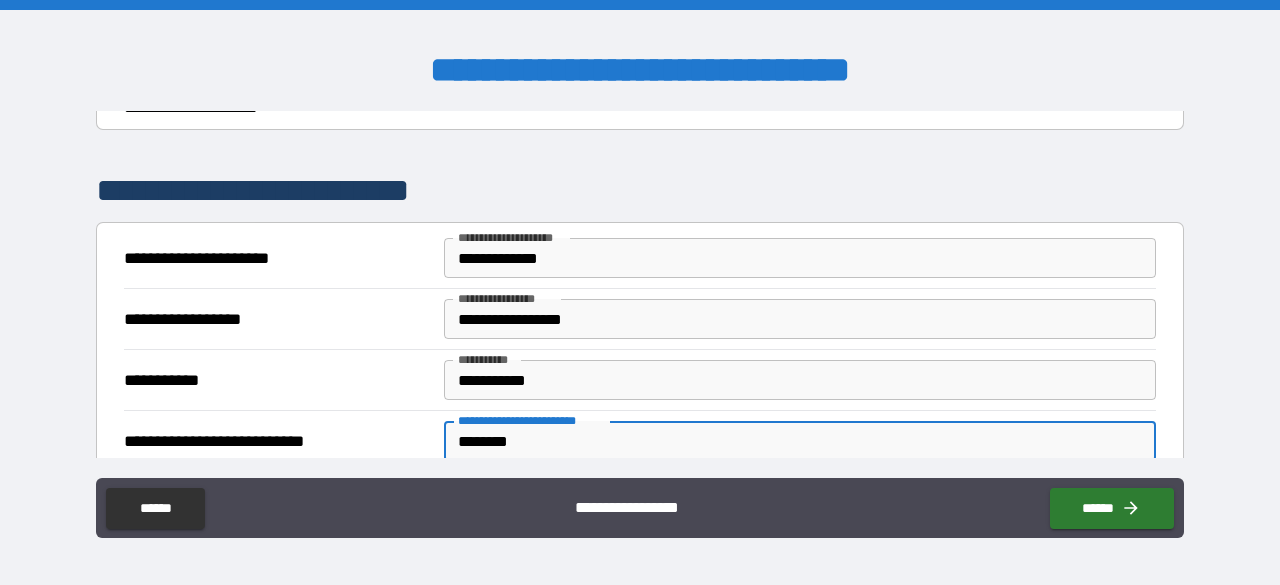 click on "********" at bounding box center [800, 441] 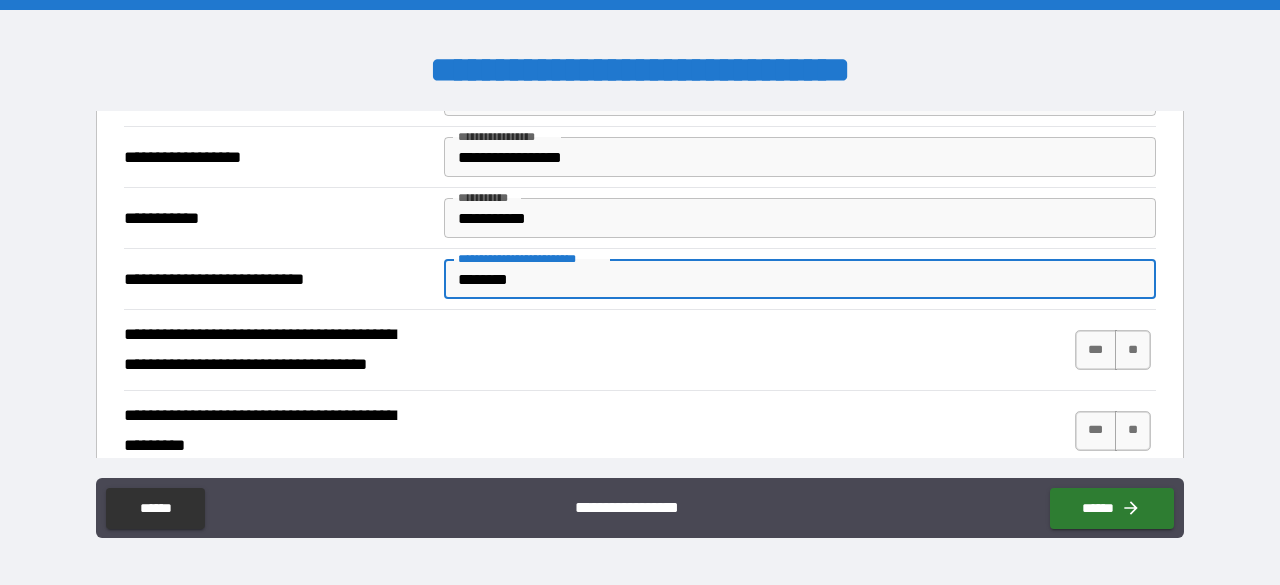 scroll, scrollTop: 515, scrollLeft: 0, axis: vertical 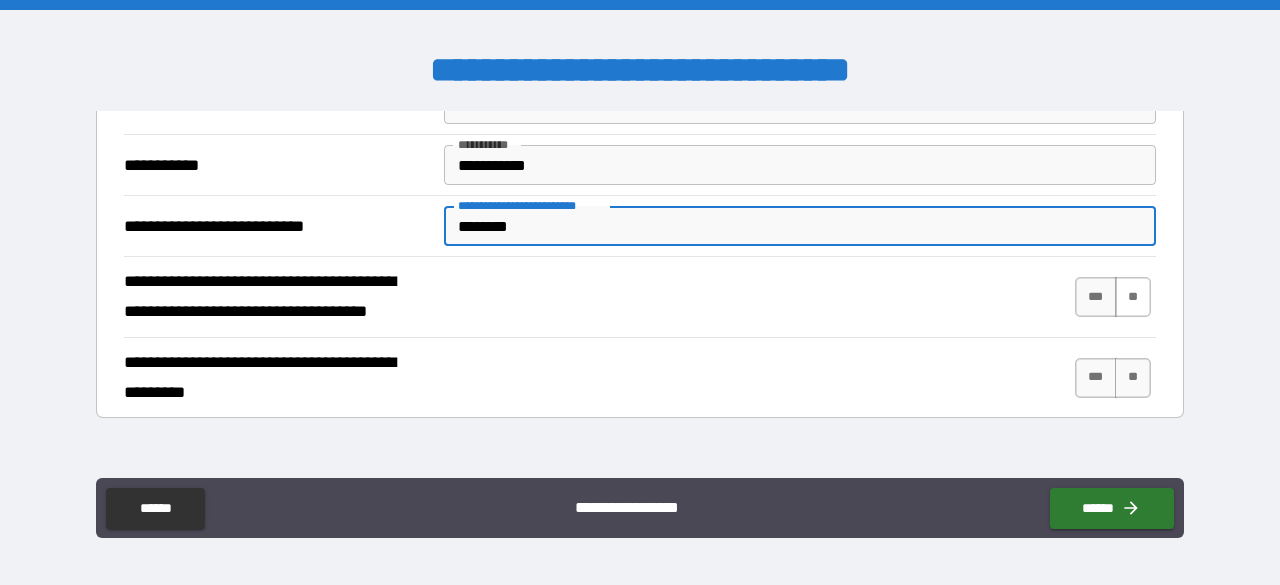 click on "**" at bounding box center [1133, 297] 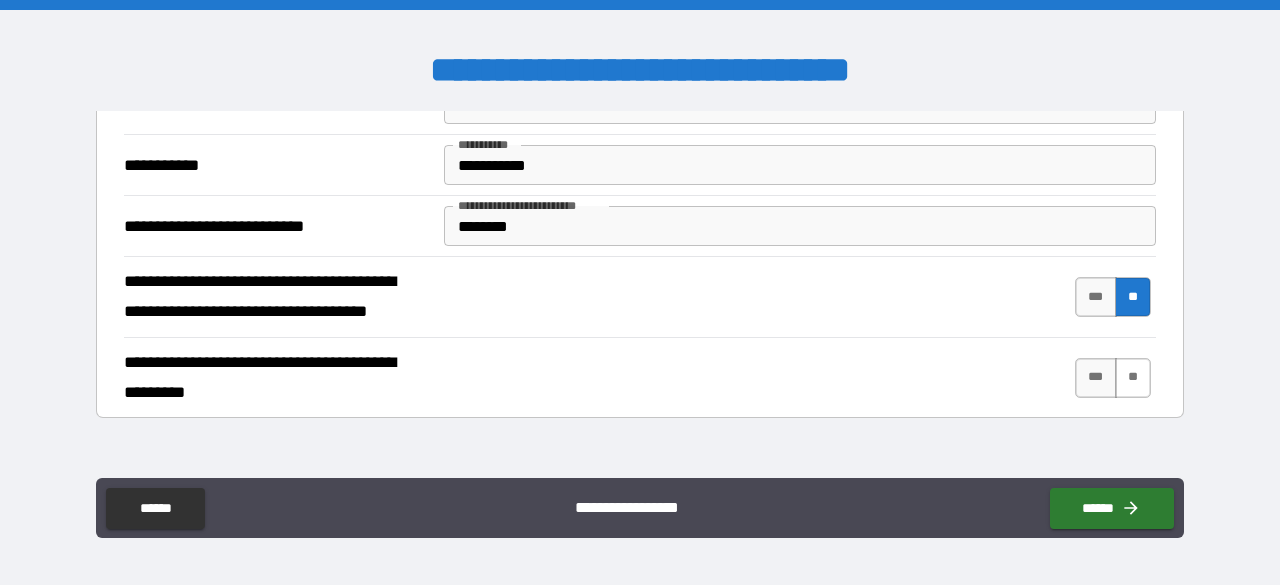 click on "**" at bounding box center [1133, 378] 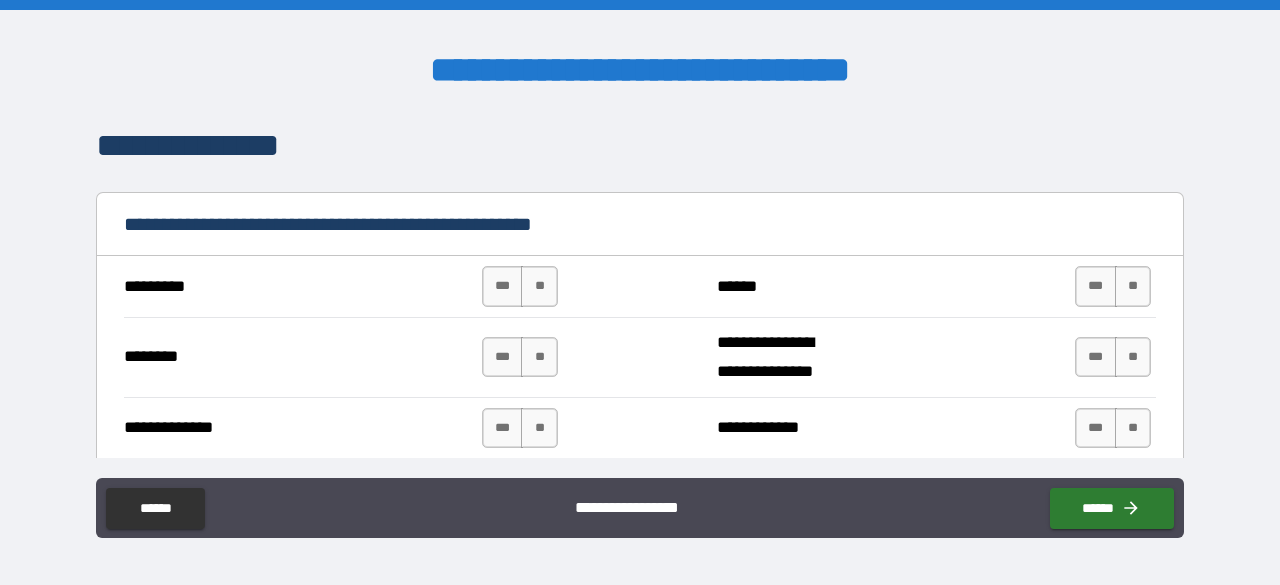 scroll, scrollTop: 859, scrollLeft: 0, axis: vertical 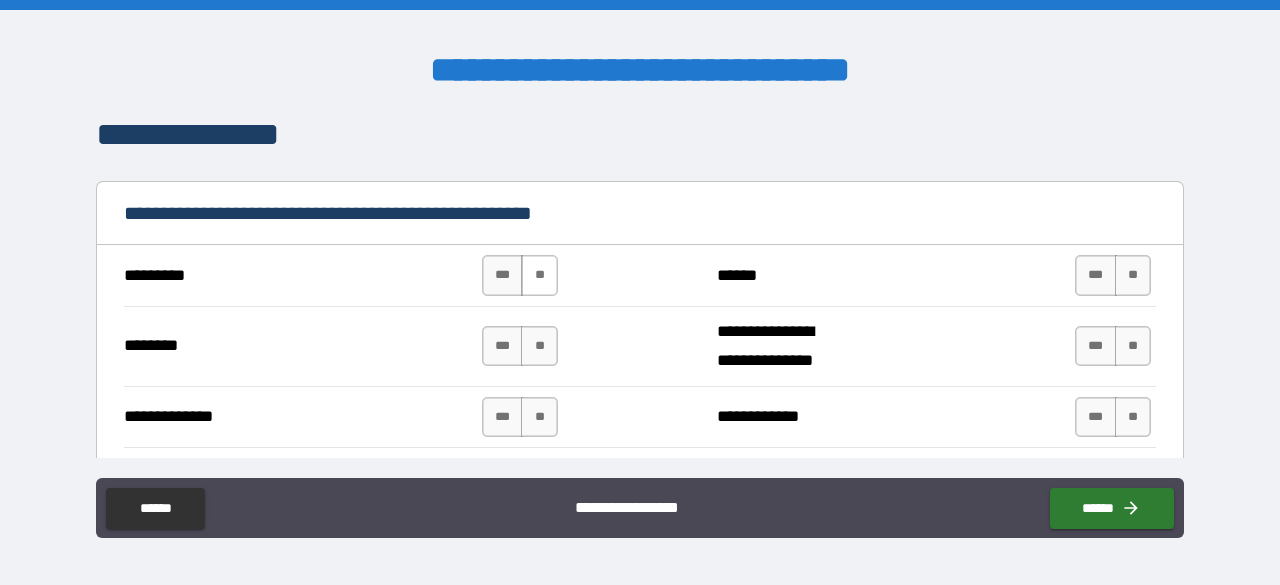 click on "**" at bounding box center [539, 275] 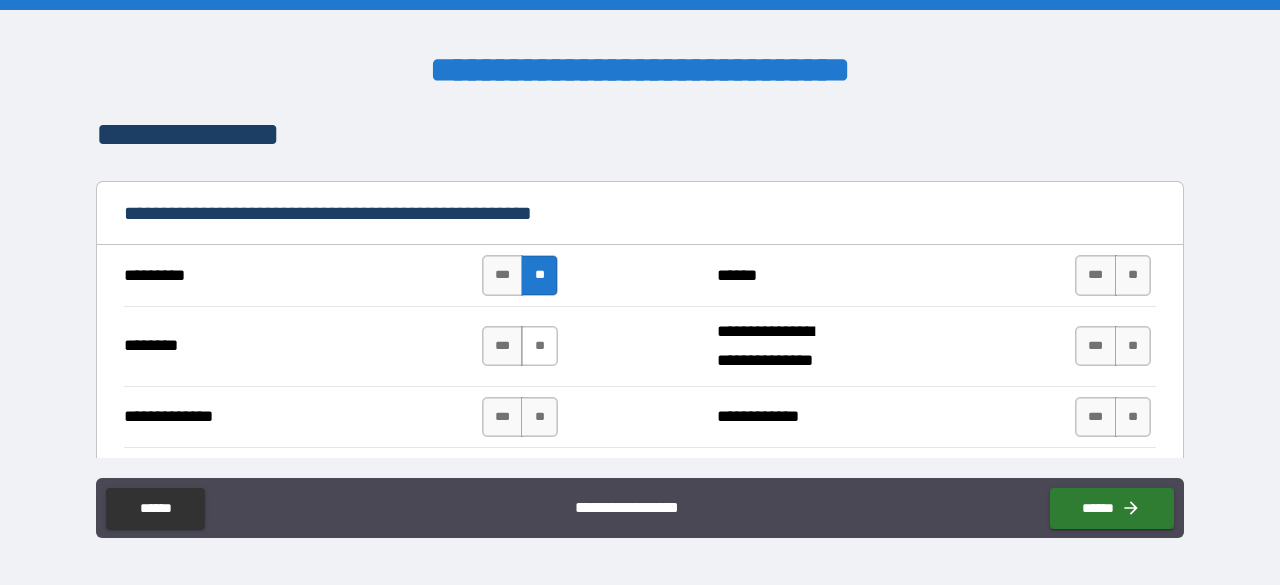 click on "**" at bounding box center (539, 346) 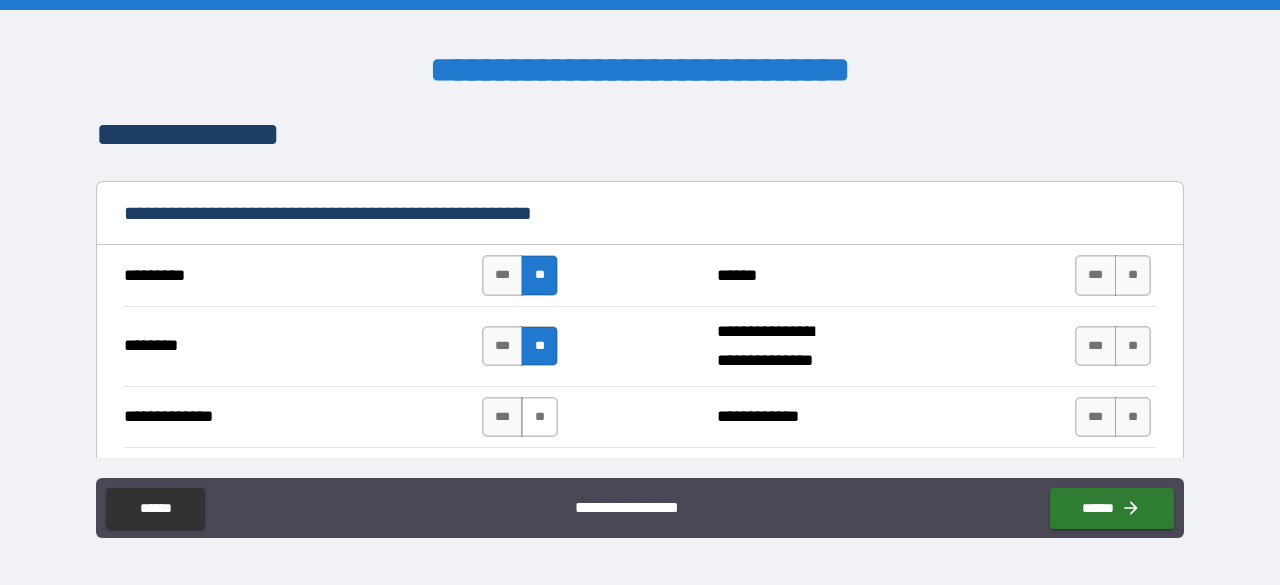 click on "**" at bounding box center [539, 417] 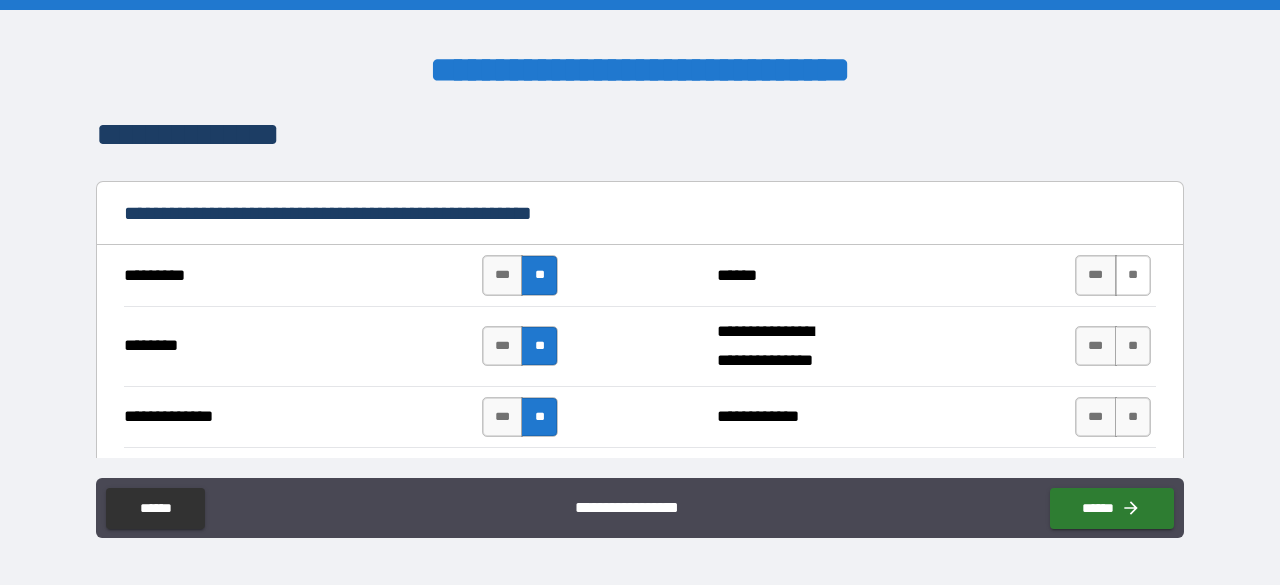 click on "**" at bounding box center (1133, 275) 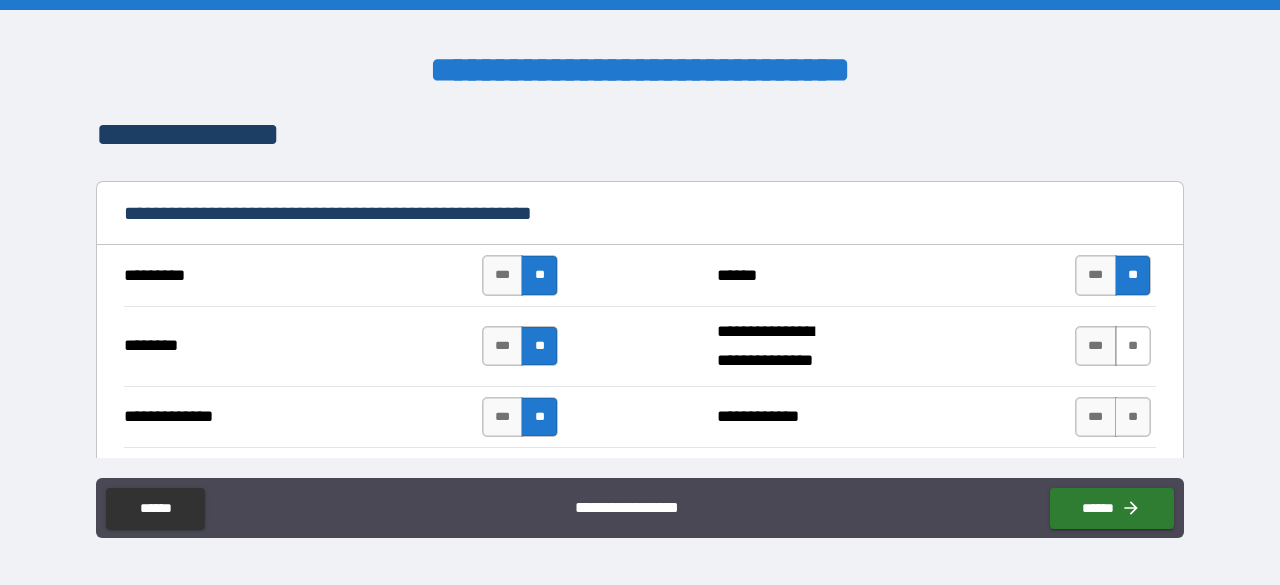 click on "**" at bounding box center [1133, 346] 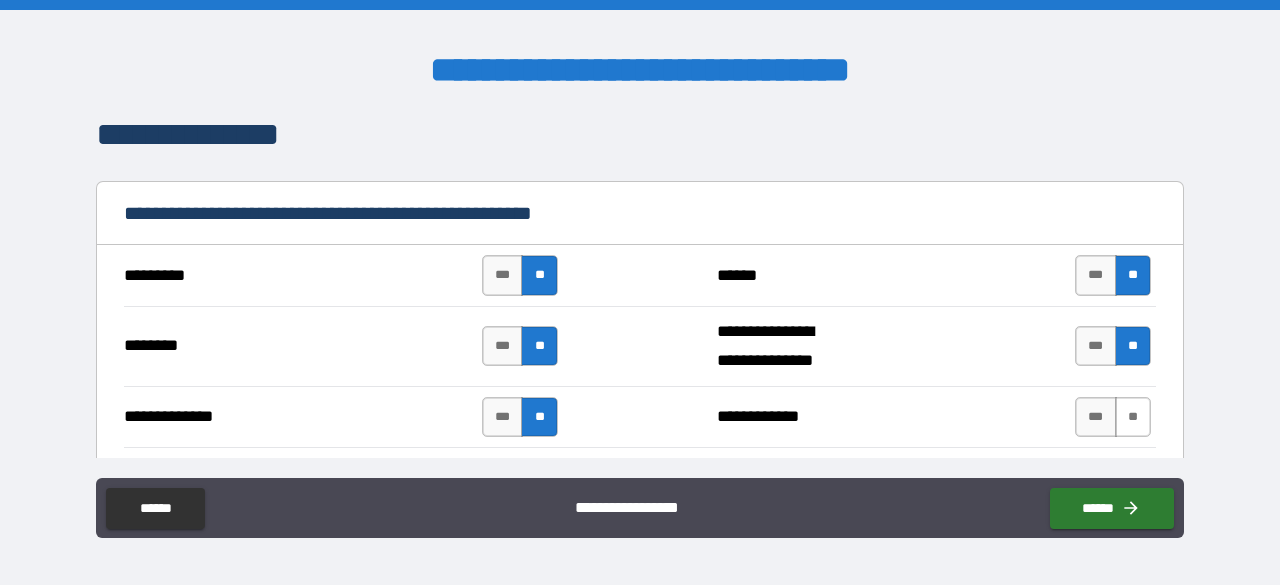 click on "**" at bounding box center (1133, 417) 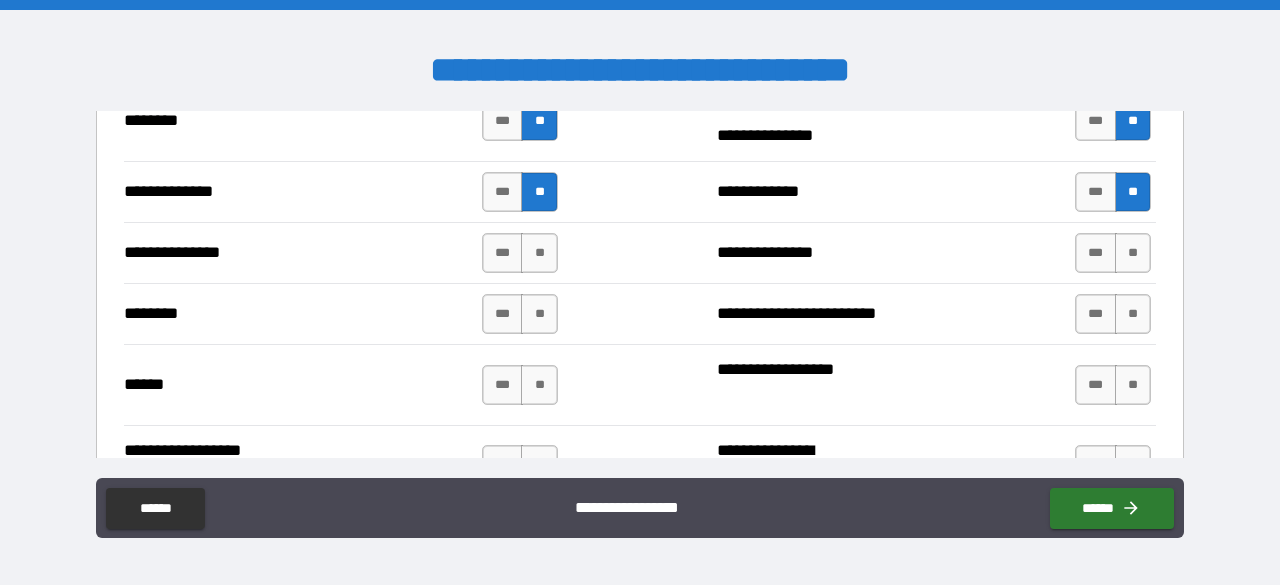 scroll, scrollTop: 1116, scrollLeft: 0, axis: vertical 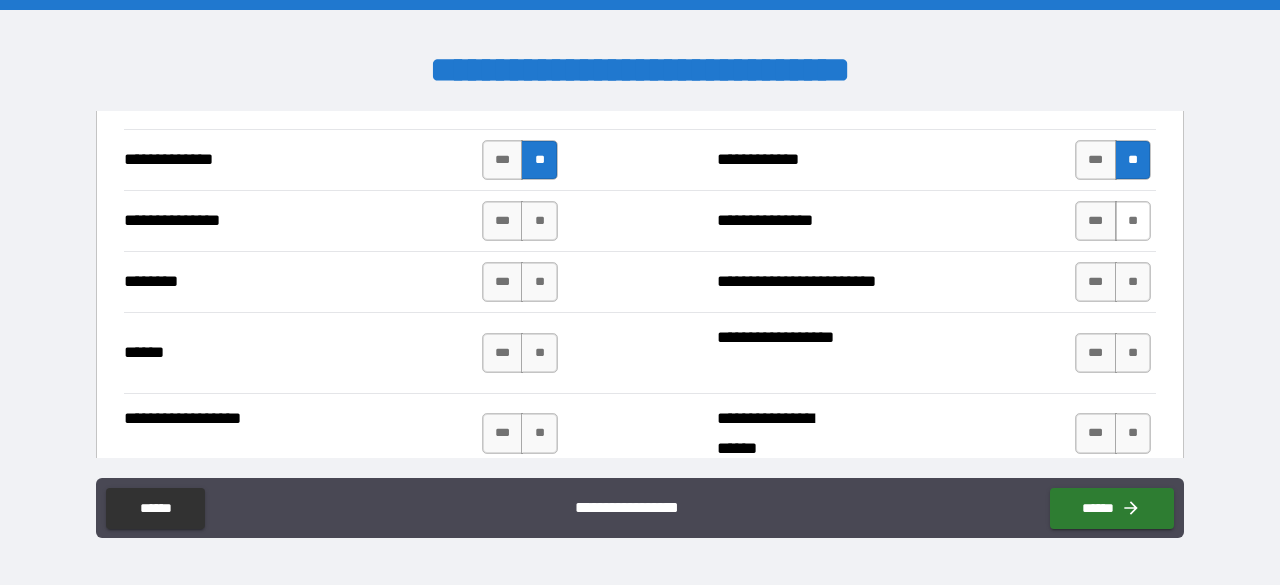 click on "**" at bounding box center [1133, 221] 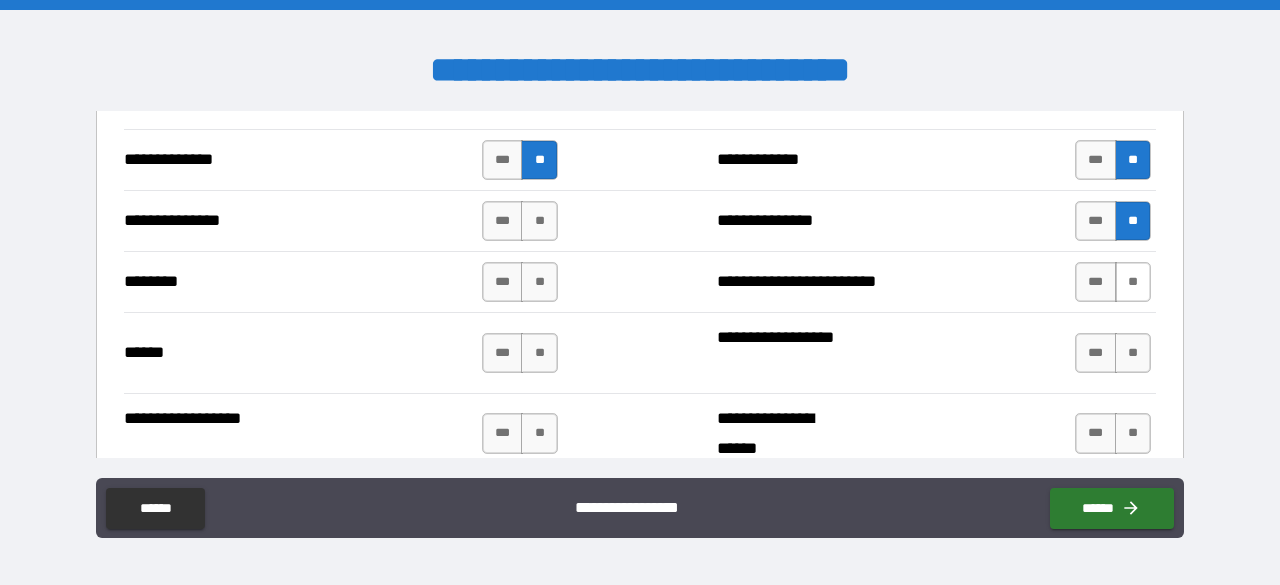 click on "**" at bounding box center (1133, 282) 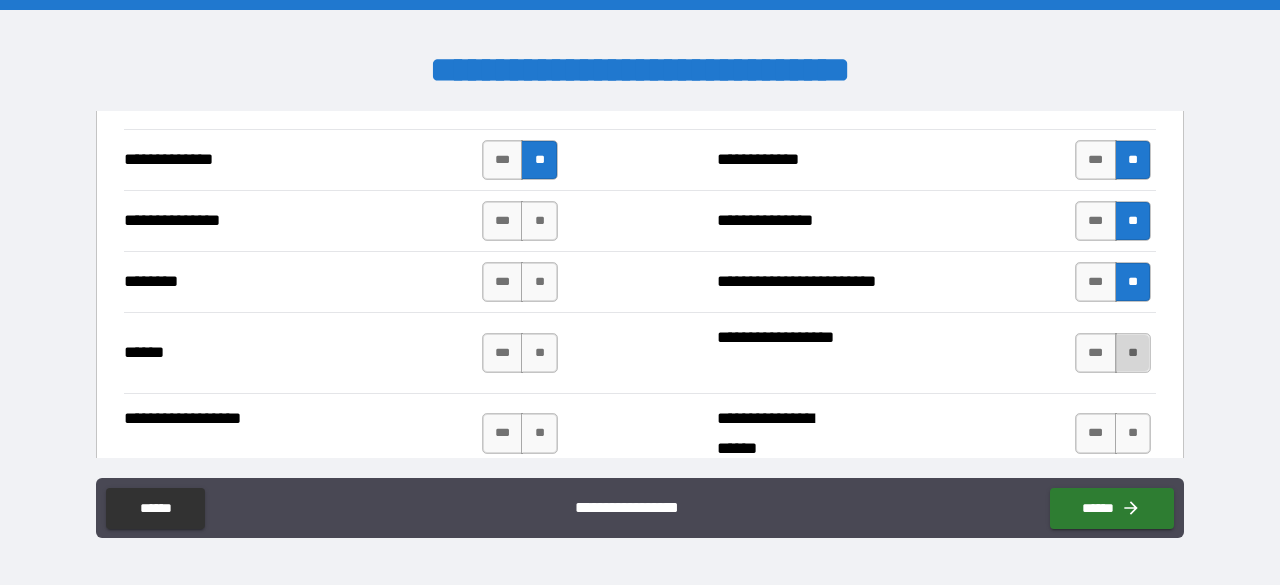 click on "**" at bounding box center [1133, 353] 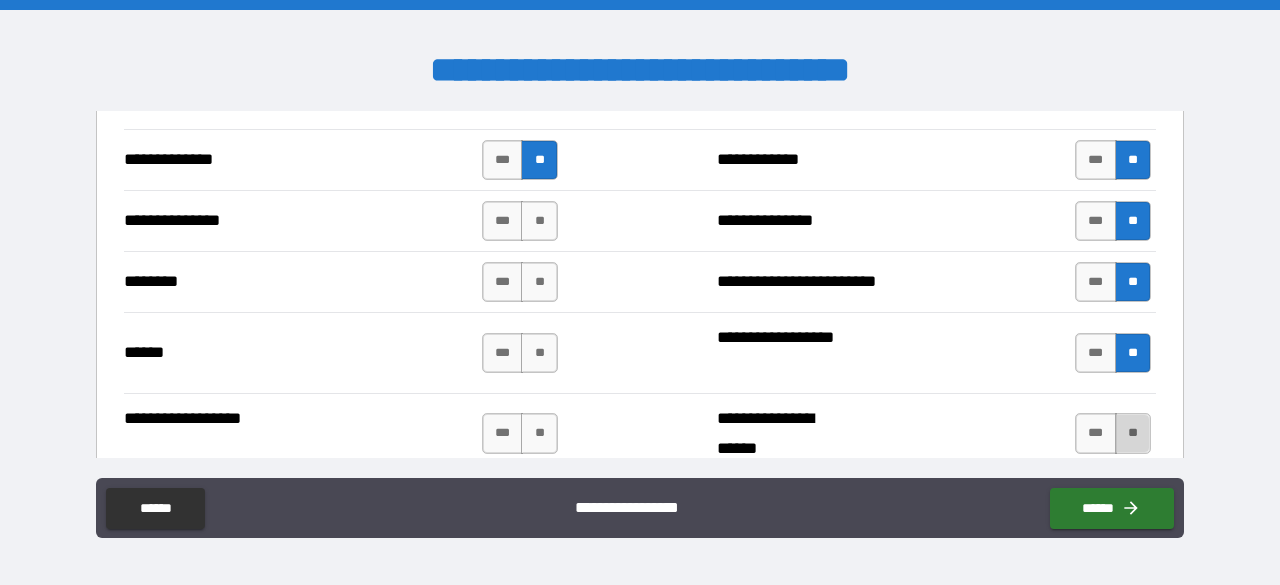 click on "**" at bounding box center (1133, 433) 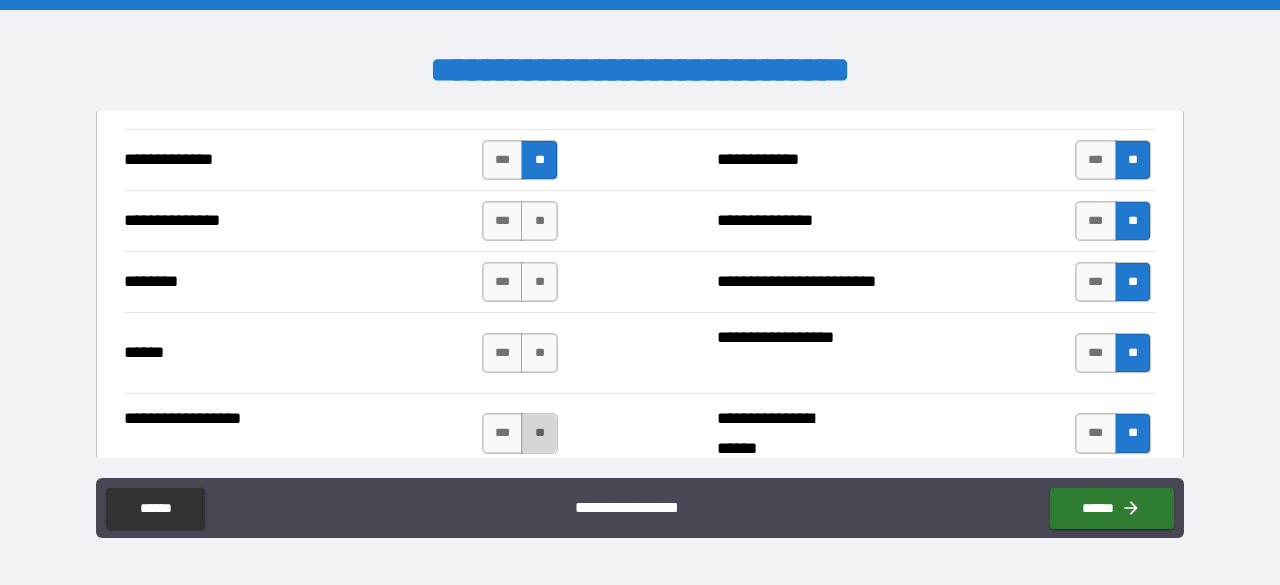 click on "**" at bounding box center [539, 433] 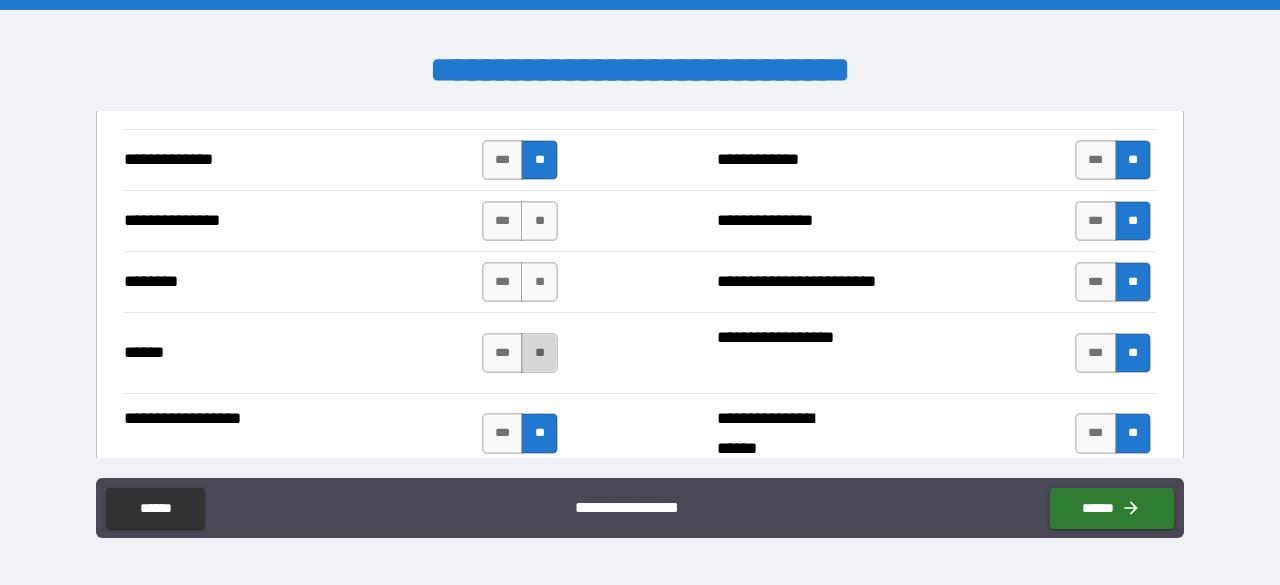 click on "**" at bounding box center [539, 353] 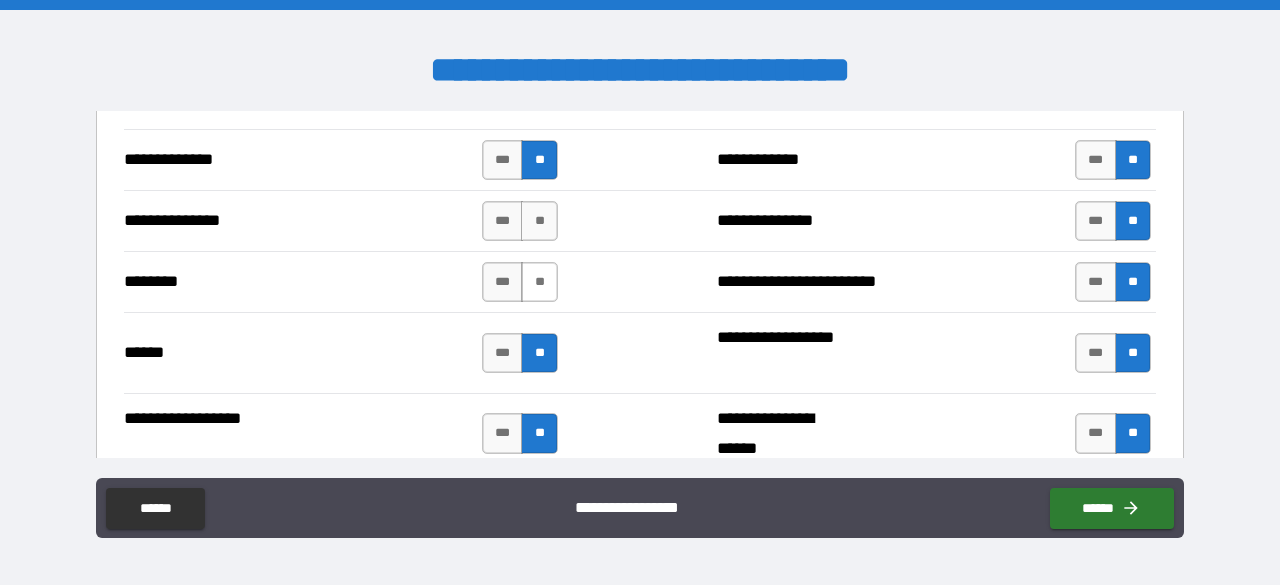 click on "**" at bounding box center [539, 282] 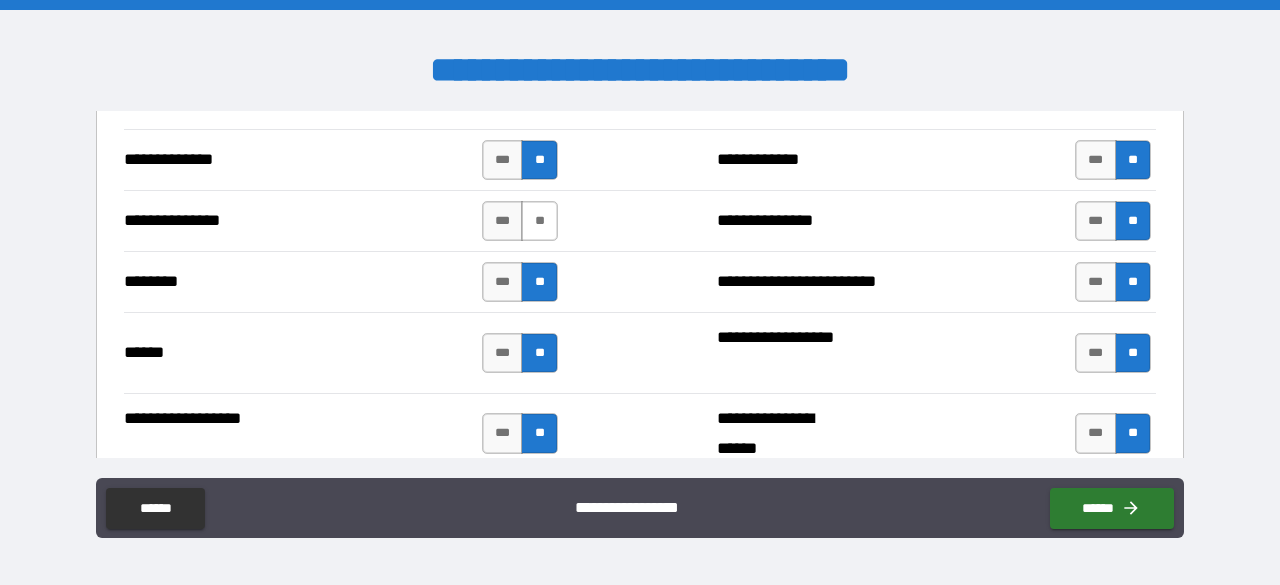 click on "**" at bounding box center [539, 221] 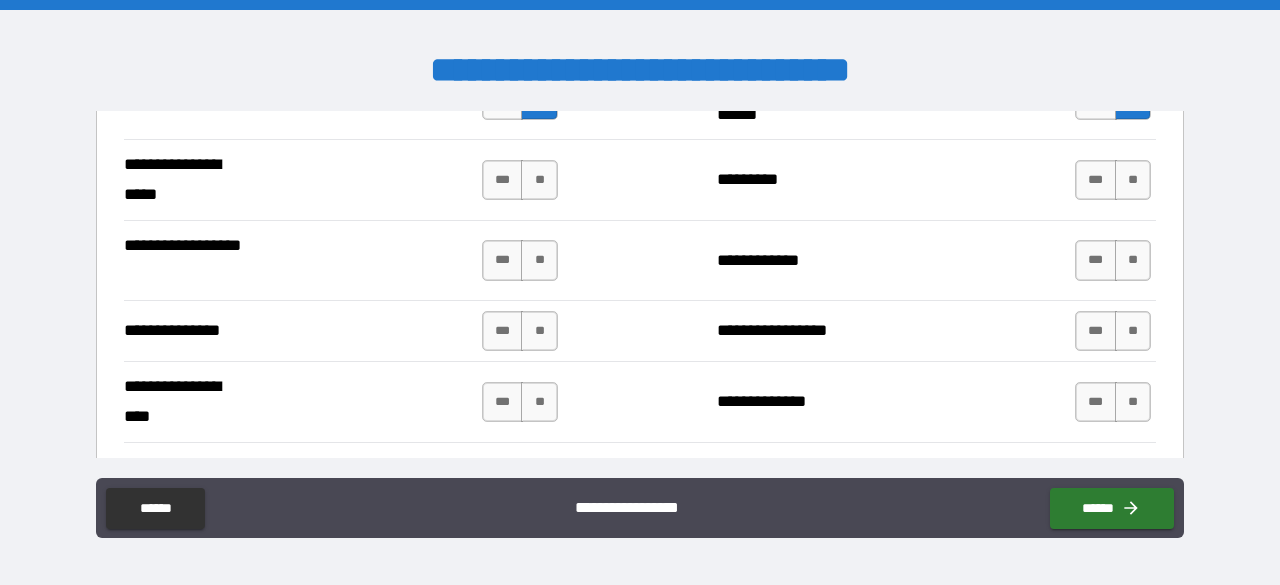 scroll, scrollTop: 1471, scrollLeft: 0, axis: vertical 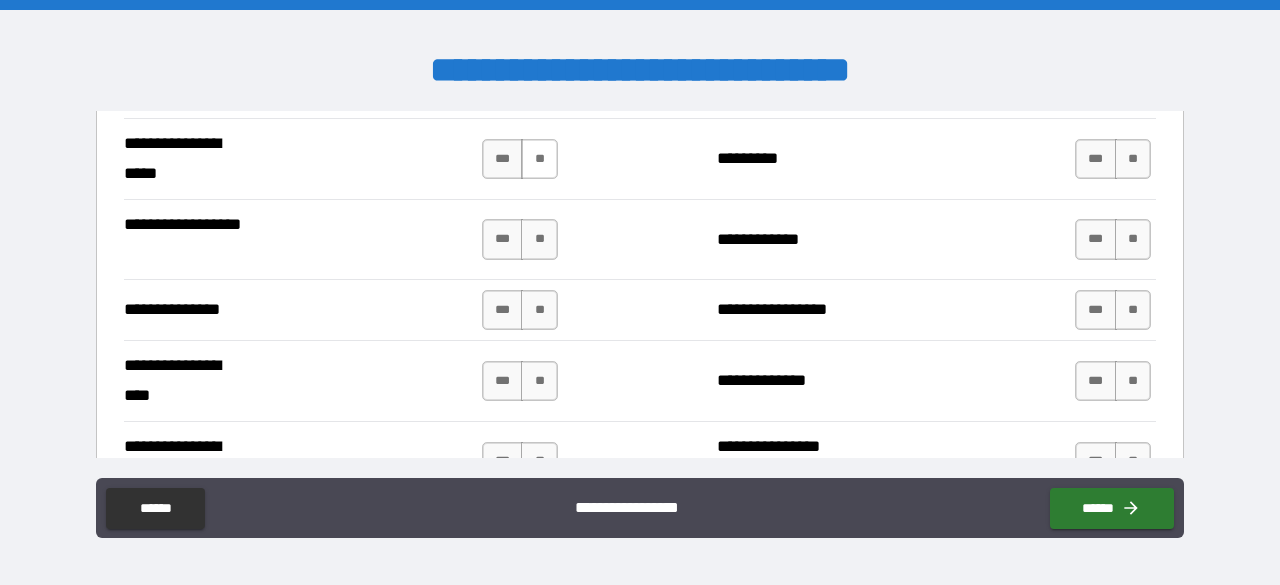 click on "**" at bounding box center [539, 159] 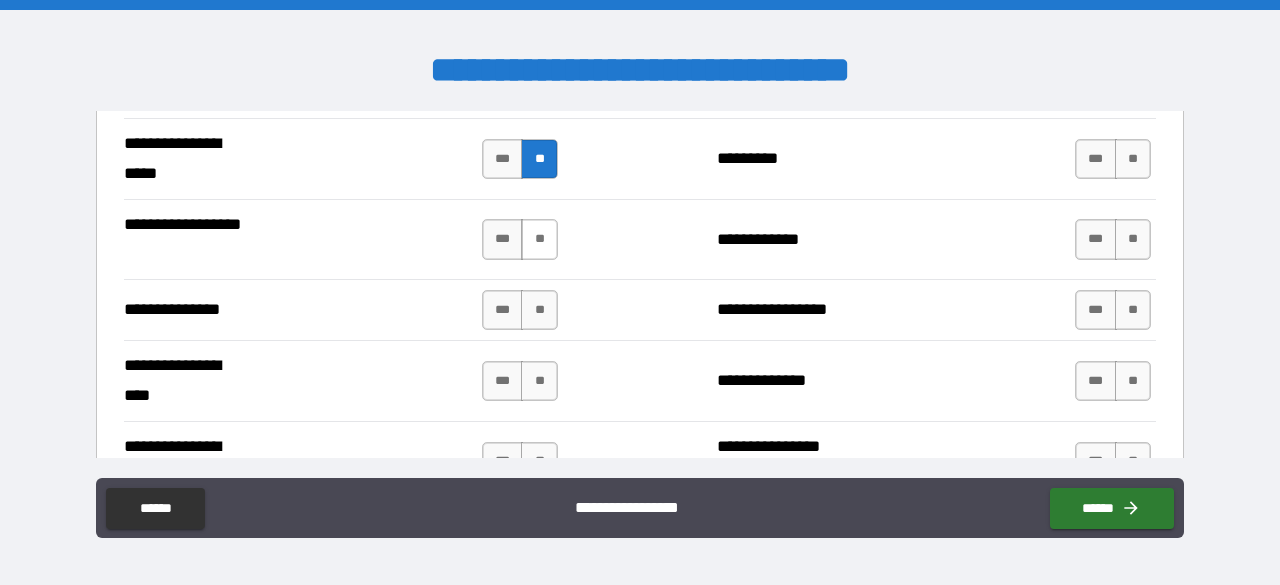click on "**" at bounding box center [539, 239] 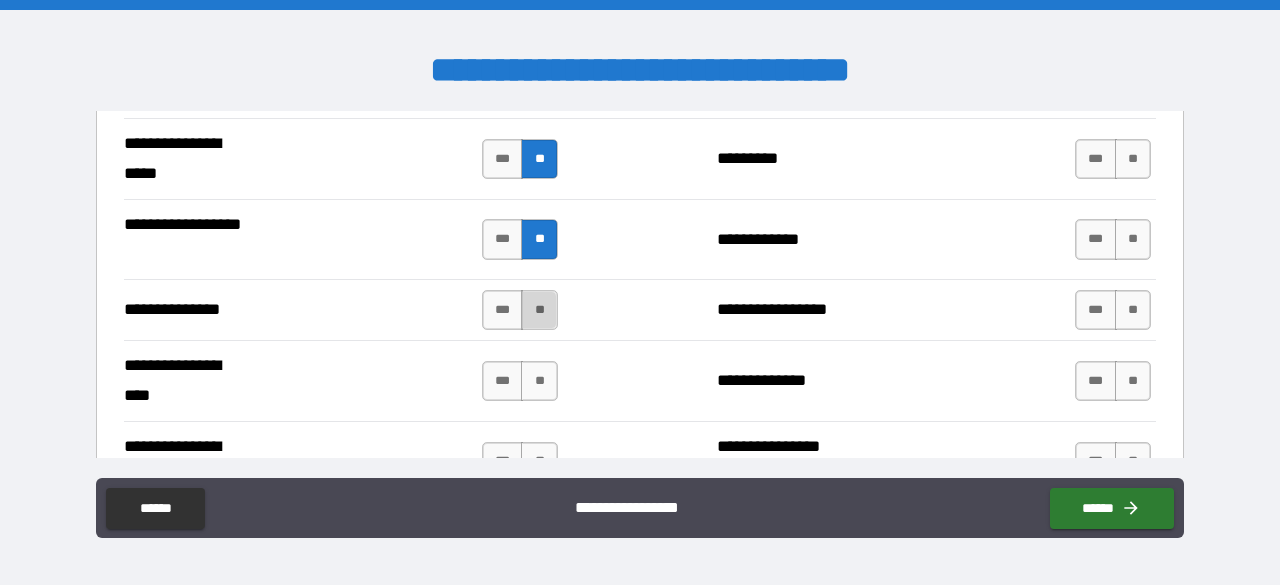 click on "**" at bounding box center (539, 310) 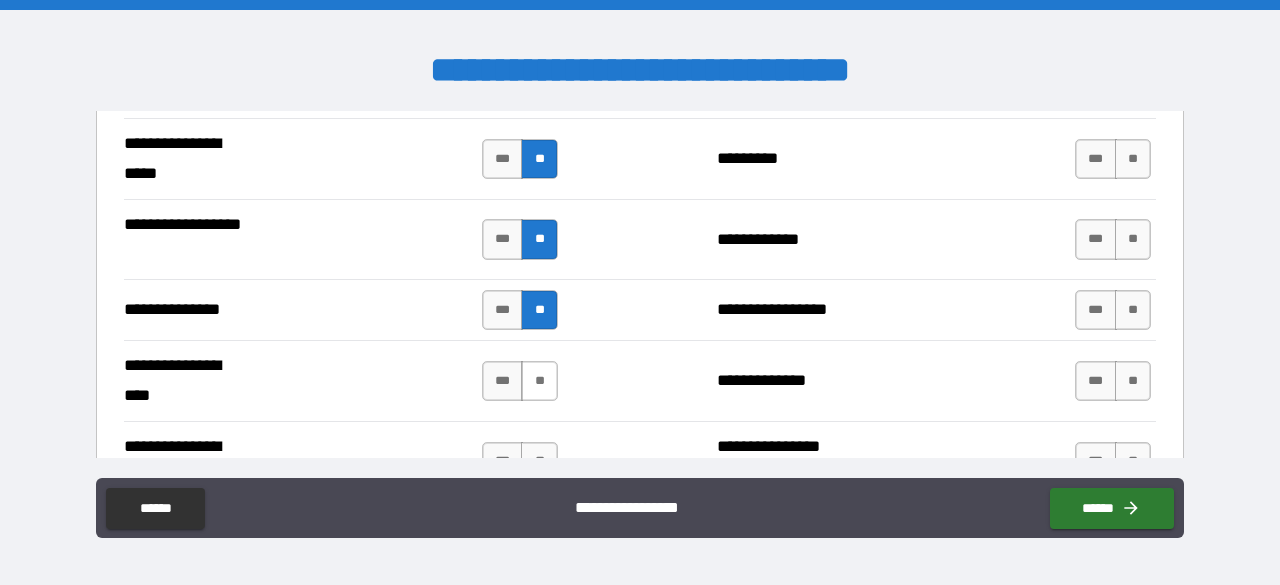 click on "**" at bounding box center (539, 381) 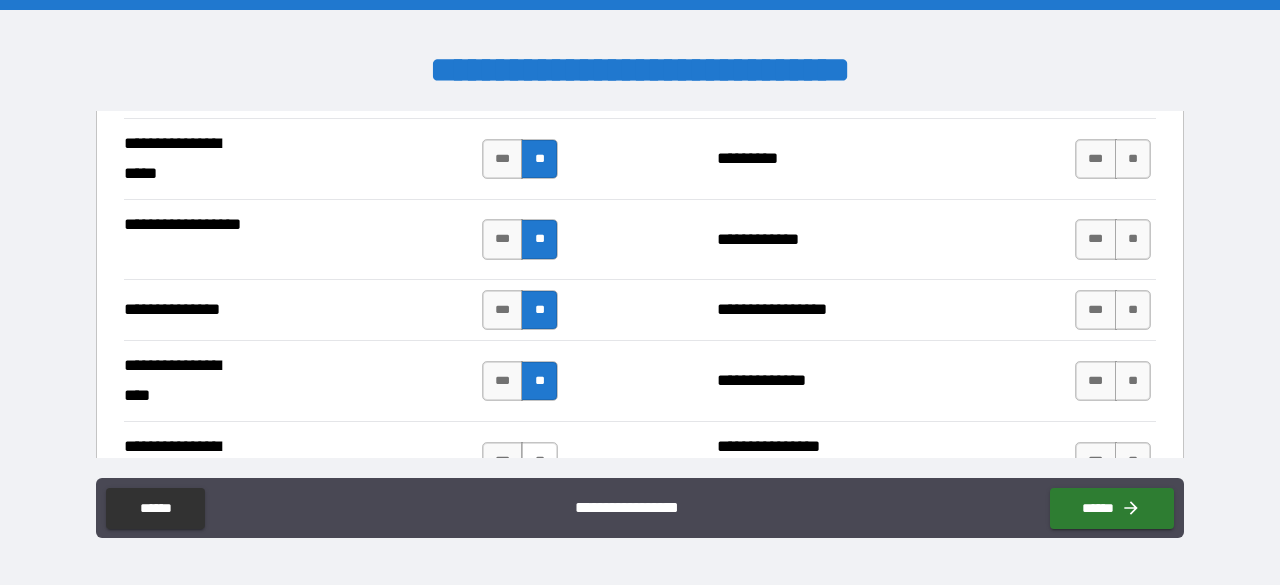 click on "**" at bounding box center (539, 462) 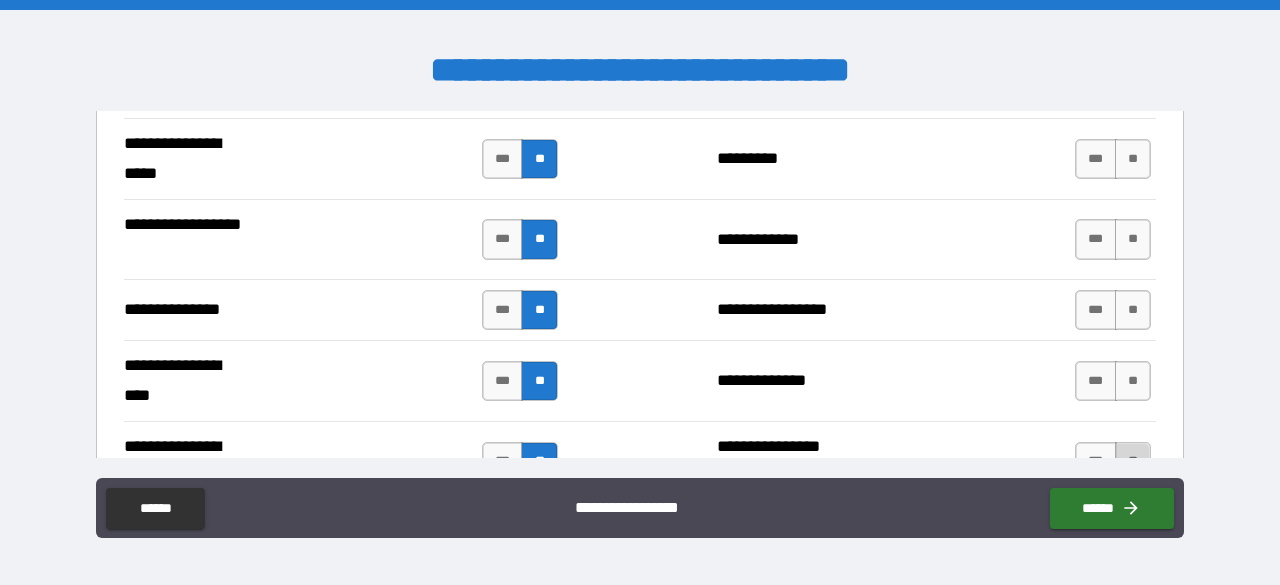 click on "**" at bounding box center [1133, 462] 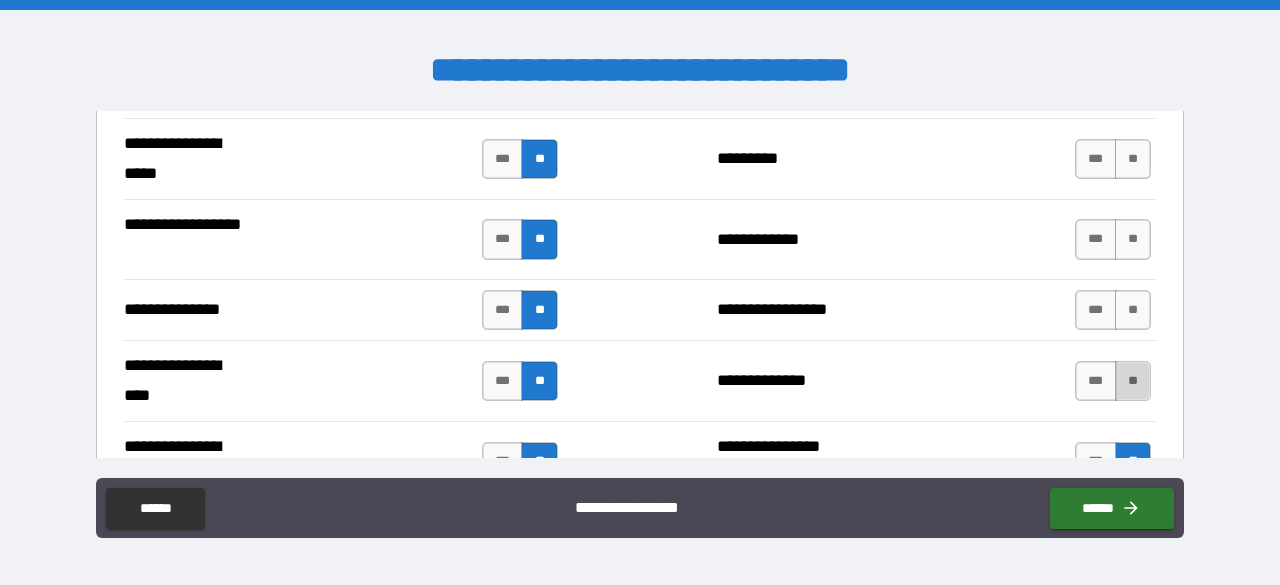 click on "**" at bounding box center (1133, 381) 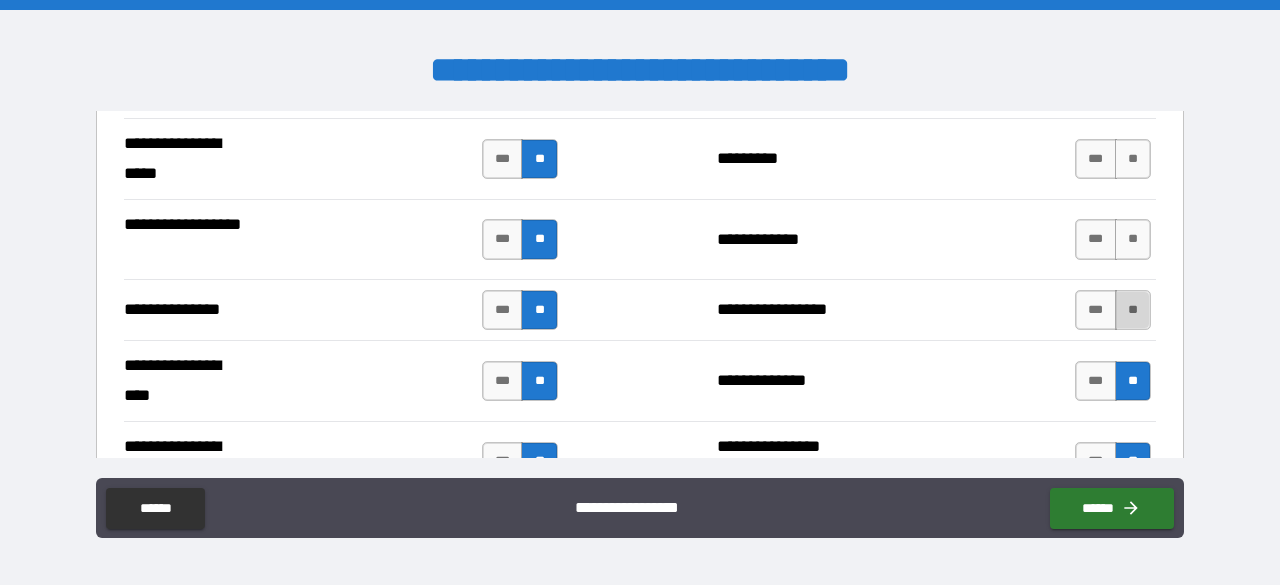 click on "**" at bounding box center (1133, 310) 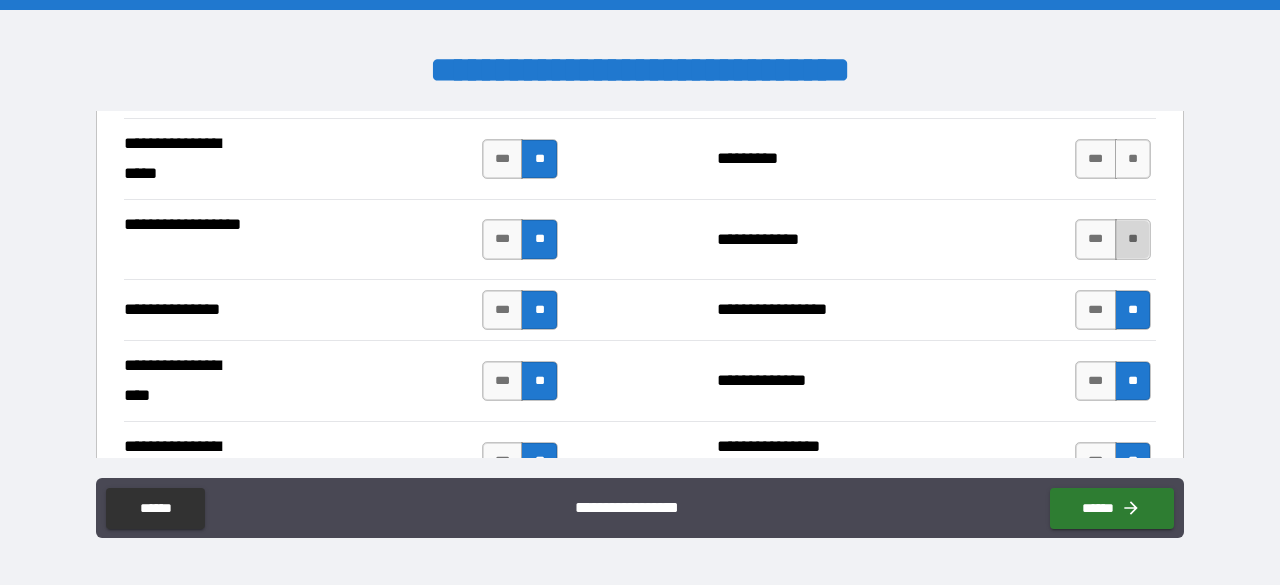 click on "**" at bounding box center (1133, 239) 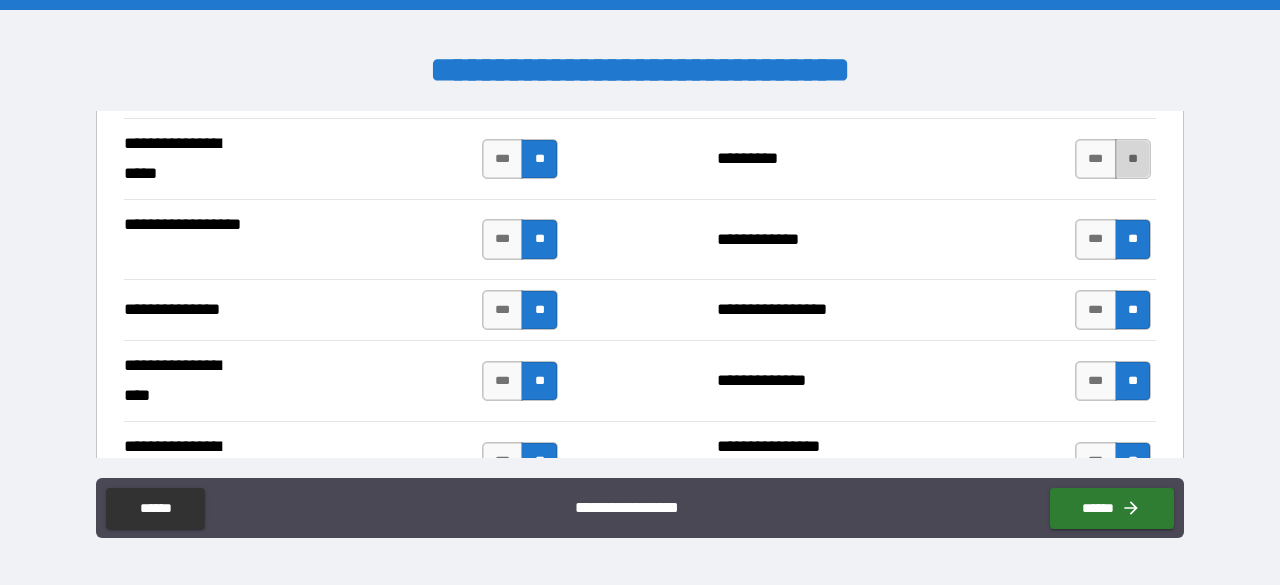 click on "**" at bounding box center (1133, 159) 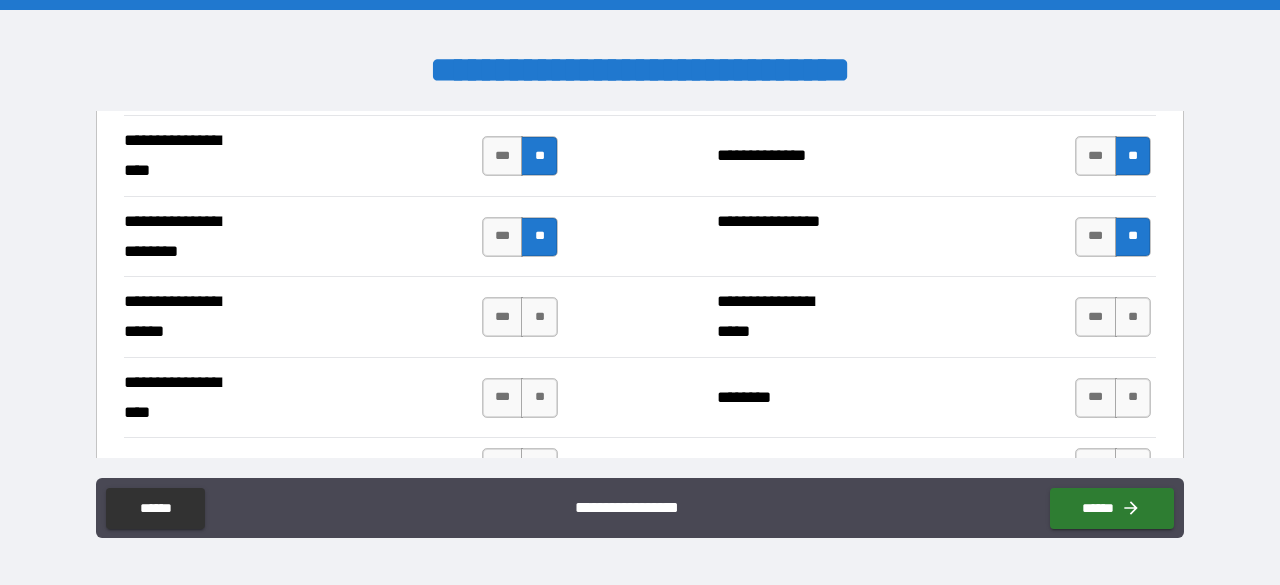 scroll, scrollTop: 1707, scrollLeft: 0, axis: vertical 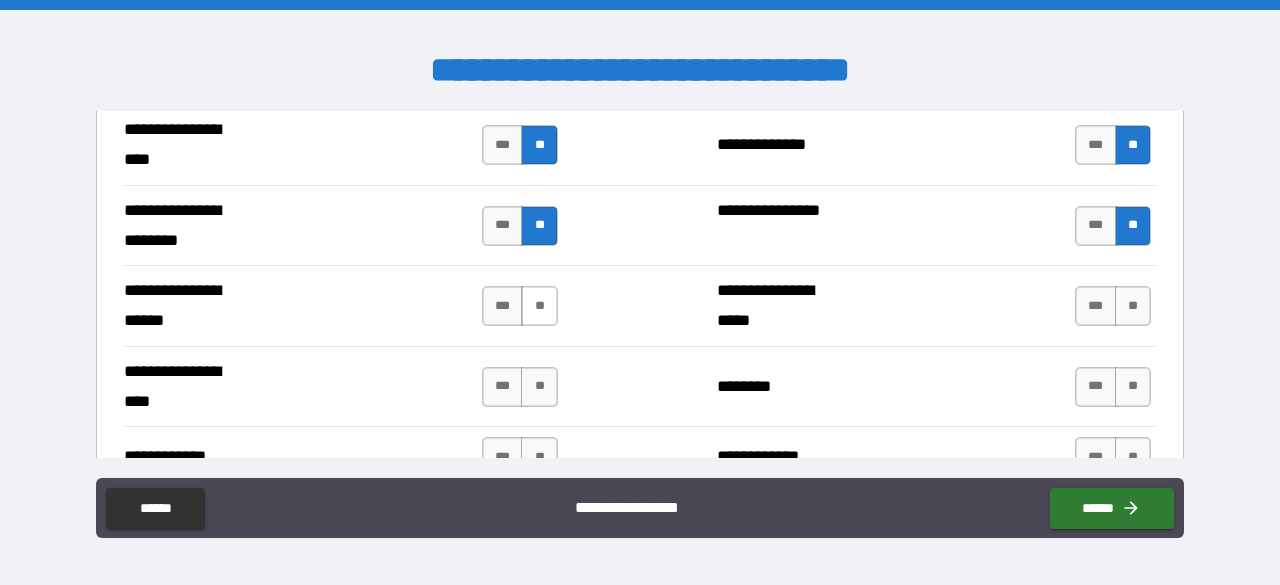 click on "**" at bounding box center [539, 306] 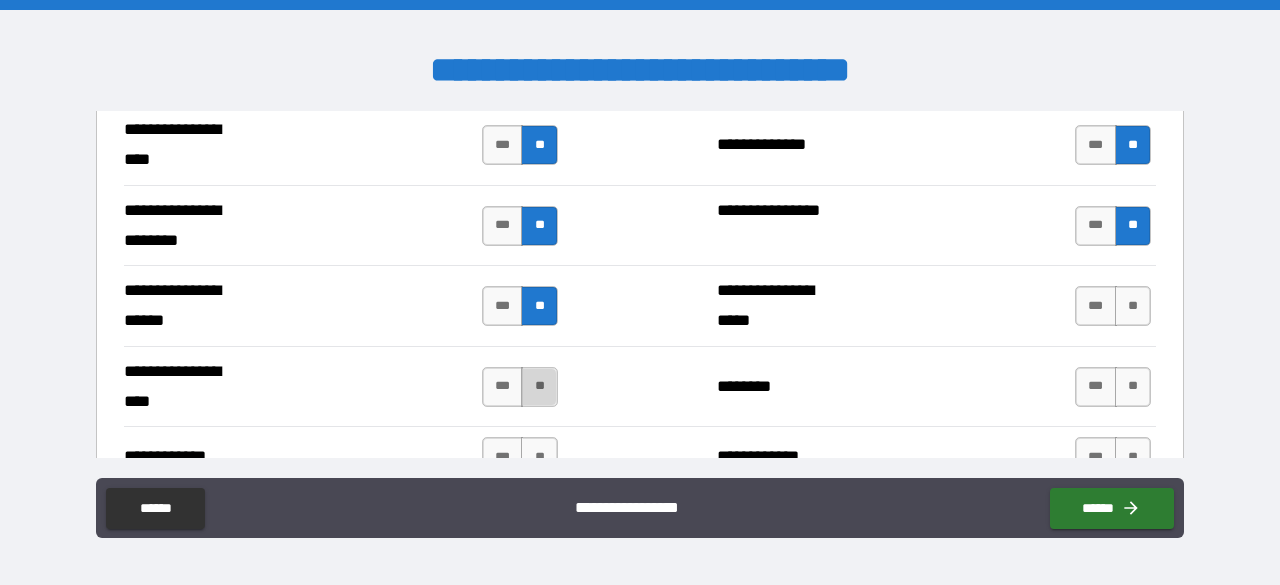 click on "**" at bounding box center [539, 387] 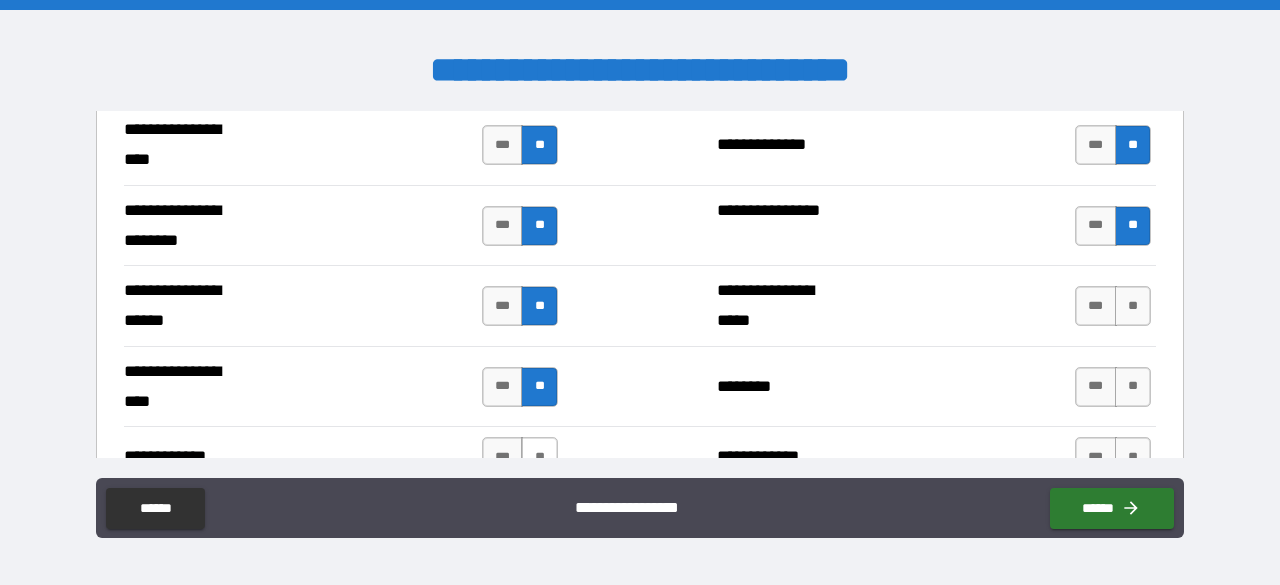 click on "**" at bounding box center (539, 457) 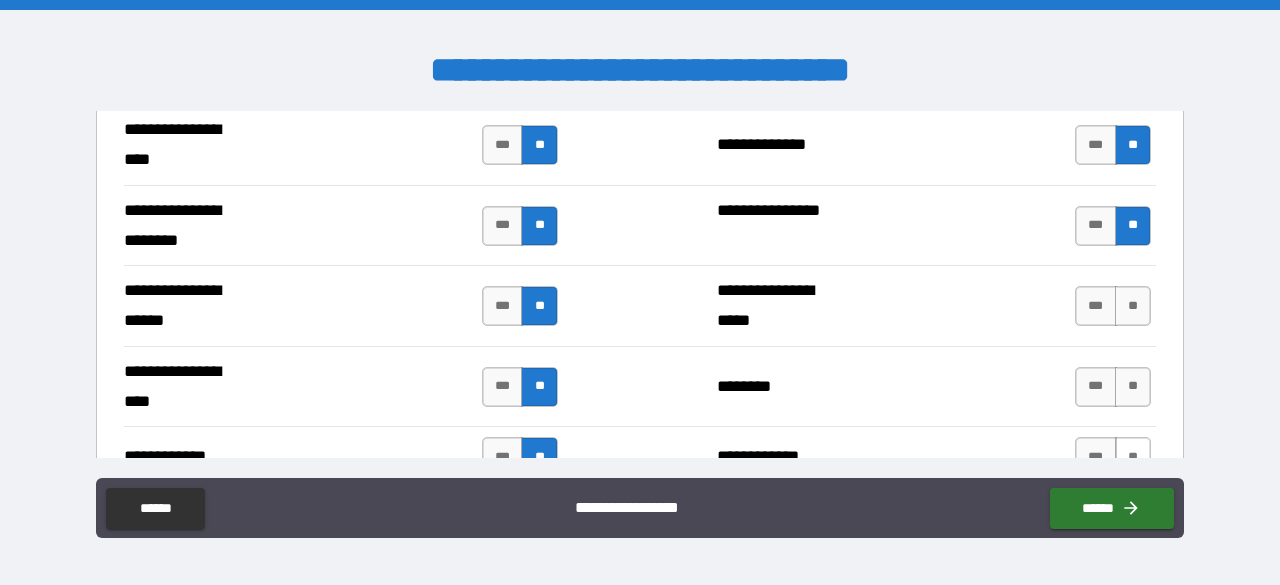 click on "**" at bounding box center (1133, 457) 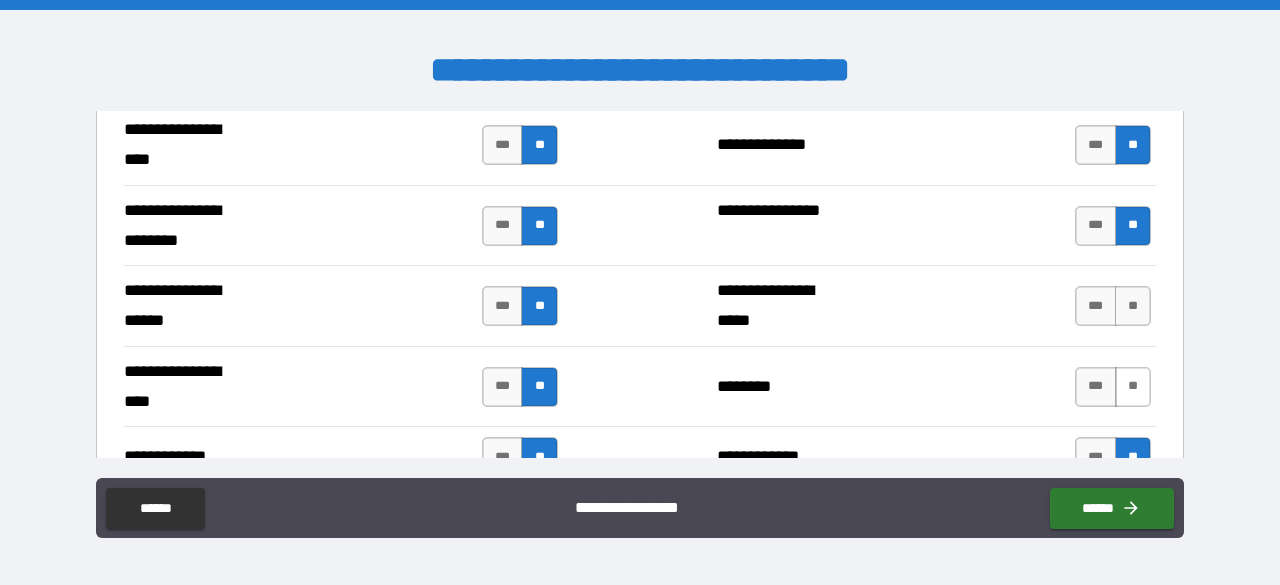 click on "**" at bounding box center (1133, 387) 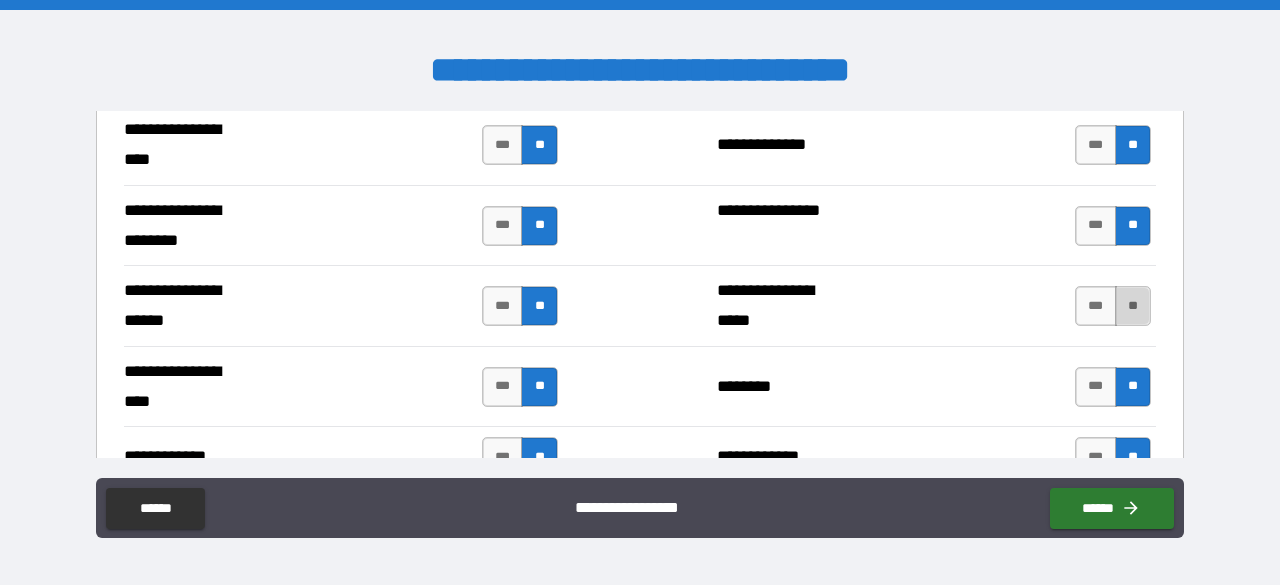 click on "**" at bounding box center [1133, 306] 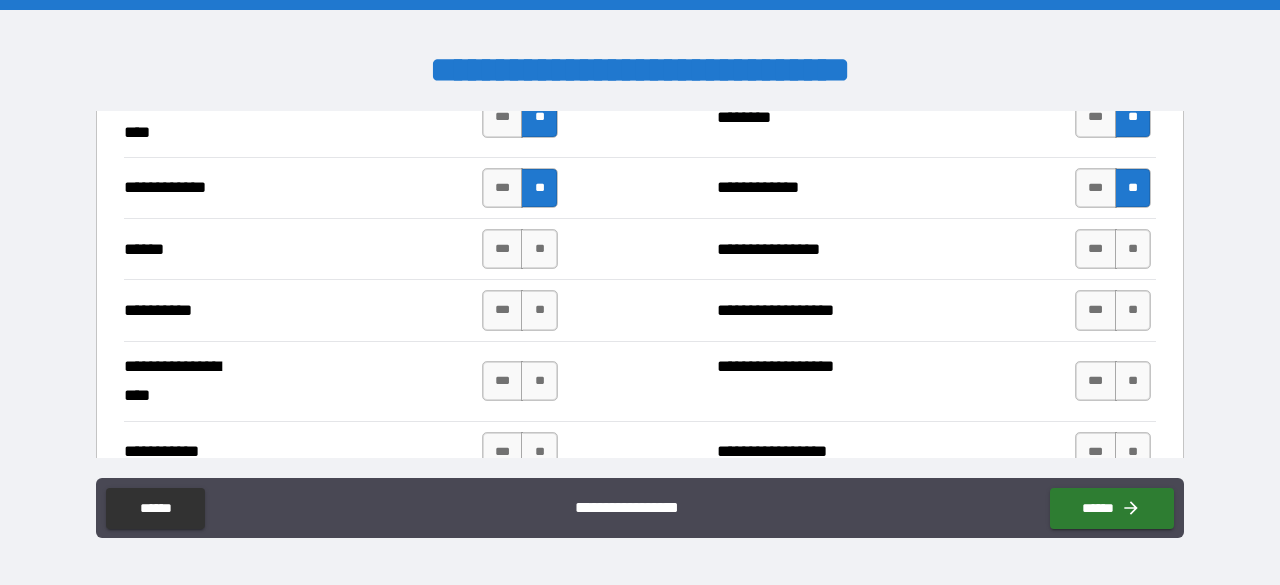 scroll, scrollTop: 1986, scrollLeft: 0, axis: vertical 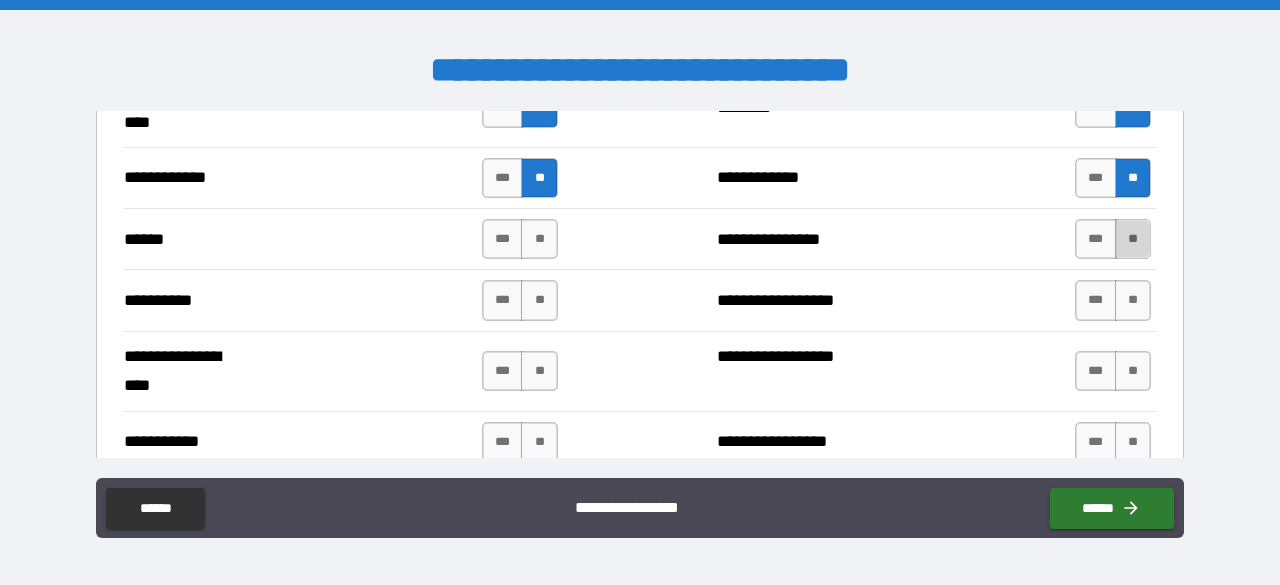click on "**" at bounding box center [1133, 239] 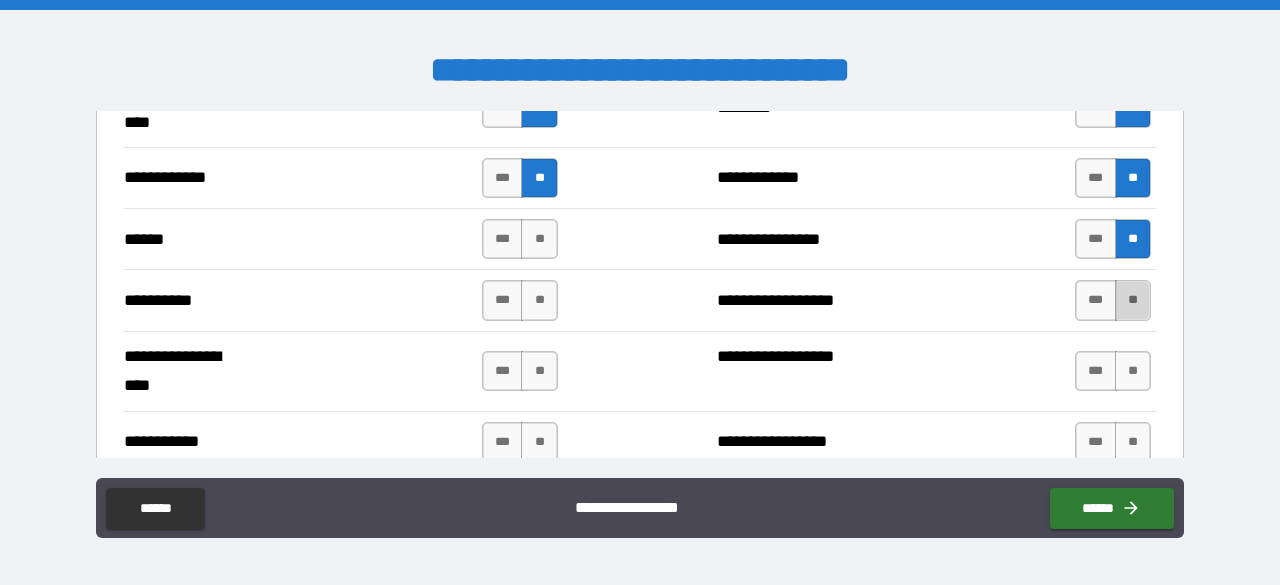 click on "**" at bounding box center [1133, 300] 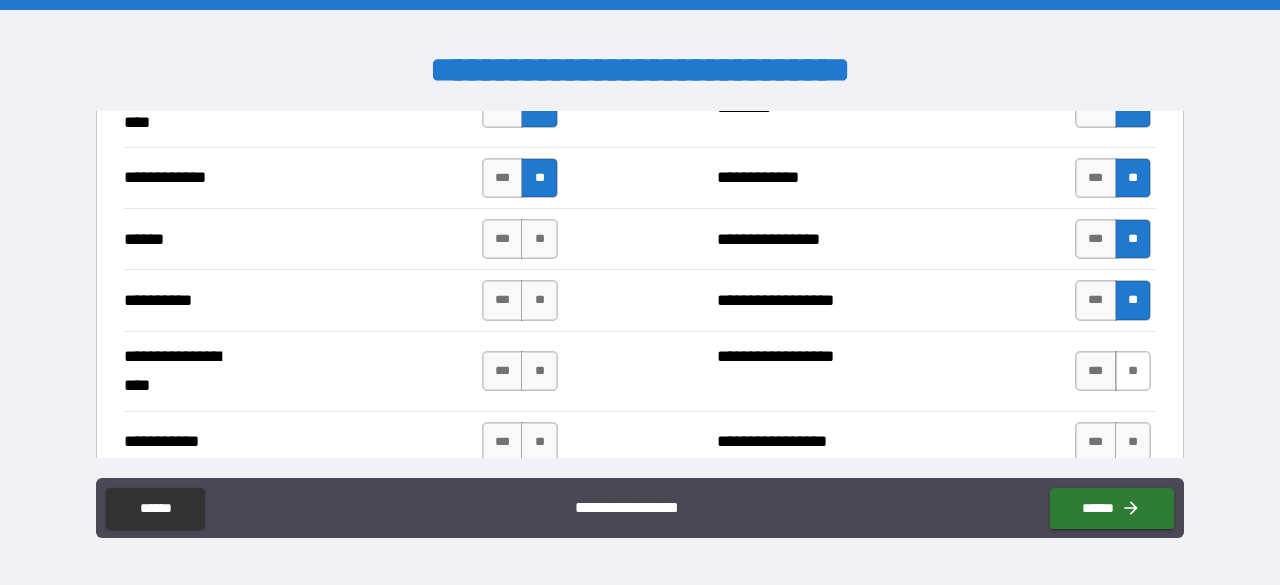 click on "**" at bounding box center (1133, 371) 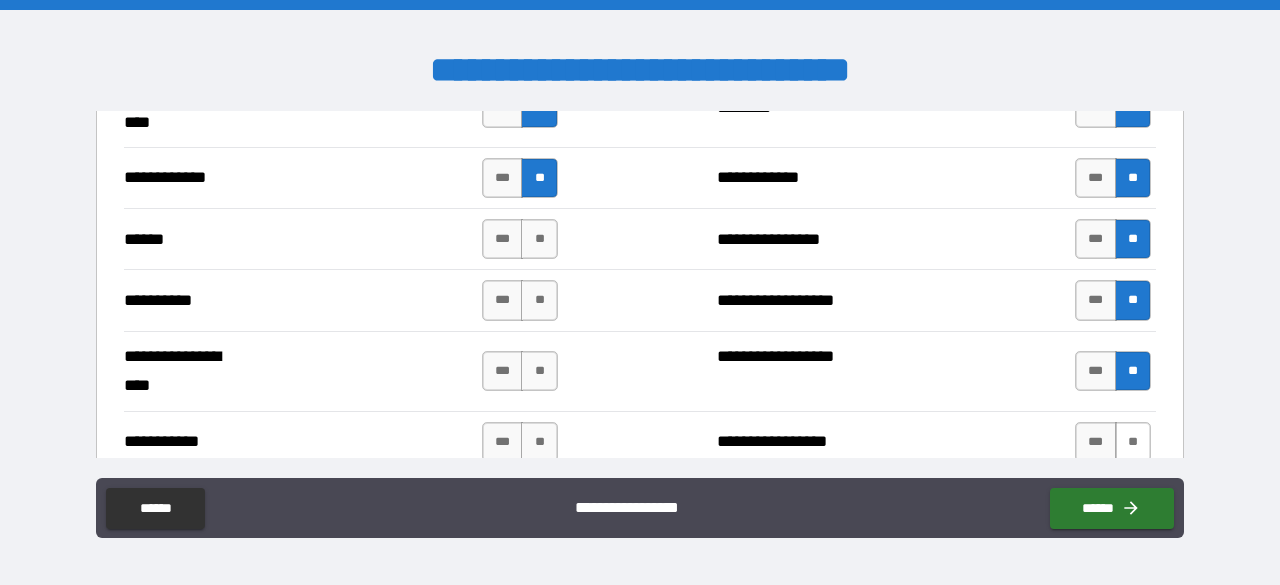 click on "**" at bounding box center (1133, 442) 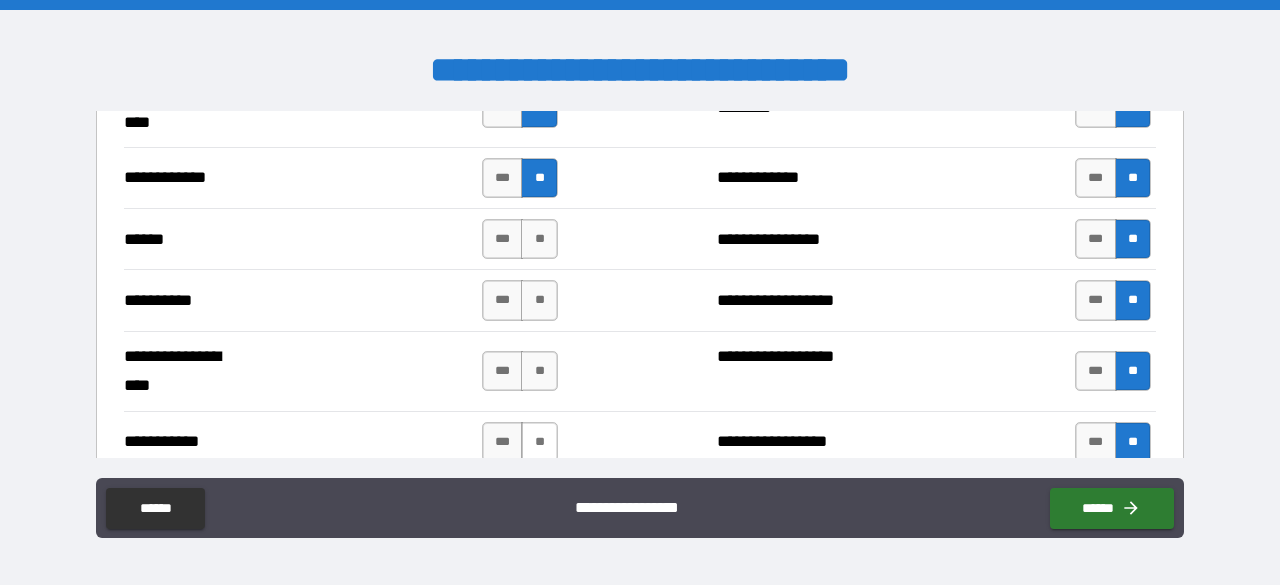 click on "**" at bounding box center (539, 442) 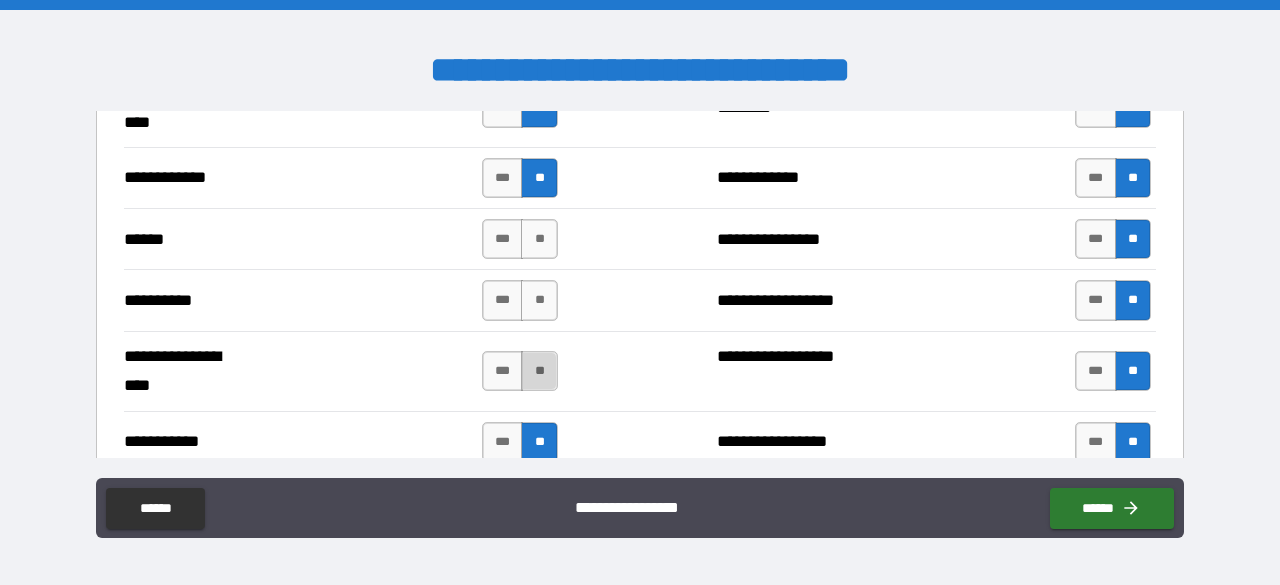 click on "**" at bounding box center [539, 371] 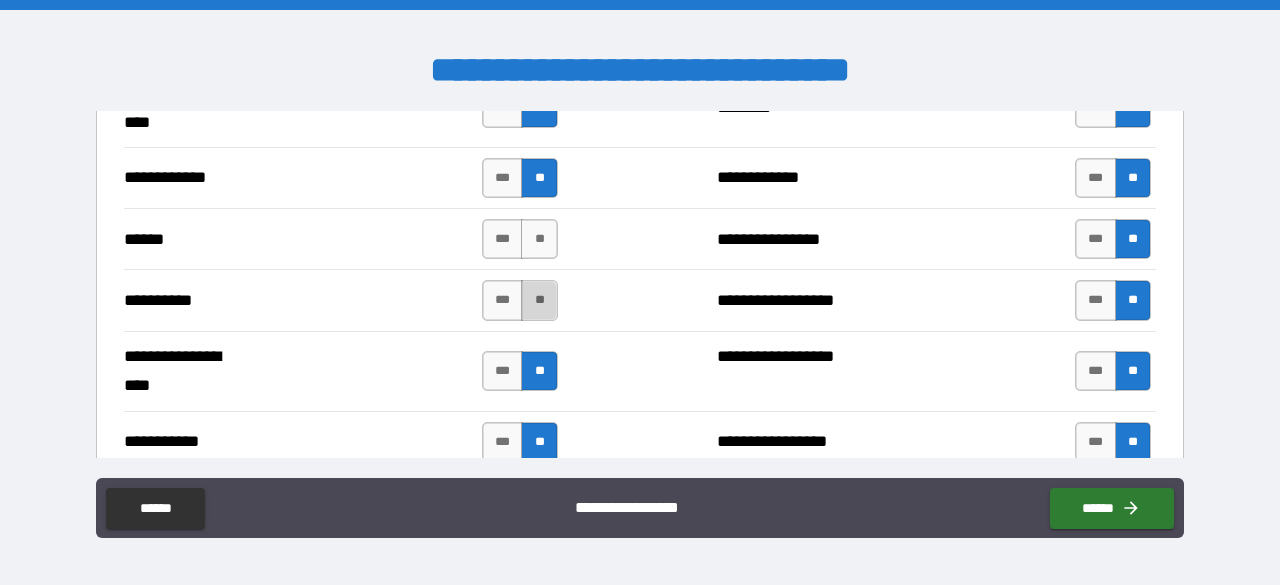 click on "**" at bounding box center (539, 300) 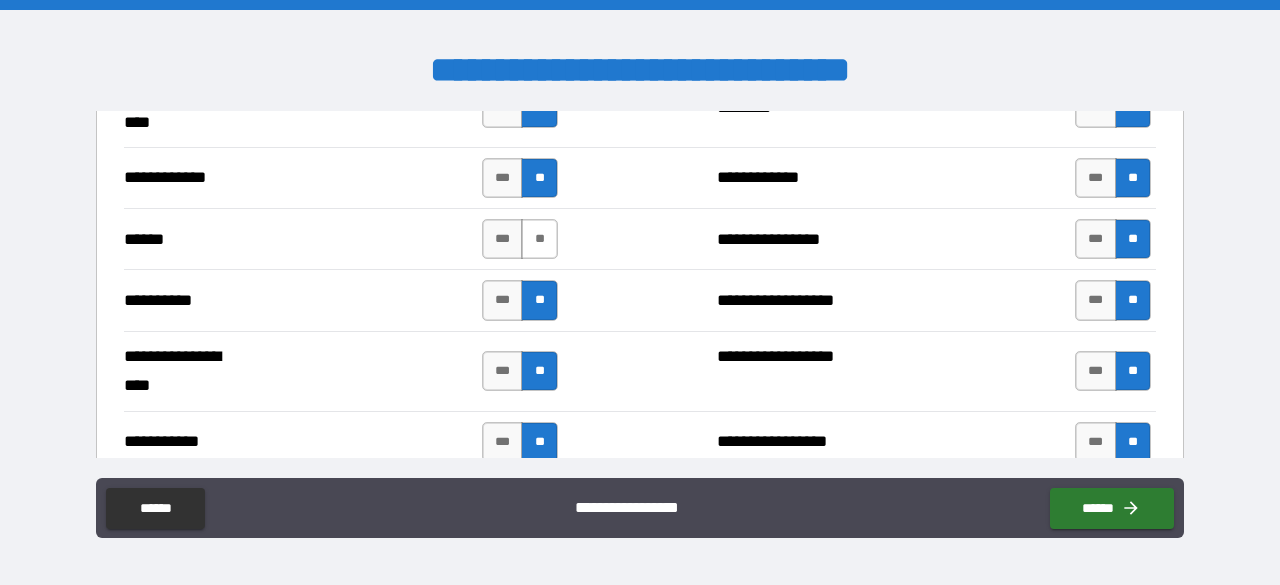 click on "**" at bounding box center (539, 239) 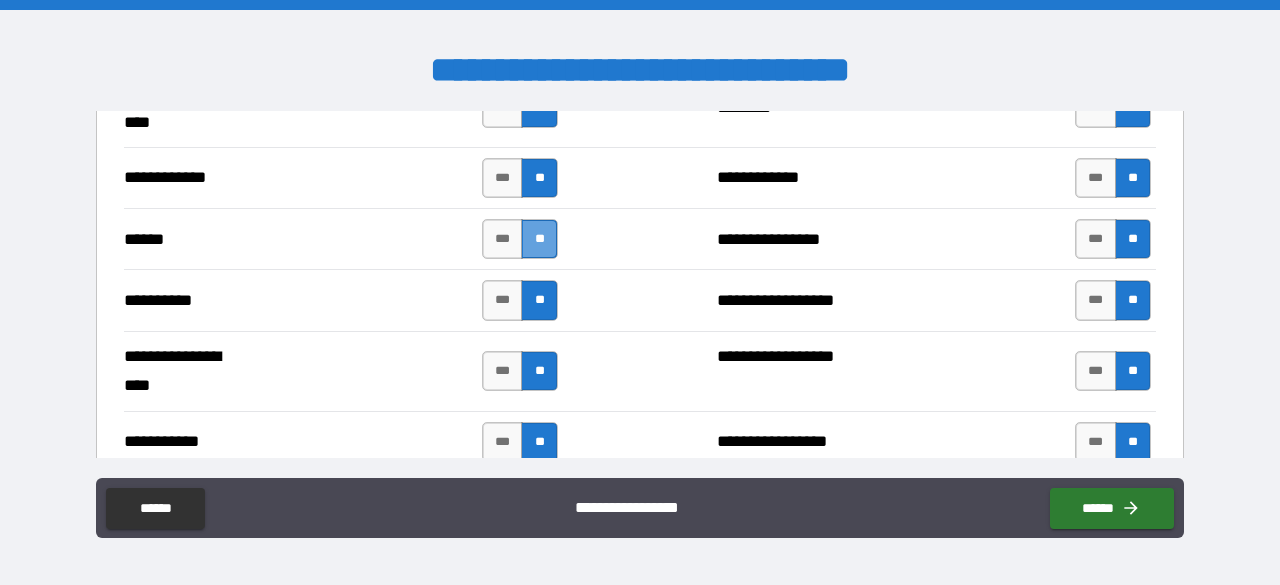 click on "**" at bounding box center [539, 239] 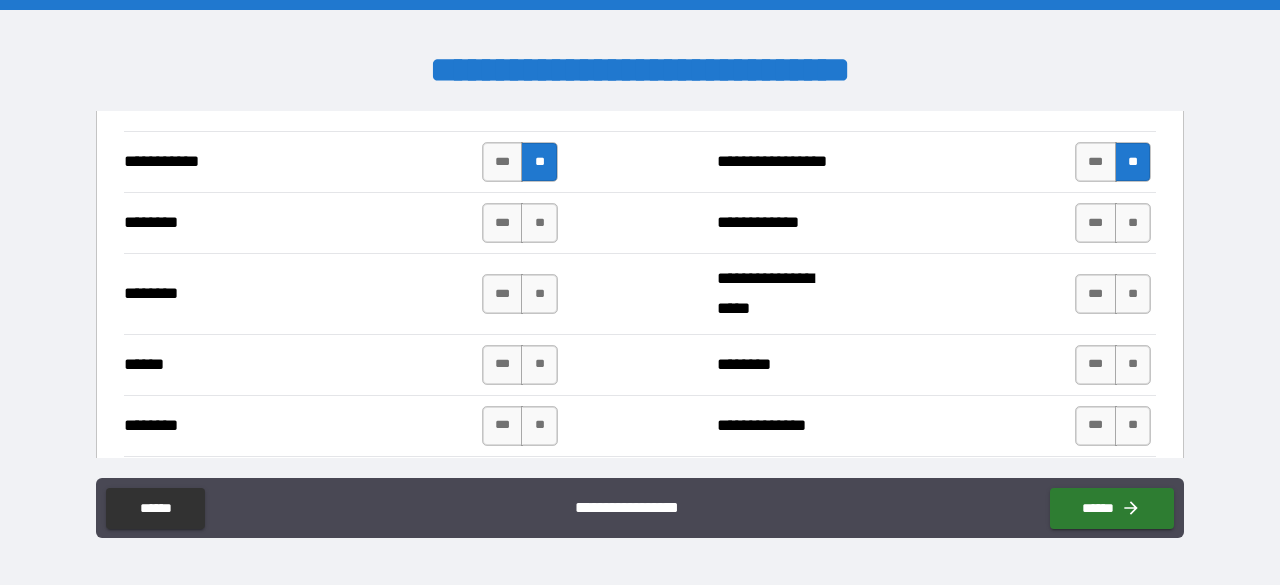 scroll, scrollTop: 2319, scrollLeft: 0, axis: vertical 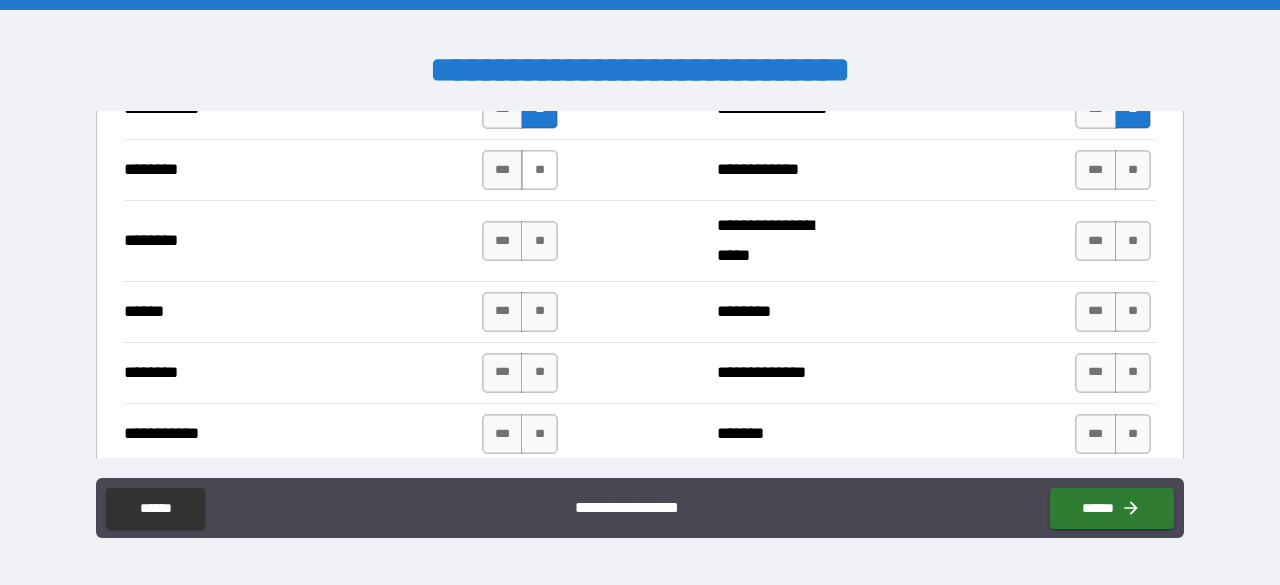 click on "**" at bounding box center (539, 170) 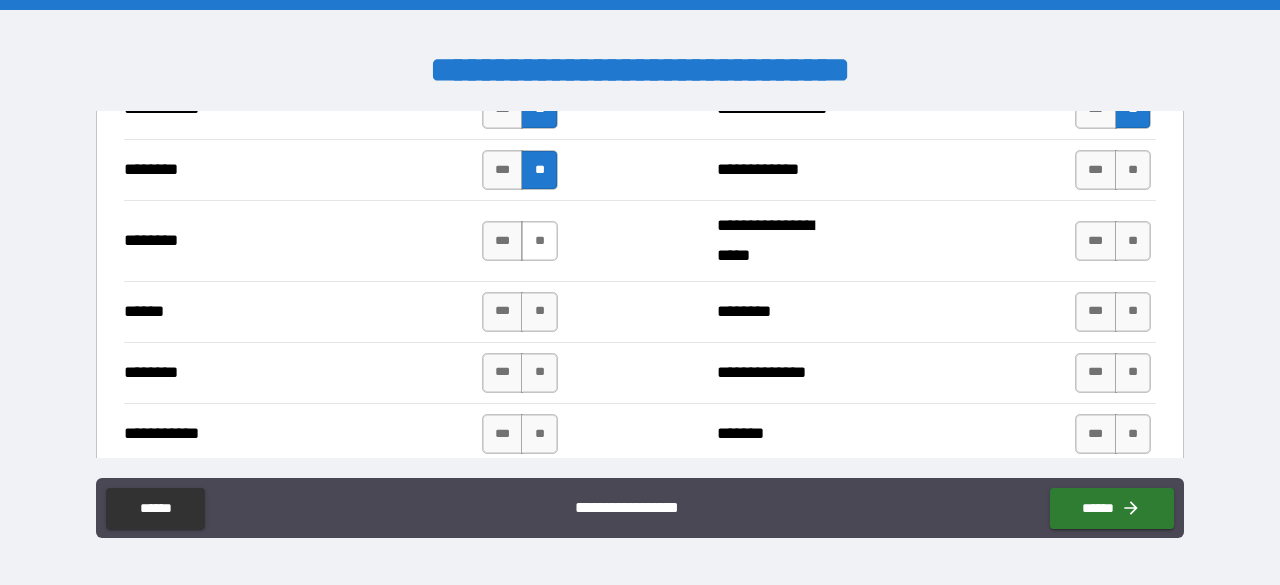 click on "**" at bounding box center [539, 241] 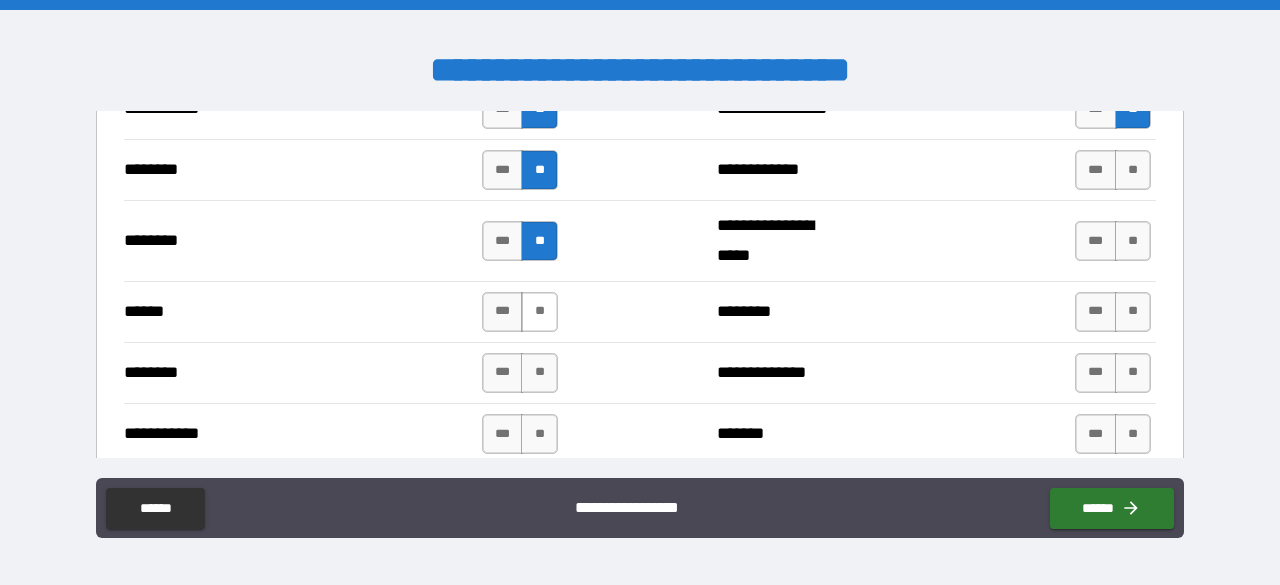 click on "**" at bounding box center [539, 312] 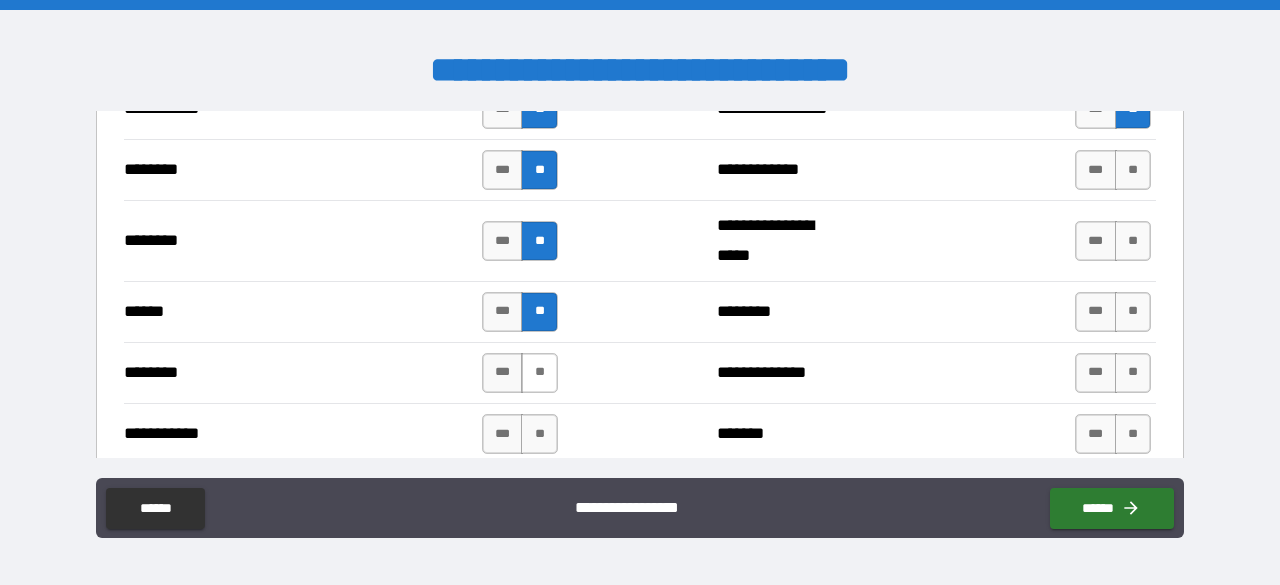 click on "**" at bounding box center [539, 373] 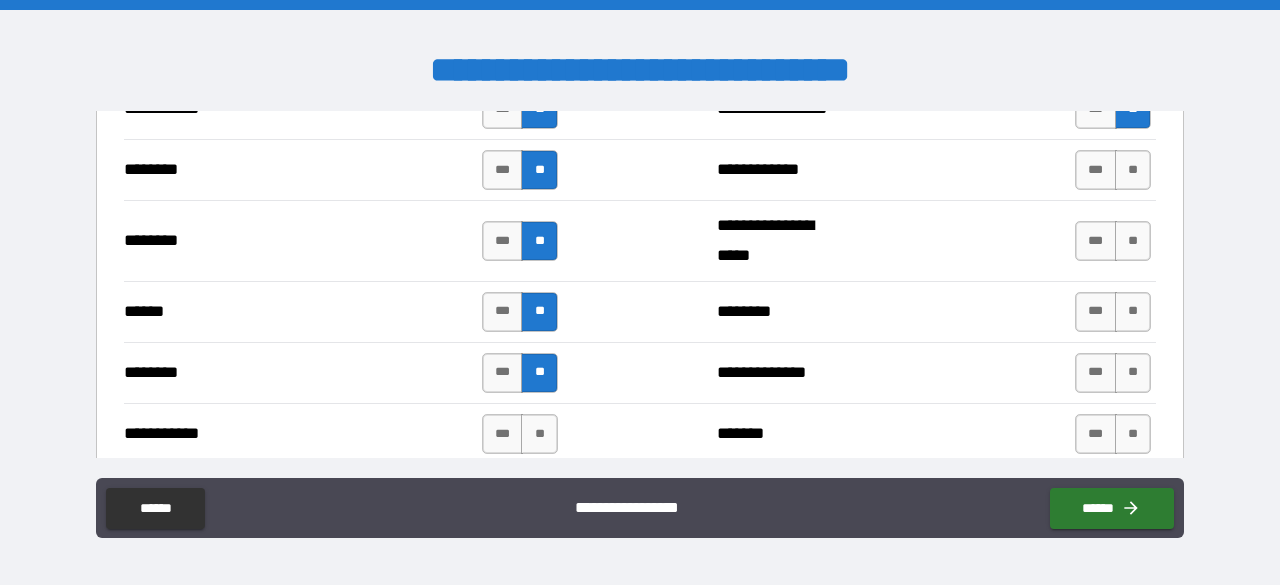 click on "**********" at bounding box center [640, 433] 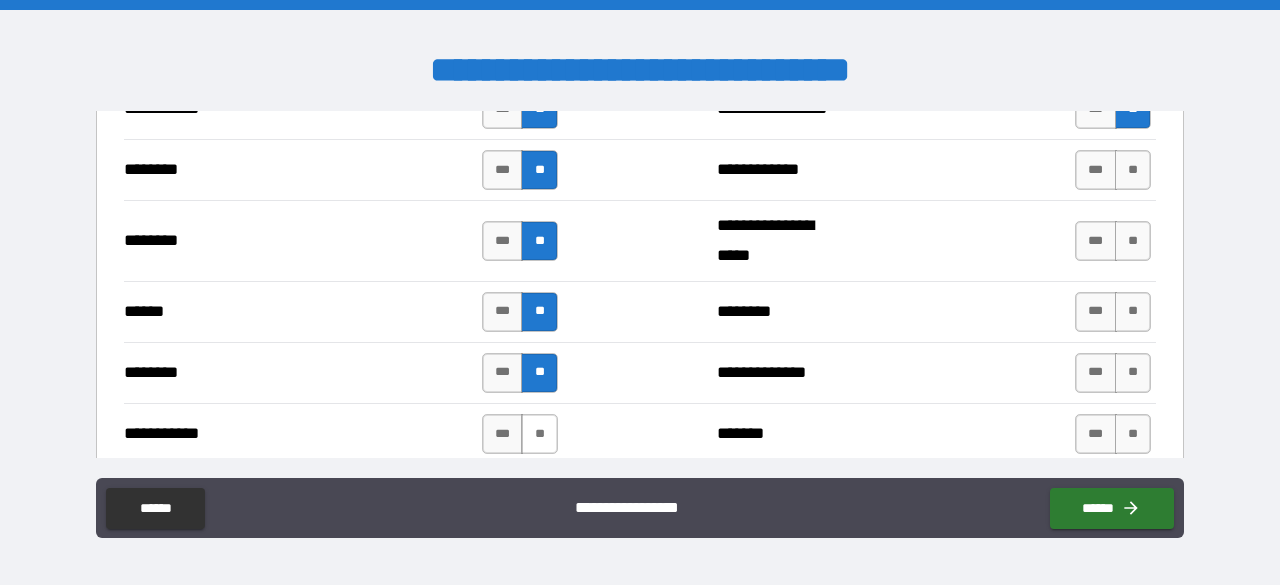 click on "**" at bounding box center (539, 434) 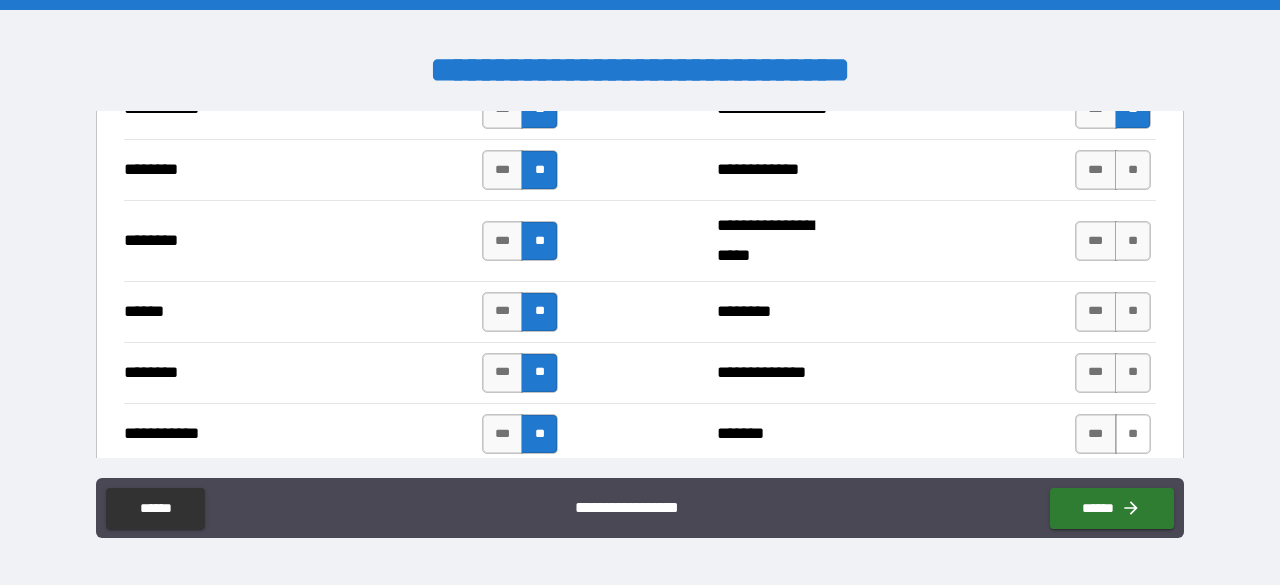 click on "**" at bounding box center [1133, 434] 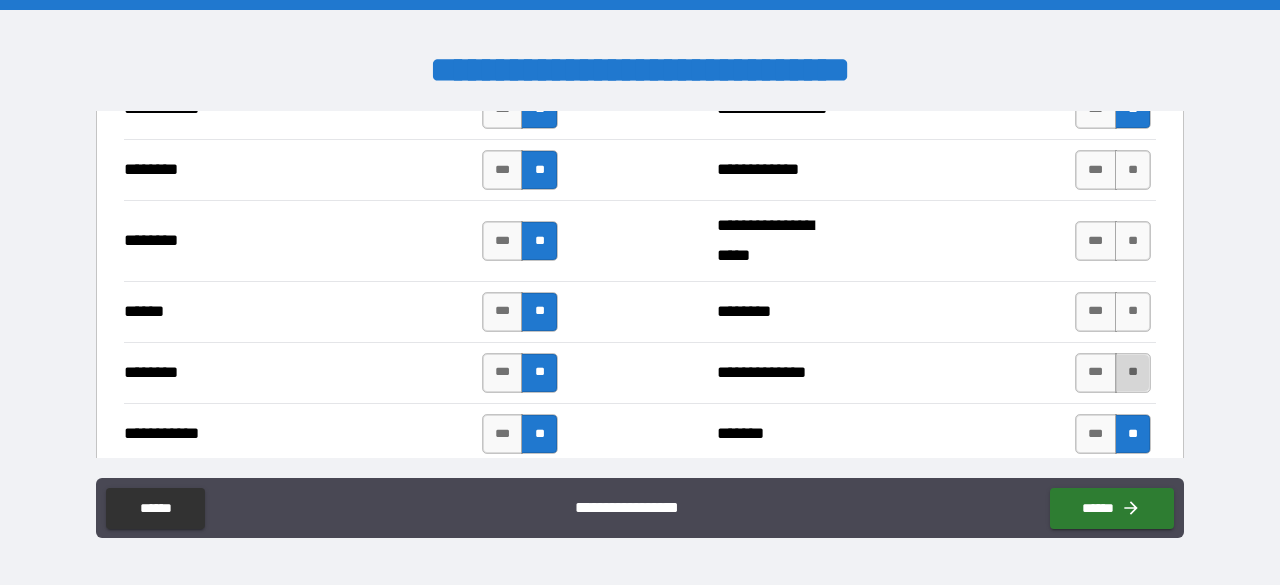 click on "**" at bounding box center [1133, 373] 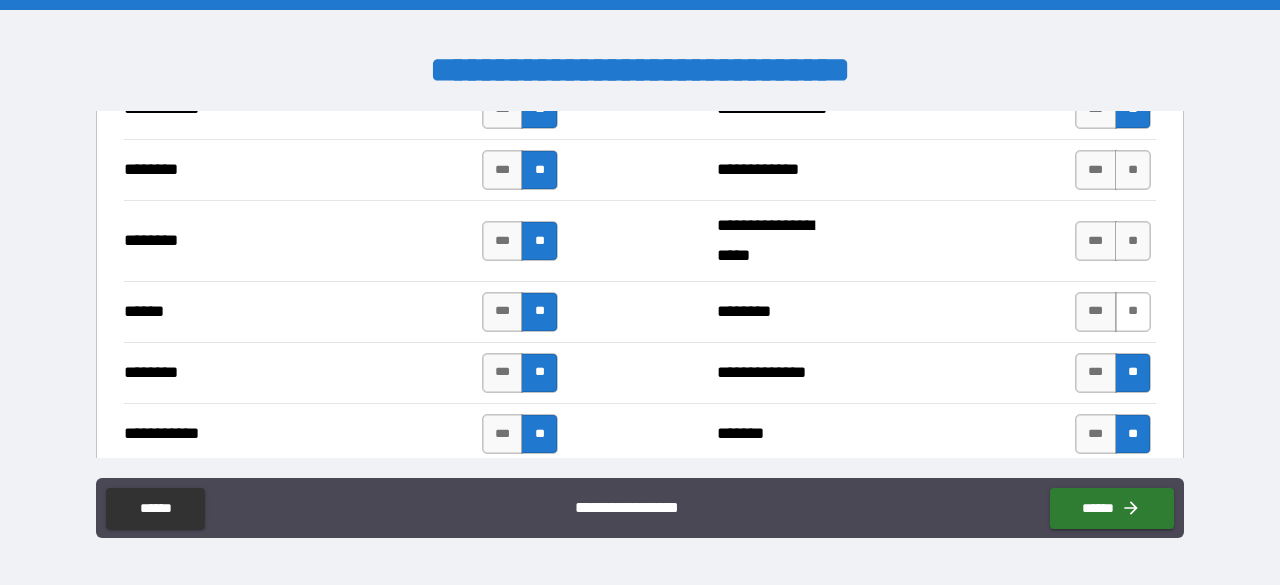 click on "**" at bounding box center (1133, 312) 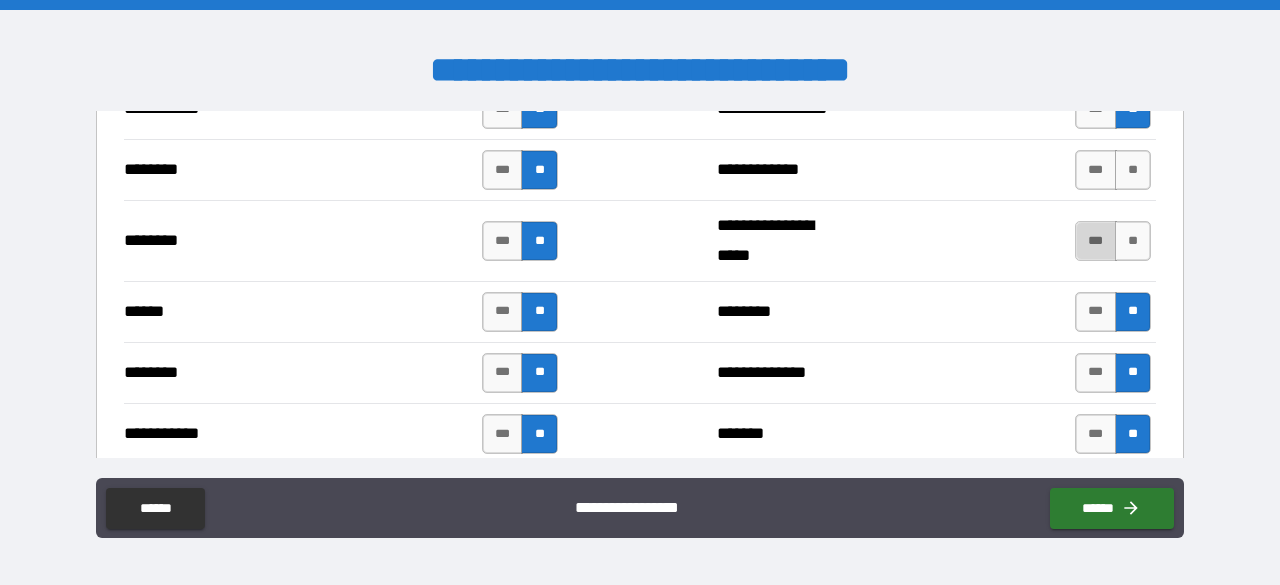 click on "***" at bounding box center [1096, 241] 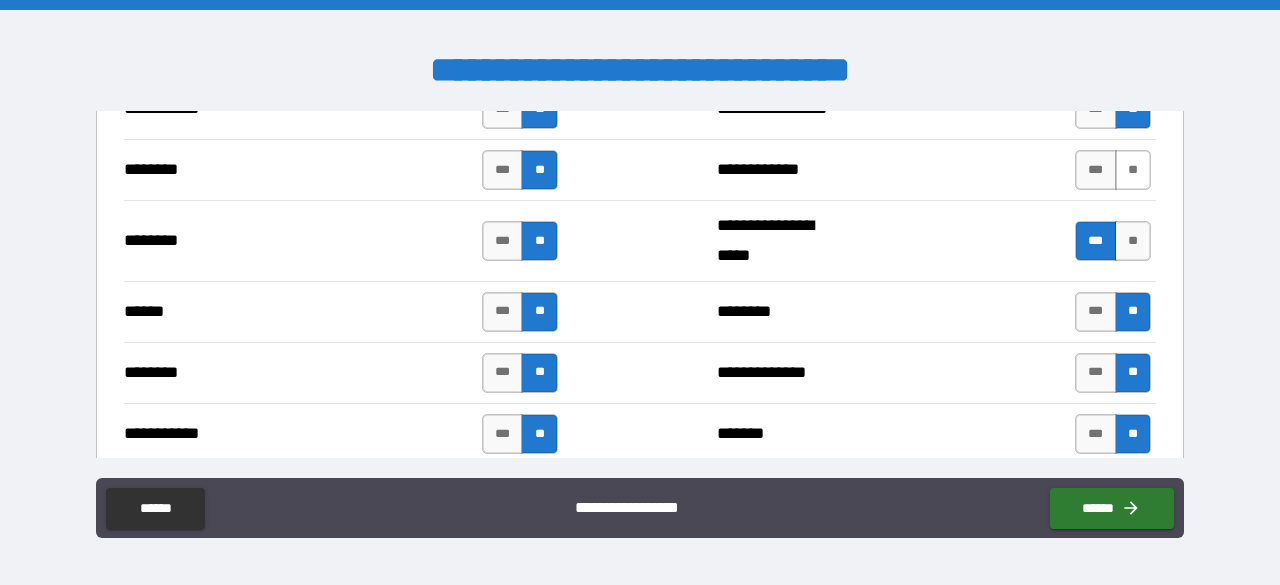 click on "**" at bounding box center (1133, 170) 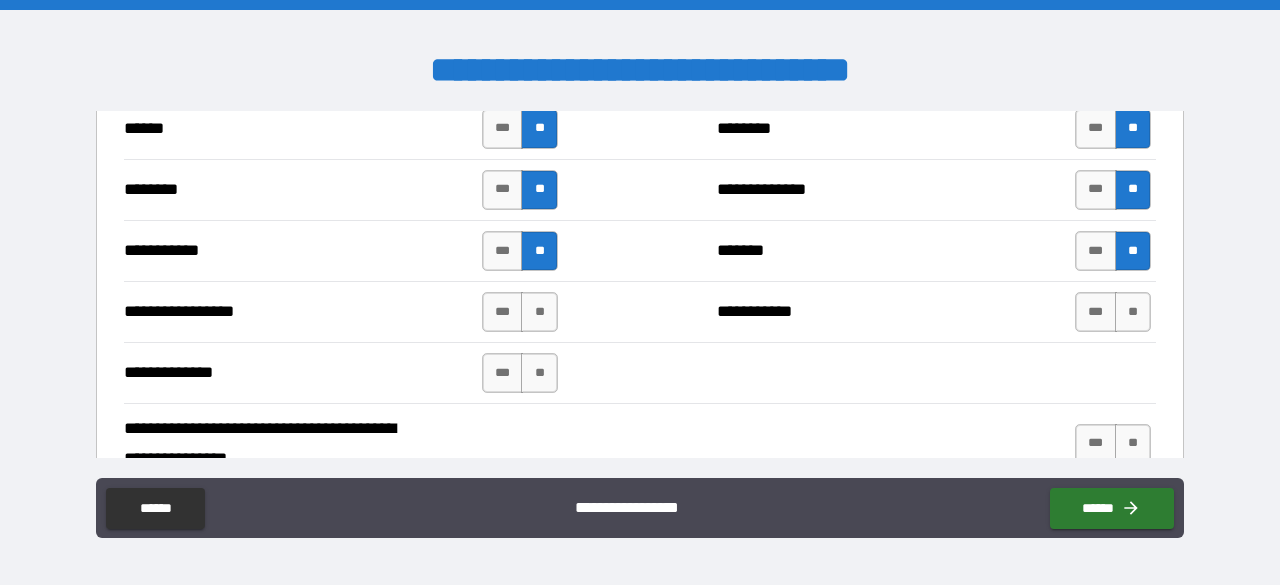 scroll, scrollTop: 2555, scrollLeft: 0, axis: vertical 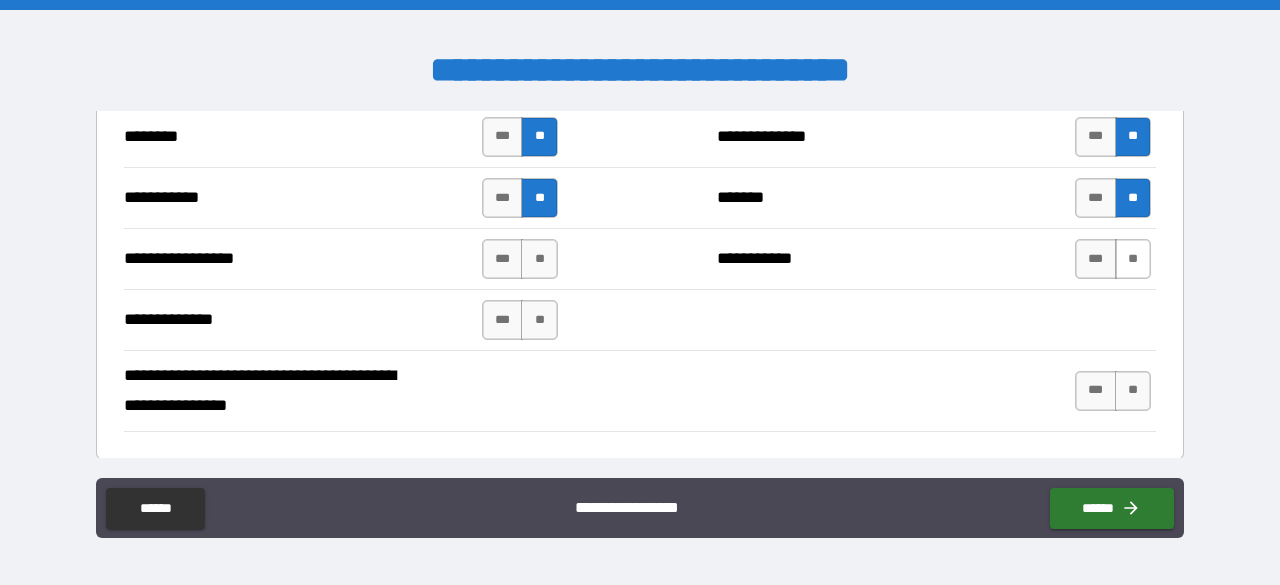 click on "**" at bounding box center (1133, 259) 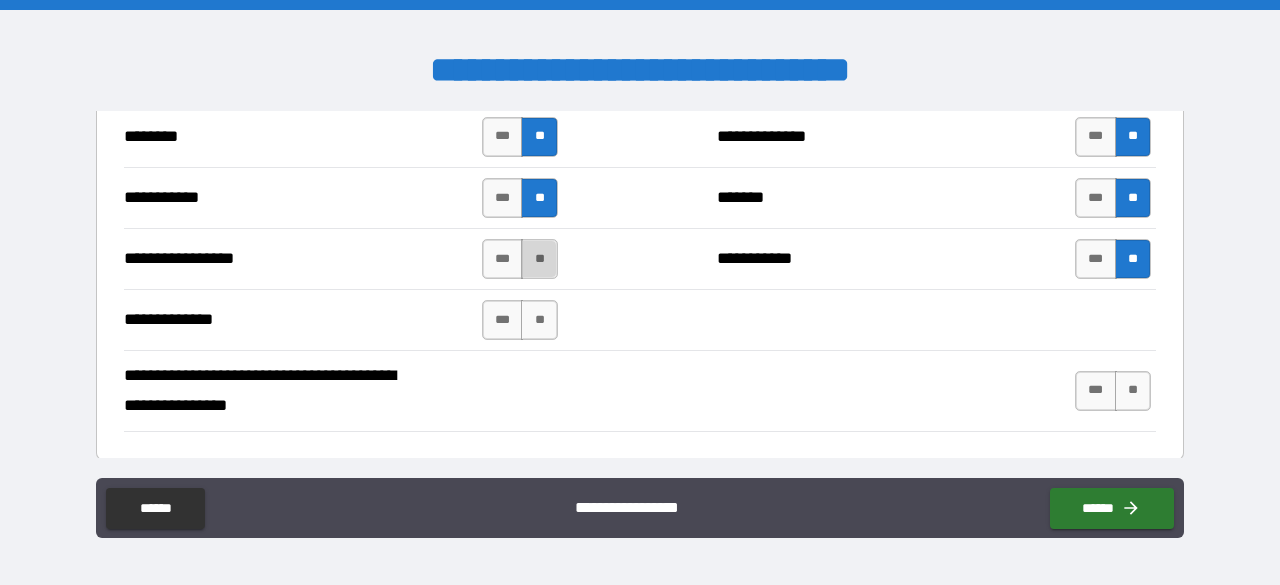 click on "**" at bounding box center [539, 259] 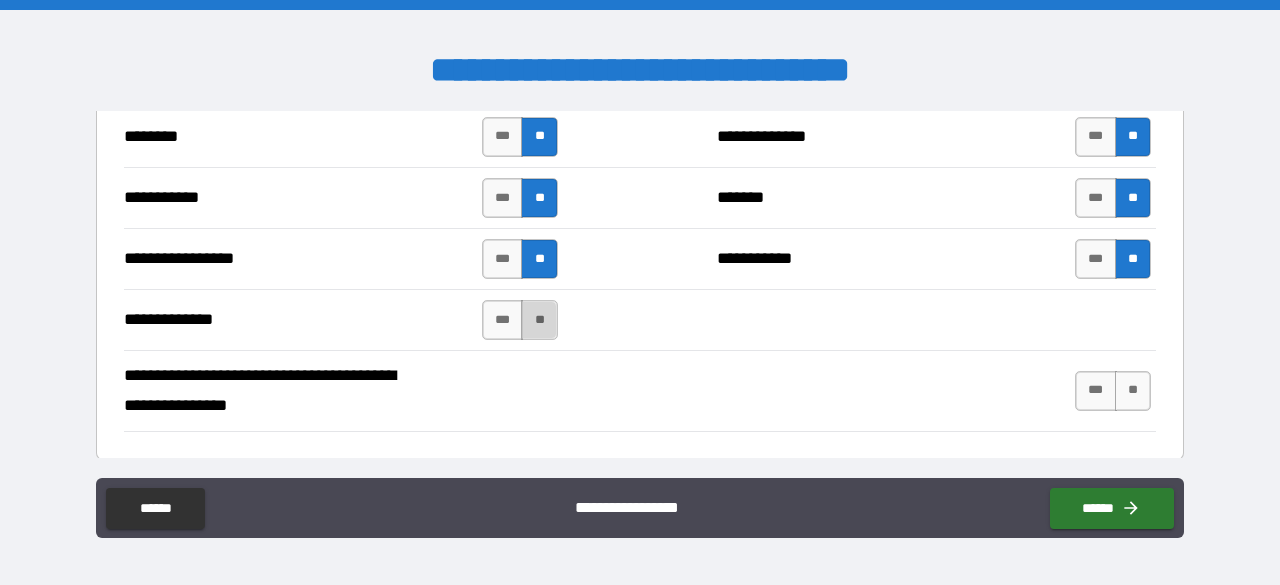 click on "**" at bounding box center [539, 320] 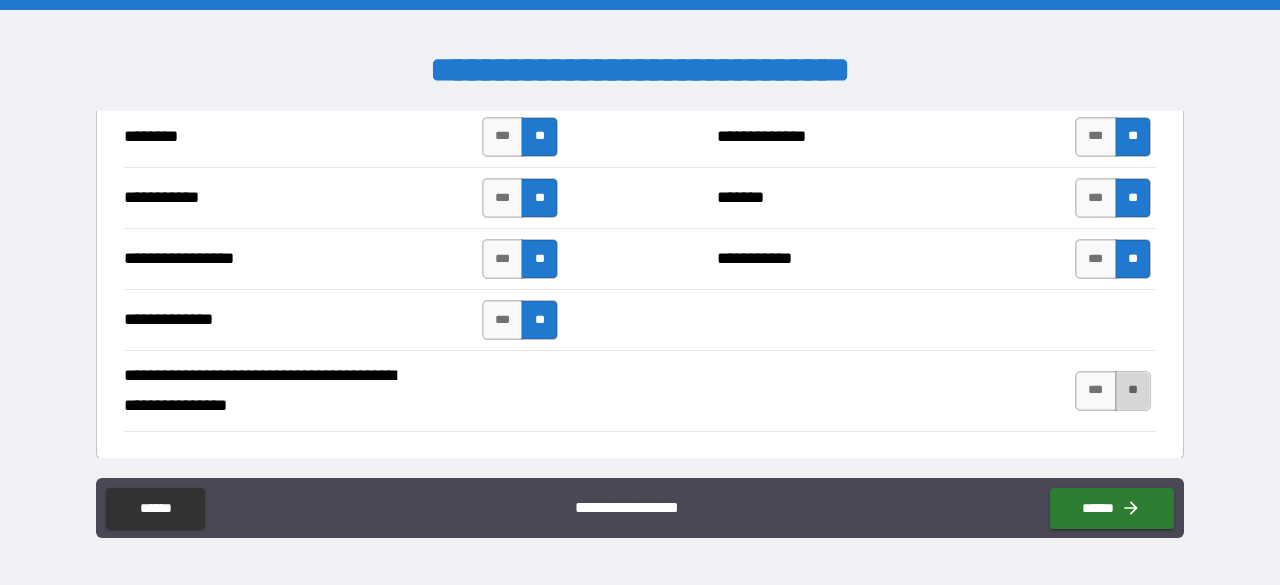 click on "**" at bounding box center (1133, 391) 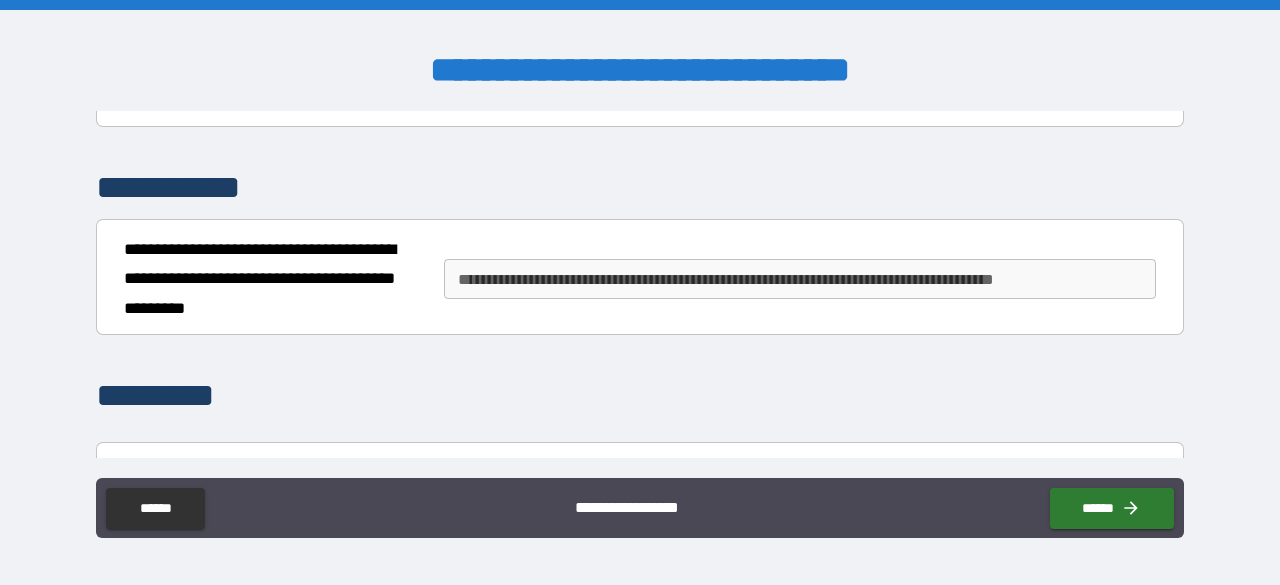 scroll, scrollTop: 2920, scrollLeft: 0, axis: vertical 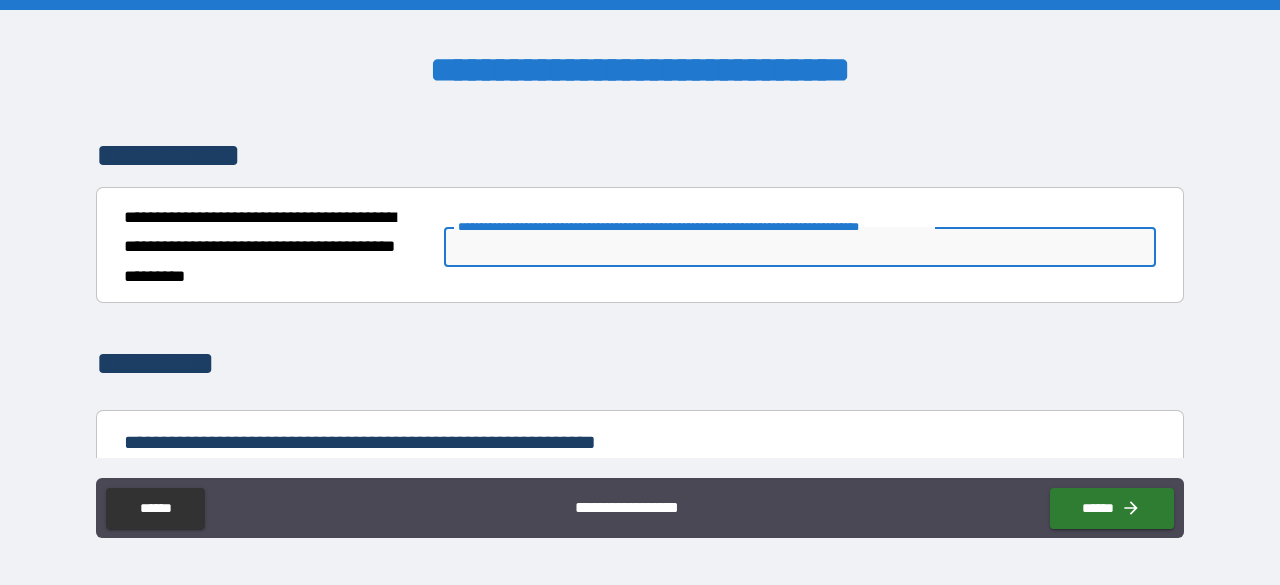 click on "**********" at bounding box center [800, 247] 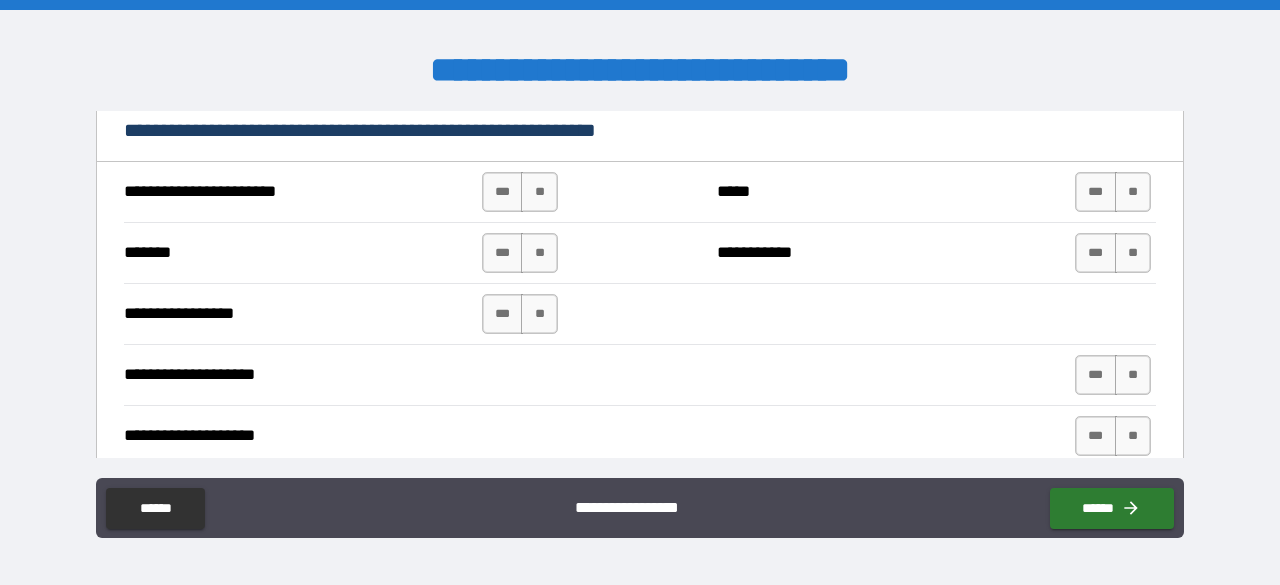 scroll, scrollTop: 3242, scrollLeft: 0, axis: vertical 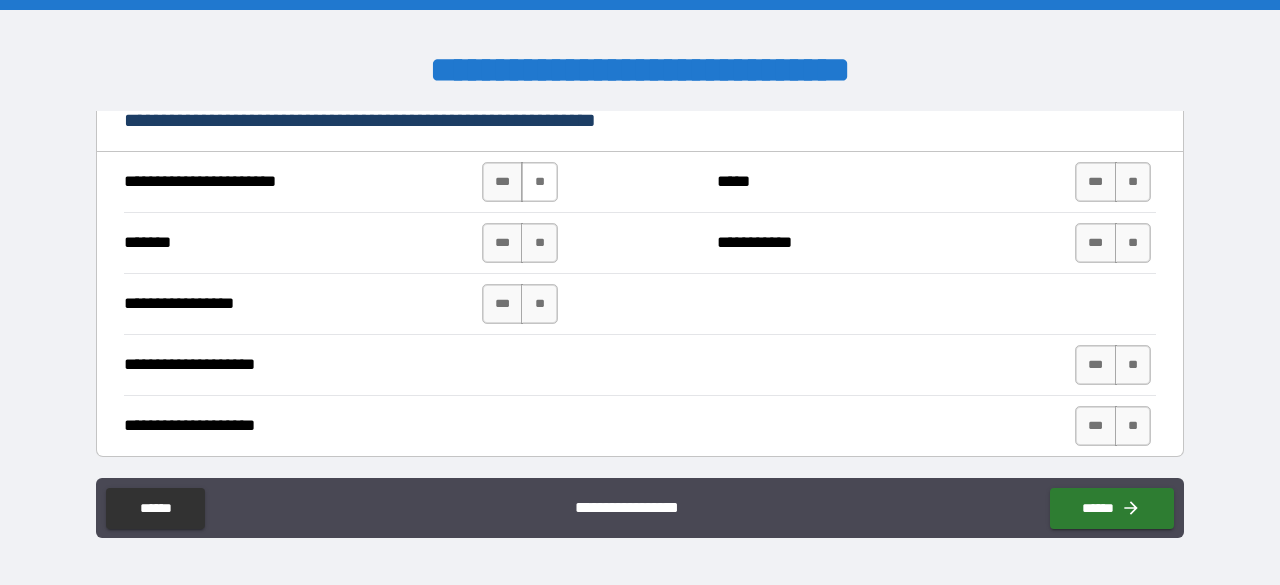 click on "**" at bounding box center (539, 182) 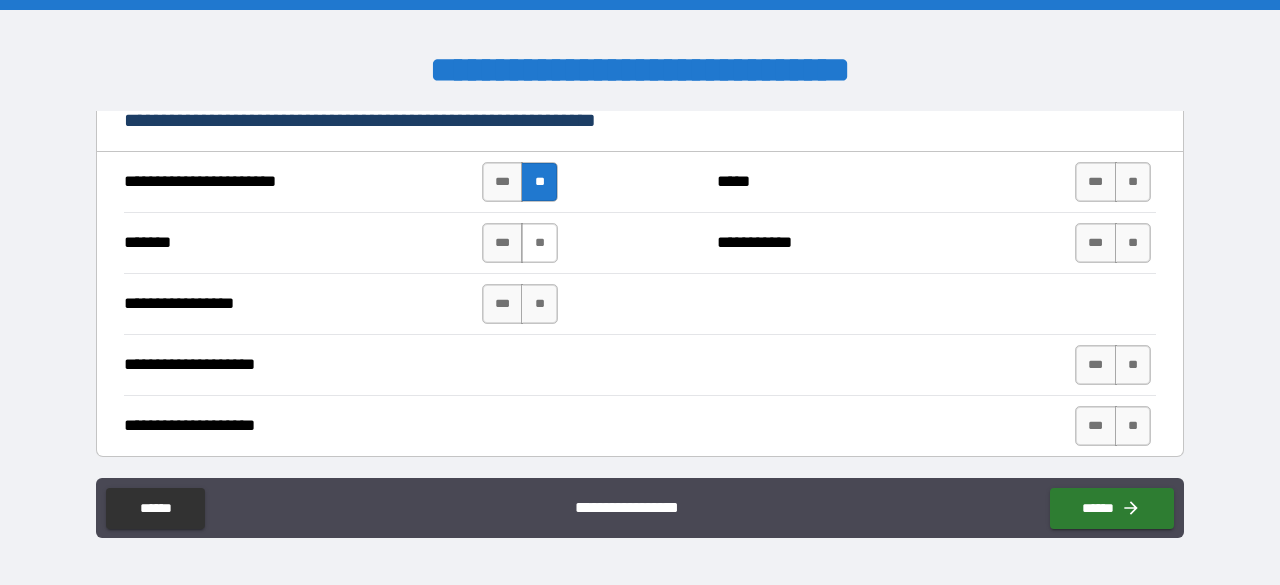 click on "**" at bounding box center (539, 243) 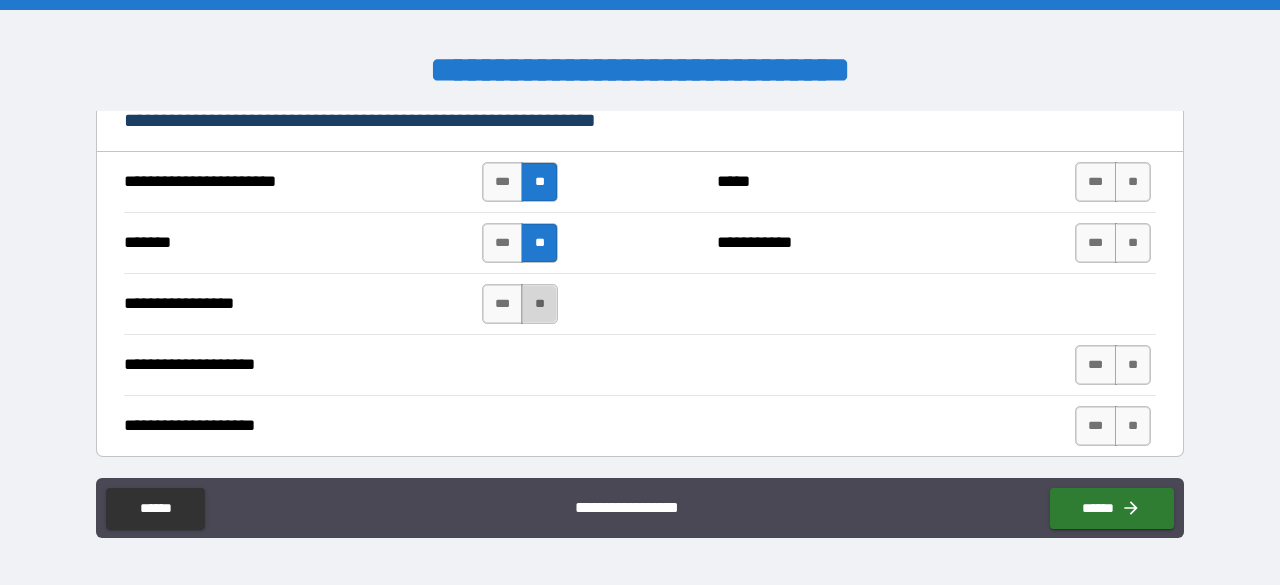 click on "**" at bounding box center [539, 304] 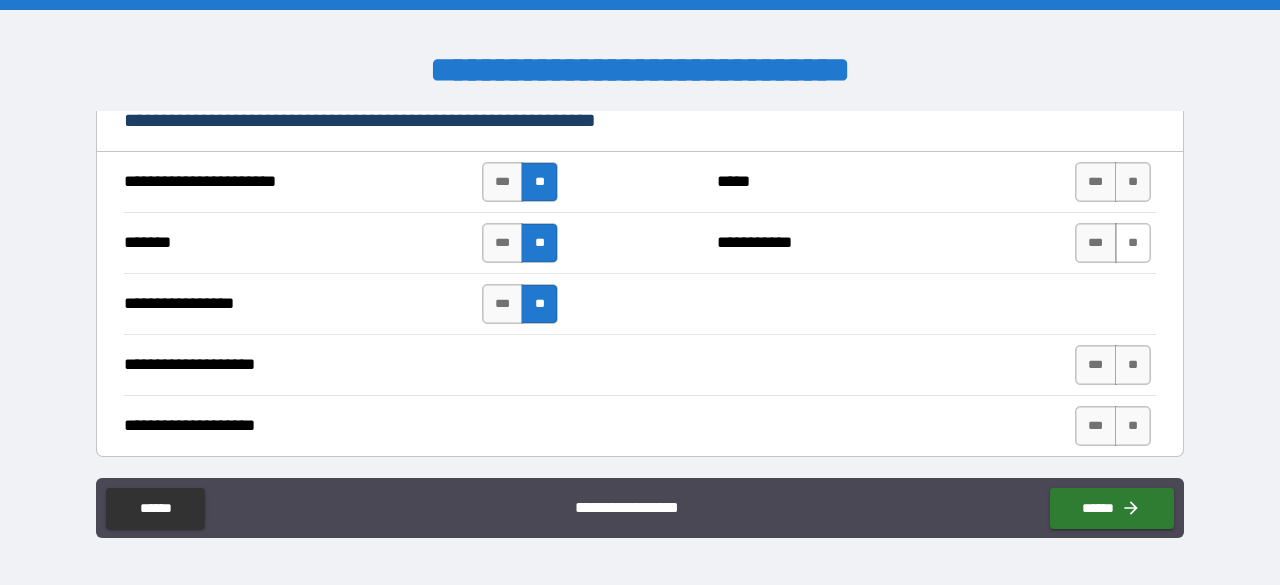 click on "**" at bounding box center (1133, 243) 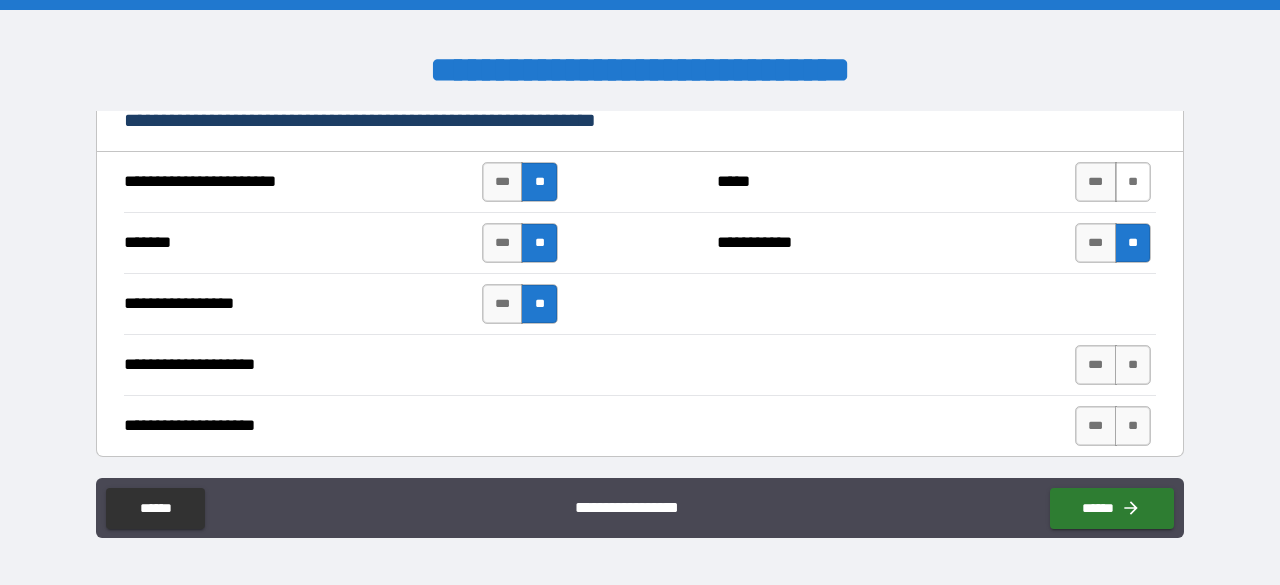click on "**" at bounding box center (1133, 182) 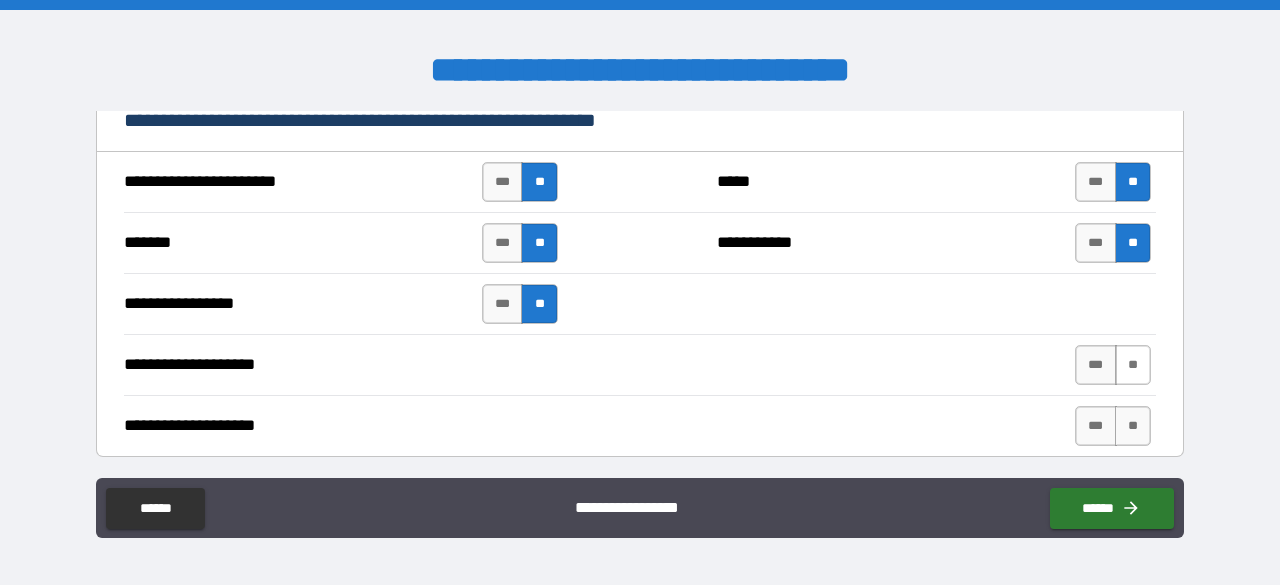 click on "**" at bounding box center [1133, 365] 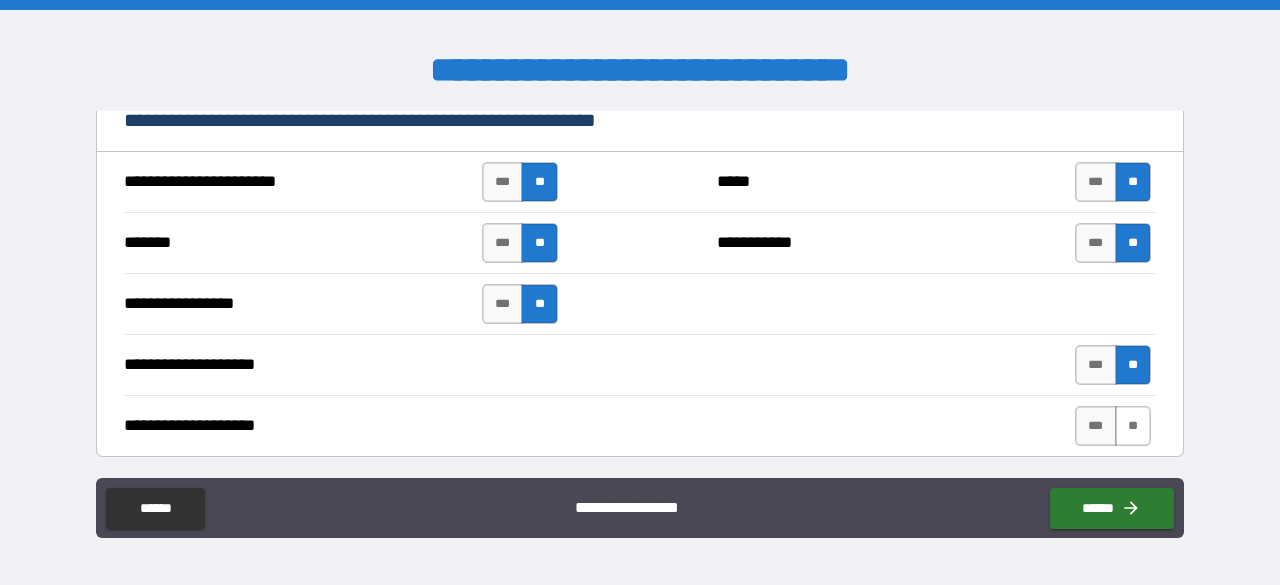 click on "**" at bounding box center [1133, 426] 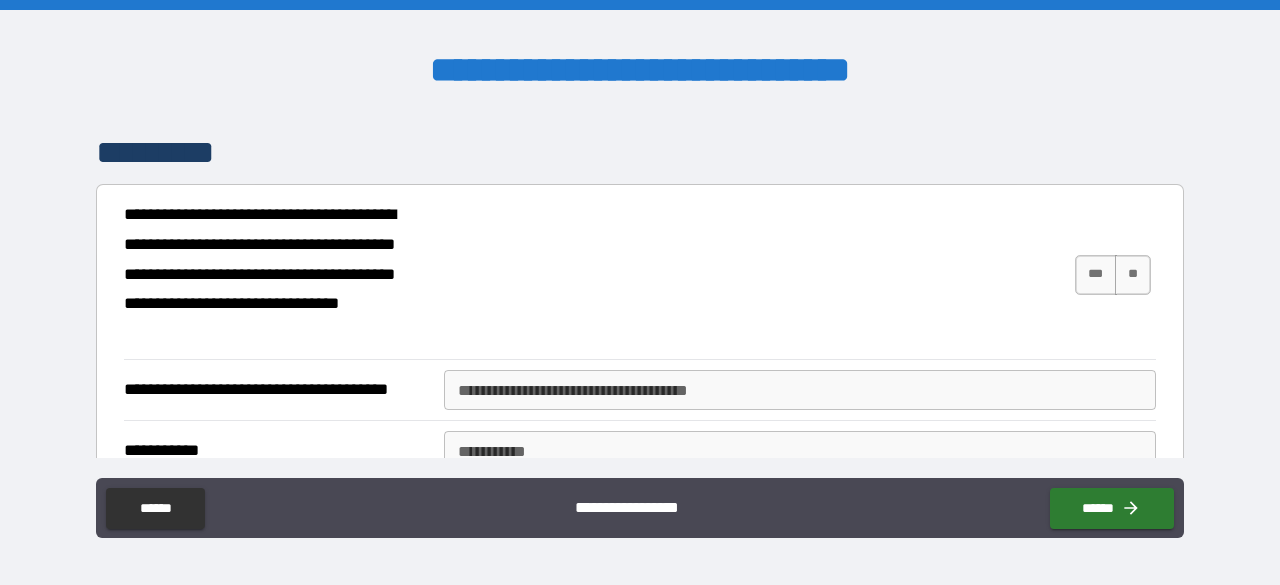scroll, scrollTop: 3618, scrollLeft: 0, axis: vertical 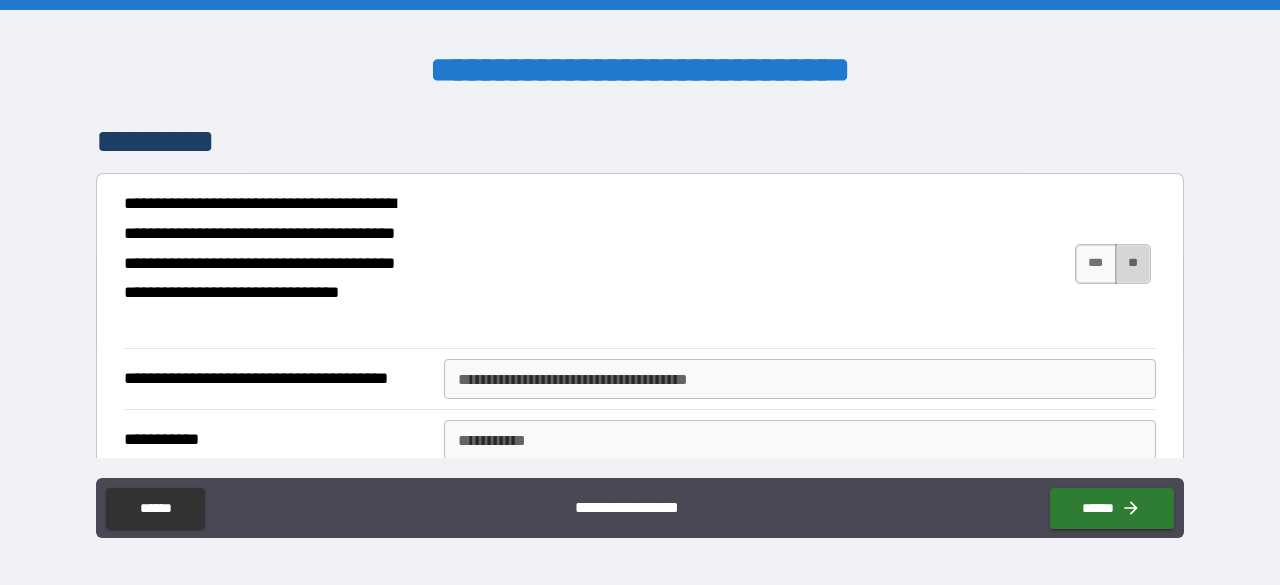 click on "**" at bounding box center (1133, 264) 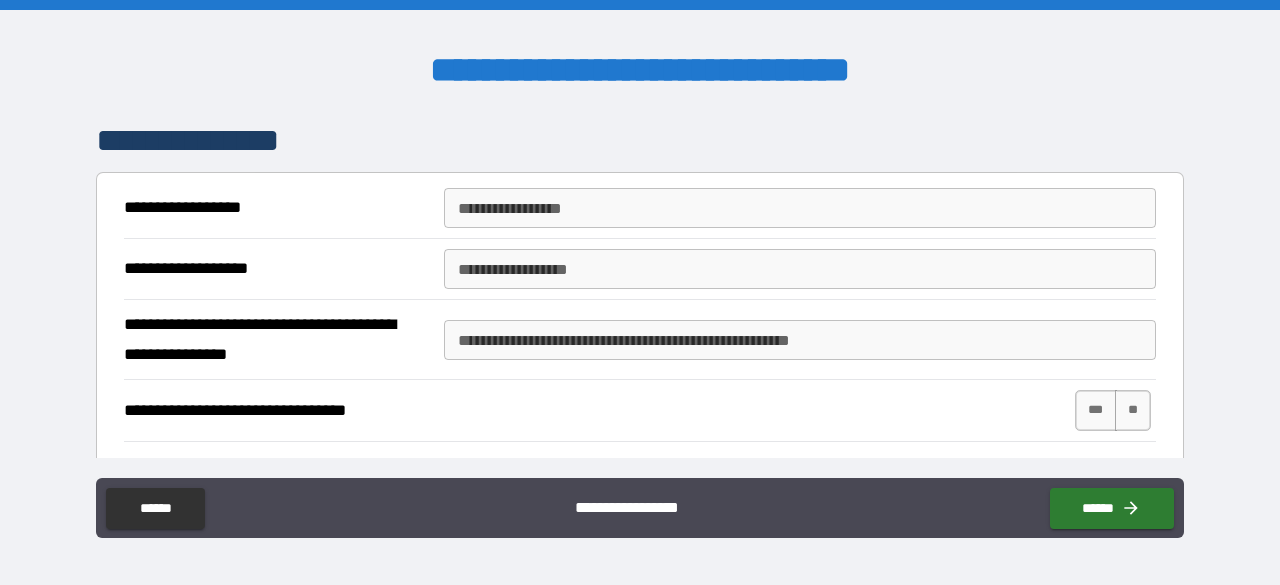 scroll, scrollTop: 4102, scrollLeft: 0, axis: vertical 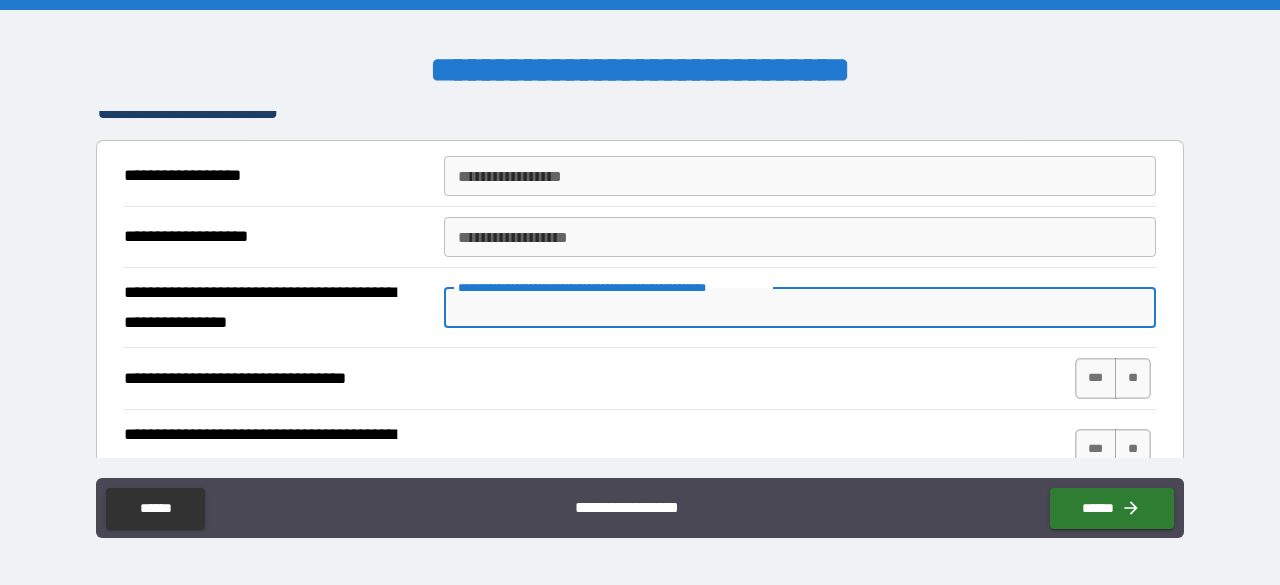 click on "**********" at bounding box center [800, 308] 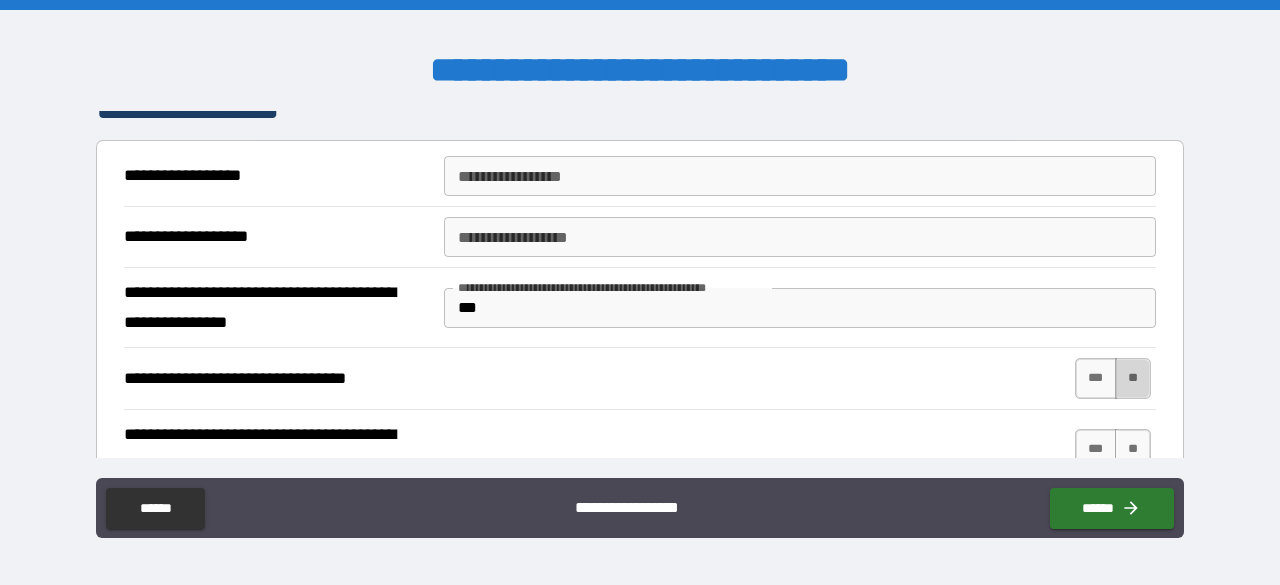click on "**" at bounding box center (1133, 378) 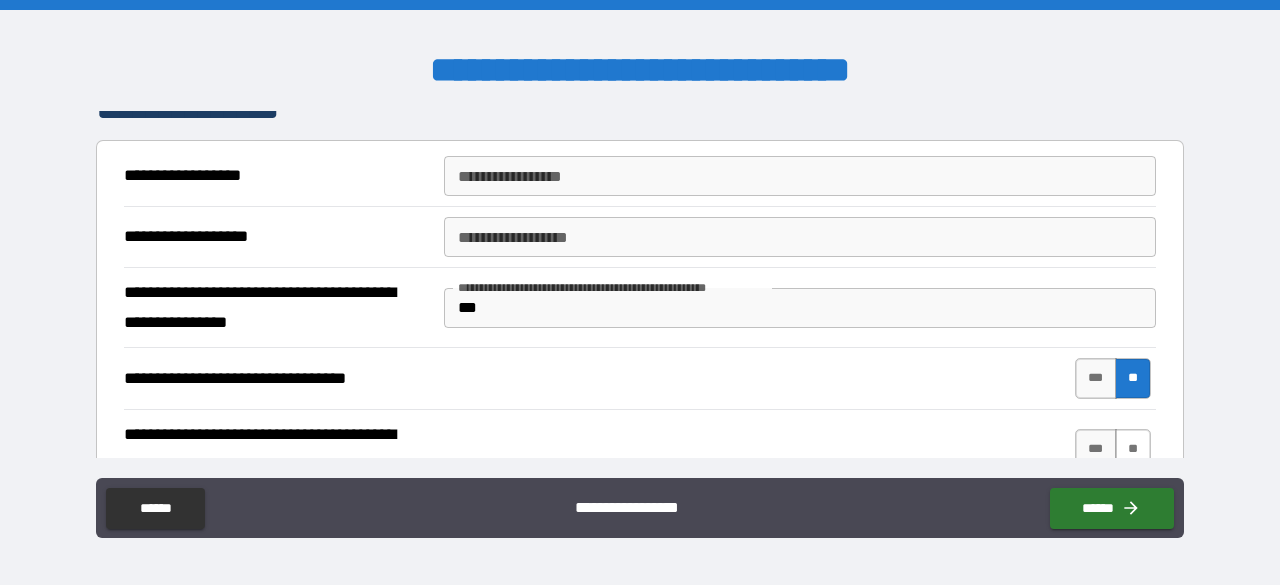 click on "**" at bounding box center [1133, 449] 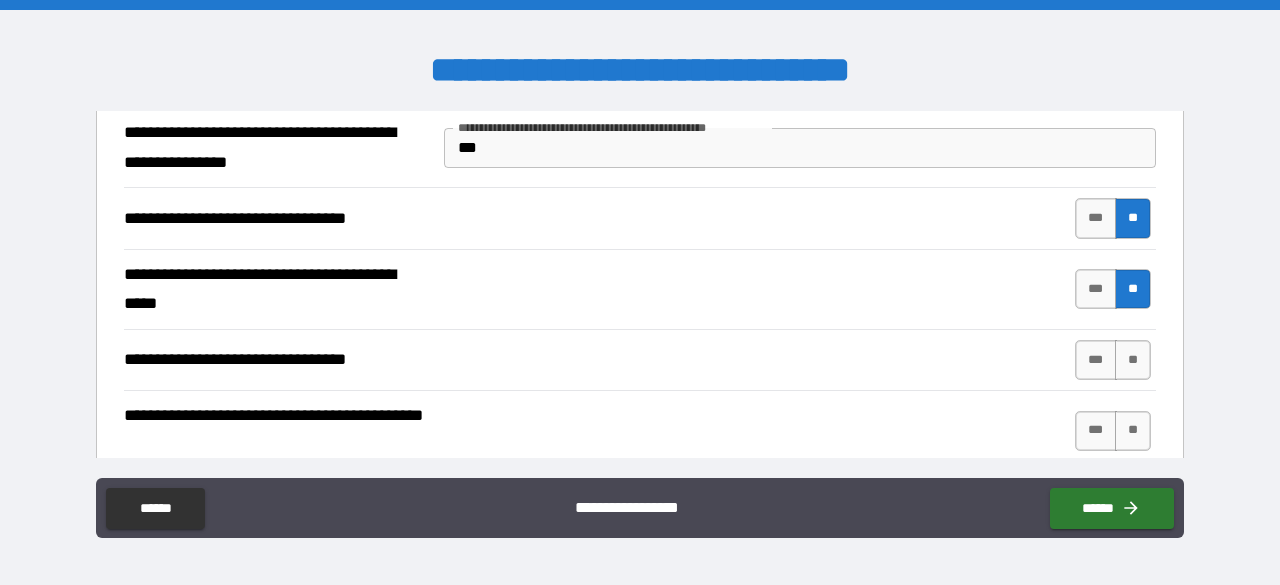 scroll, scrollTop: 4273, scrollLeft: 0, axis: vertical 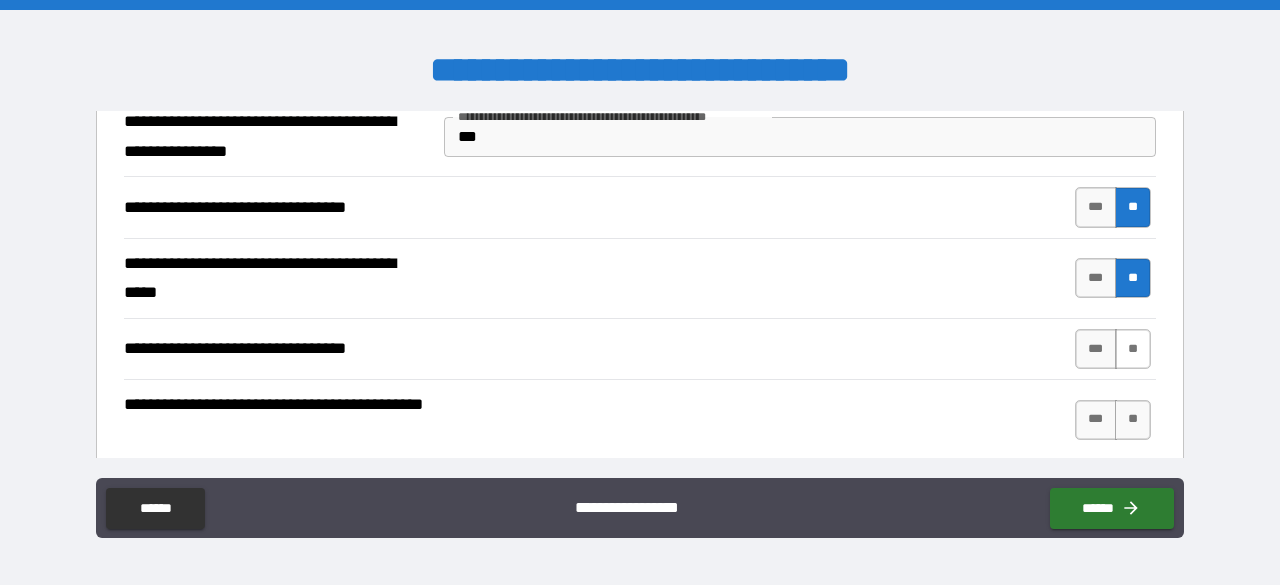 click on "**" at bounding box center [1133, 349] 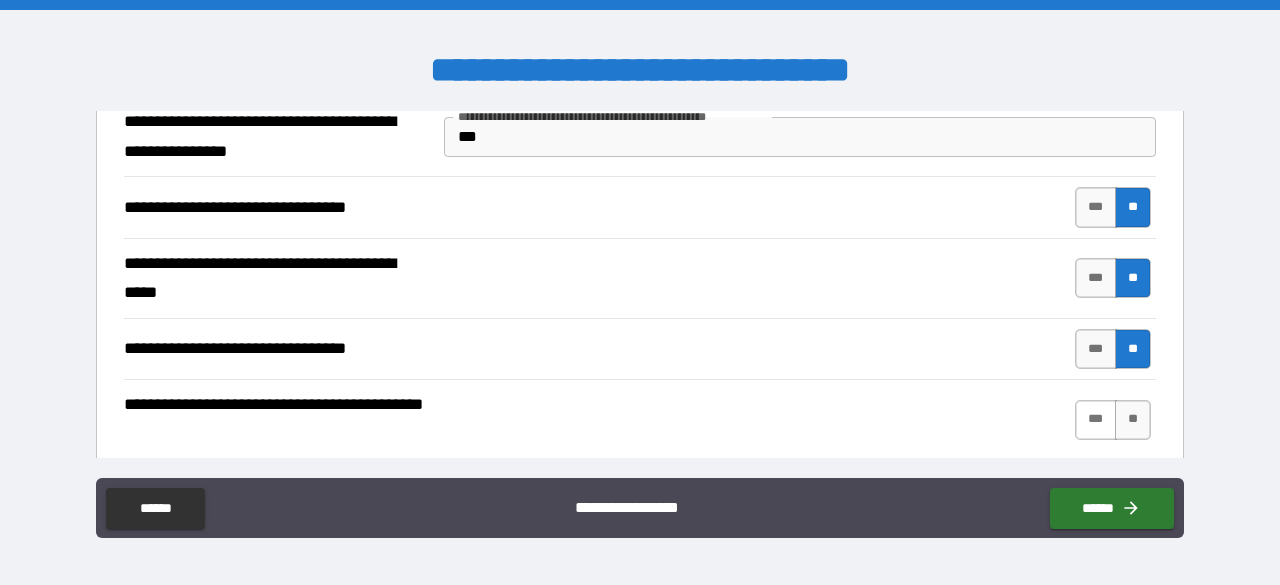 click on "***" at bounding box center (1096, 420) 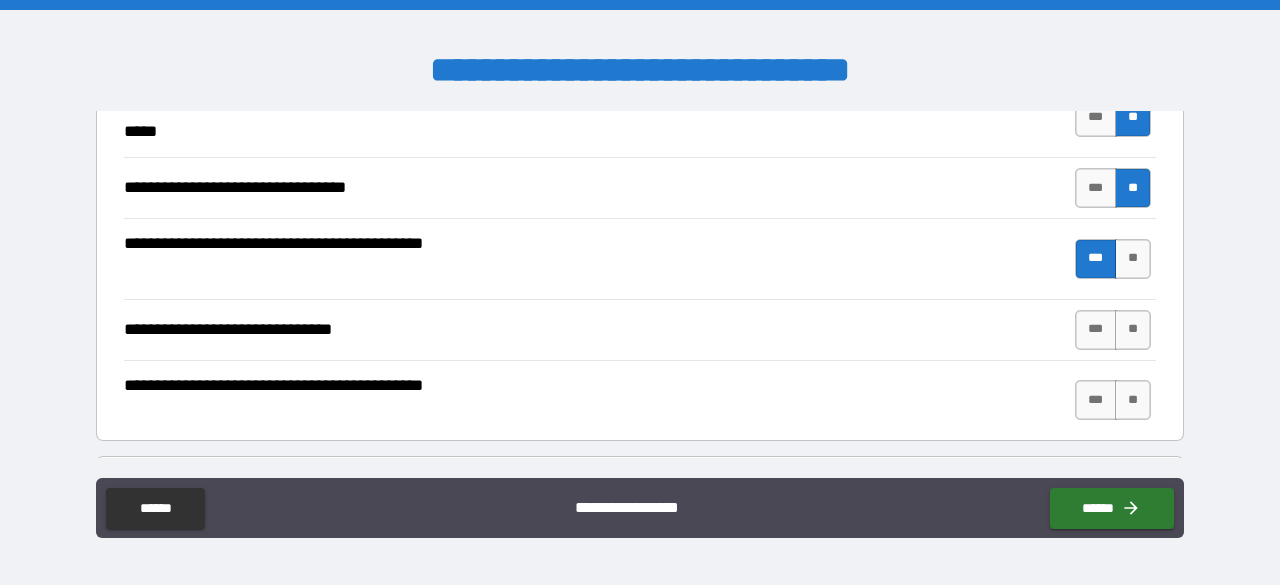 scroll, scrollTop: 4445, scrollLeft: 0, axis: vertical 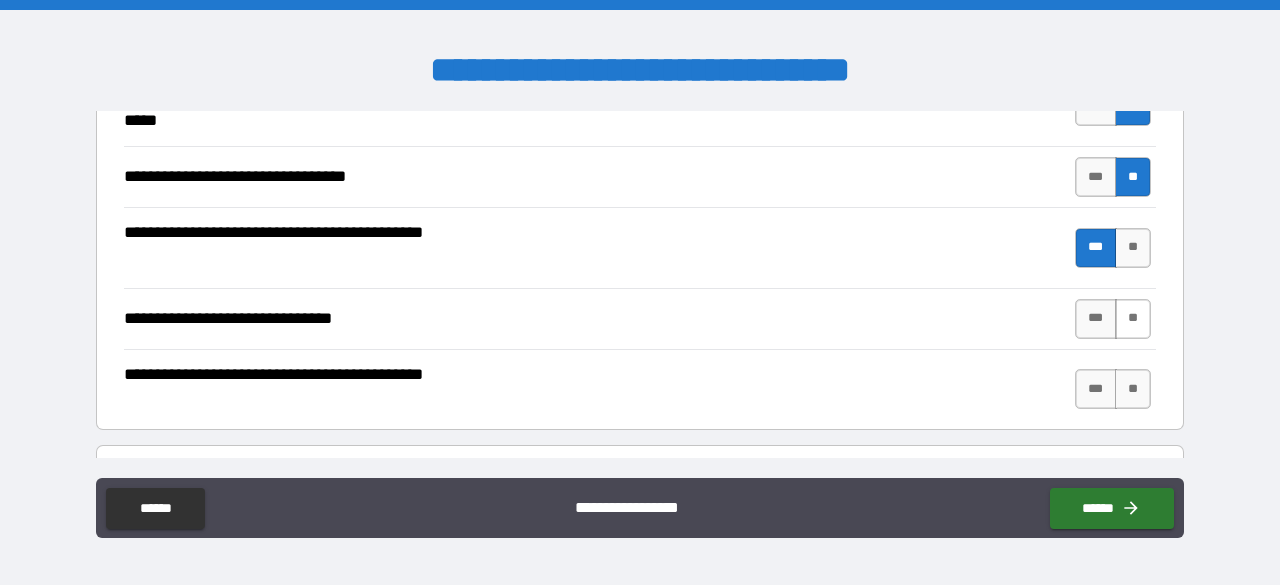 click on "**" at bounding box center [1133, 319] 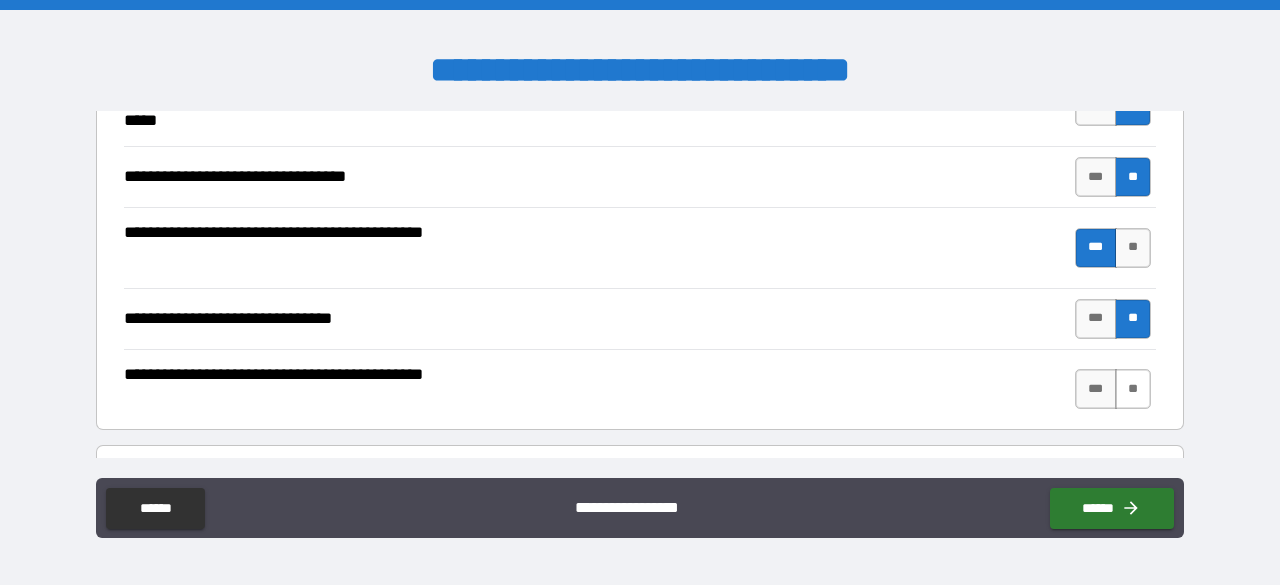 click on "**" at bounding box center (1133, 389) 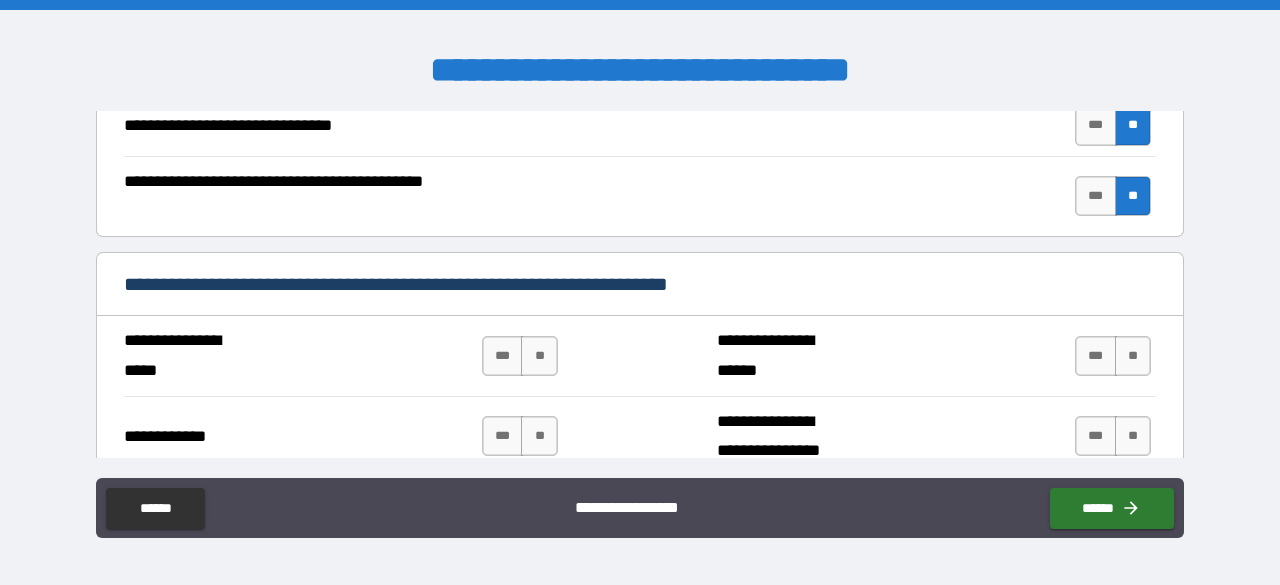 scroll, scrollTop: 4649, scrollLeft: 0, axis: vertical 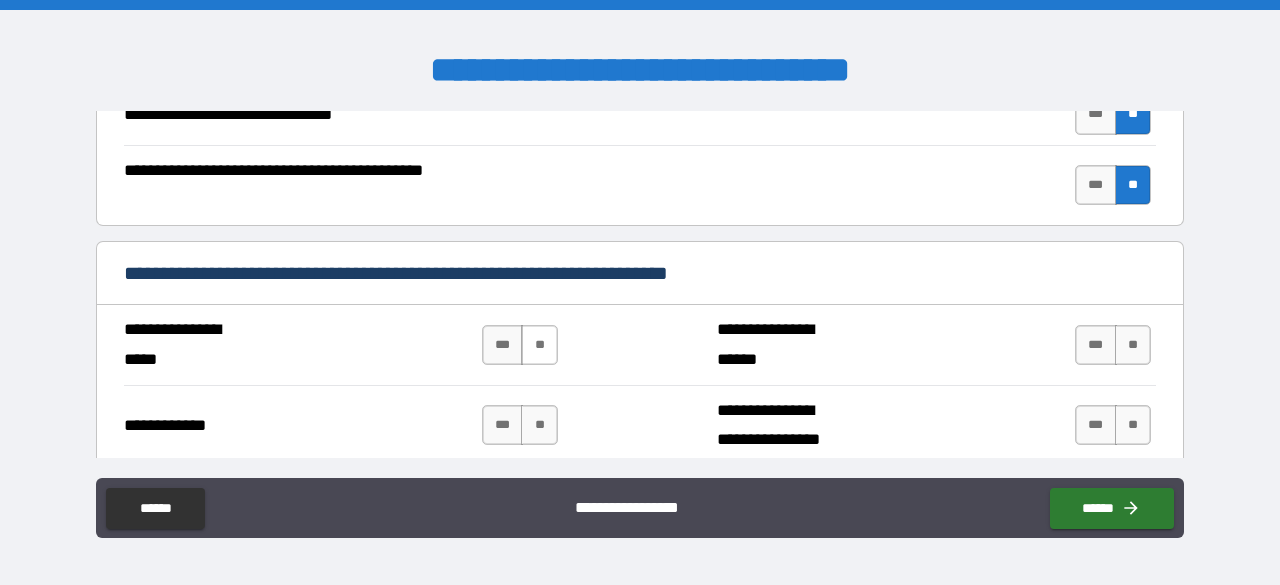 click on "**" at bounding box center (539, 345) 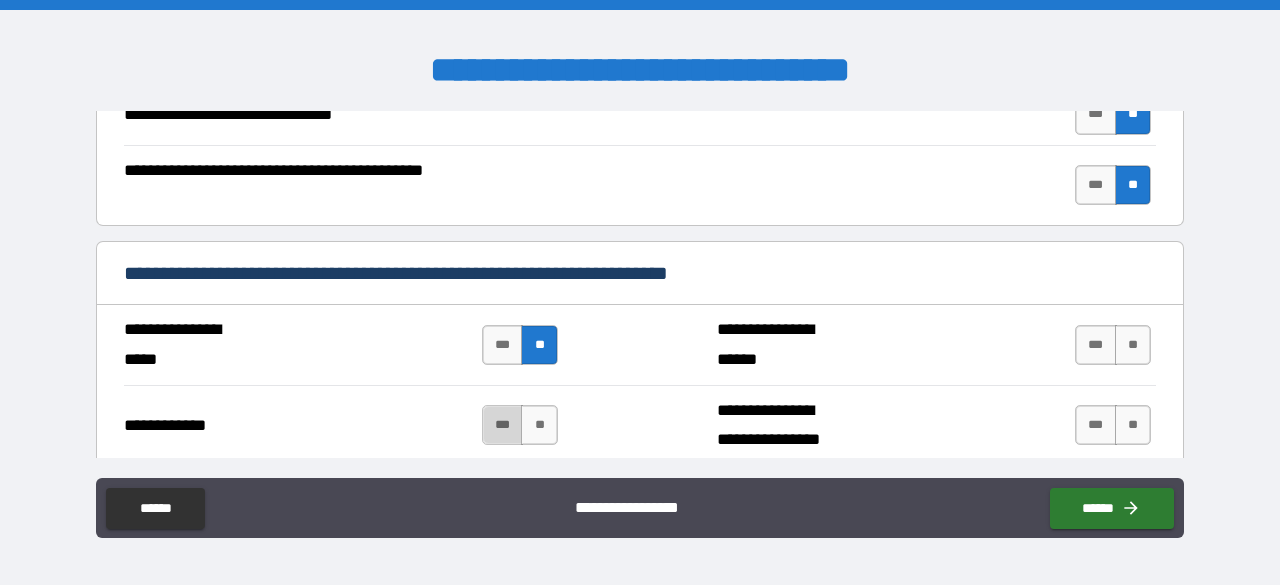 click on "***" at bounding box center [503, 425] 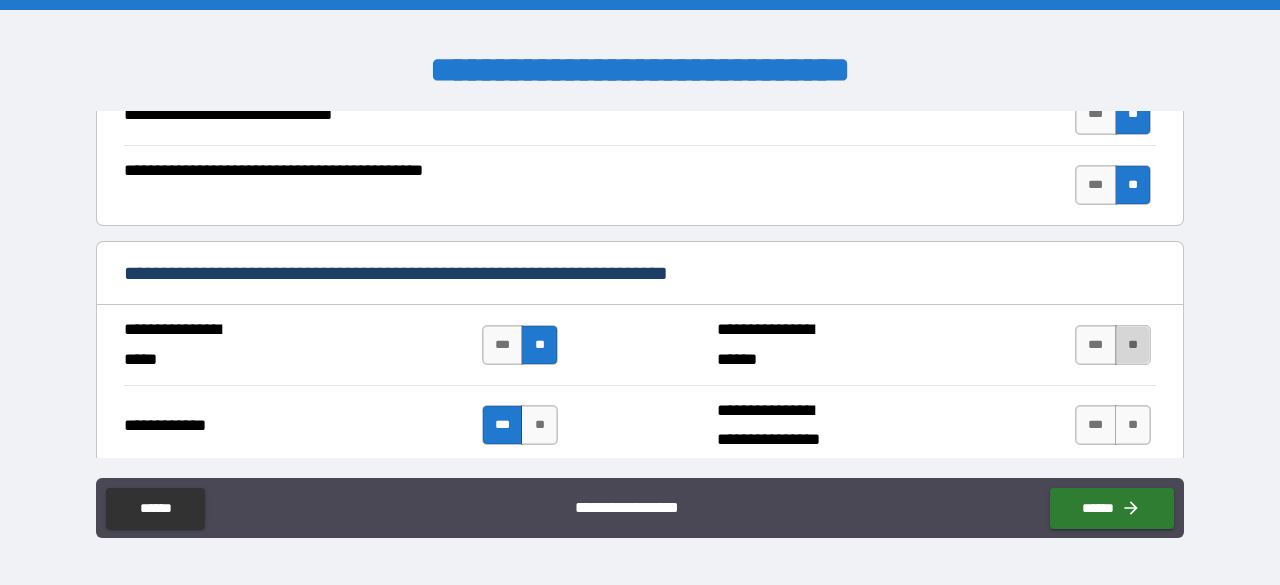 click on "**" at bounding box center (1133, 345) 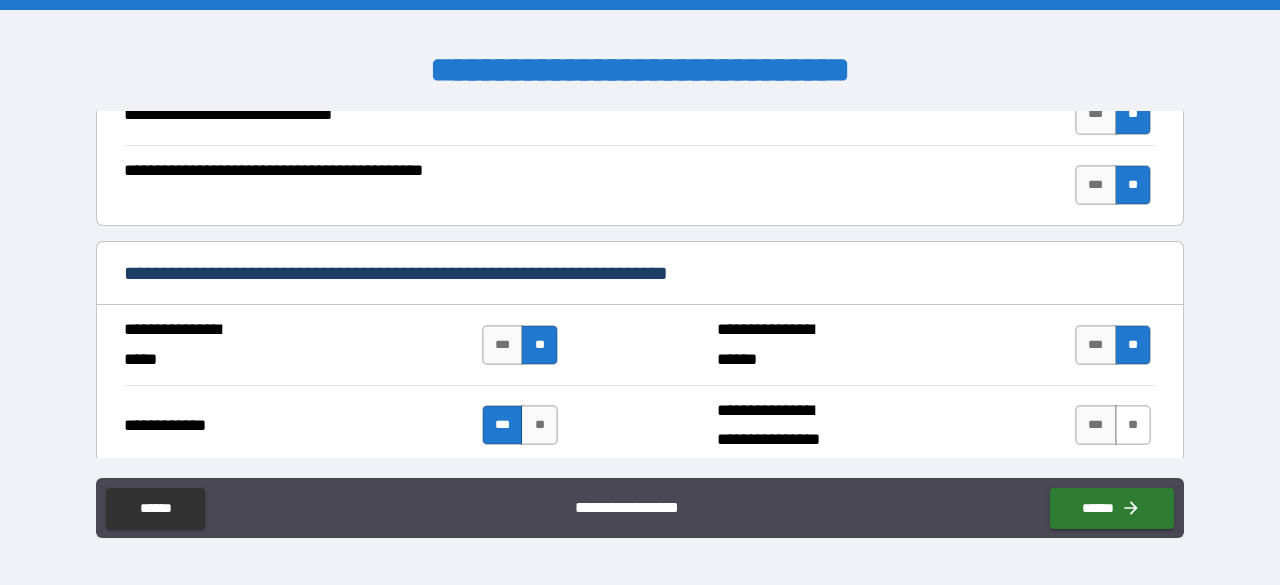 click on "**" at bounding box center [1133, 425] 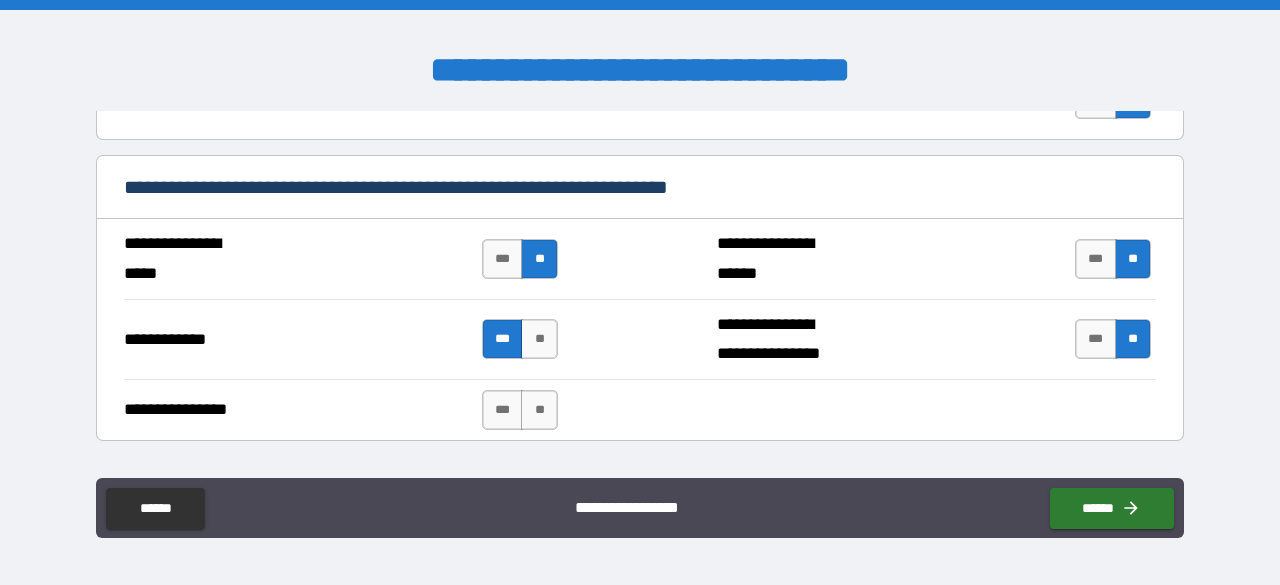 scroll, scrollTop: 4778, scrollLeft: 0, axis: vertical 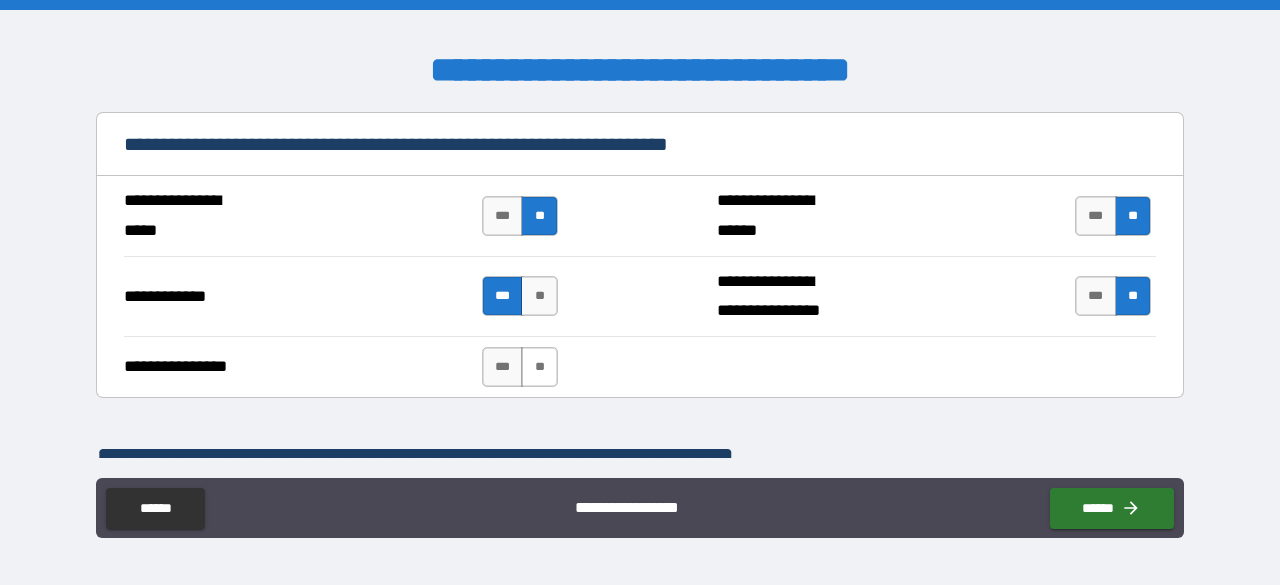 click on "**" at bounding box center (539, 367) 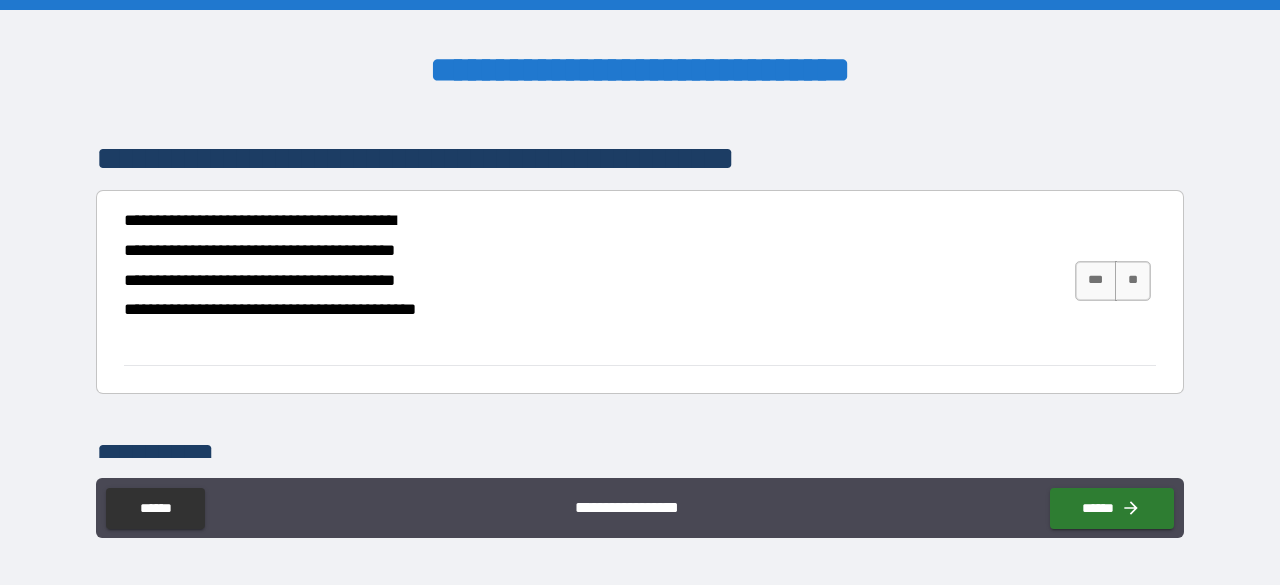 scroll, scrollTop: 5100, scrollLeft: 0, axis: vertical 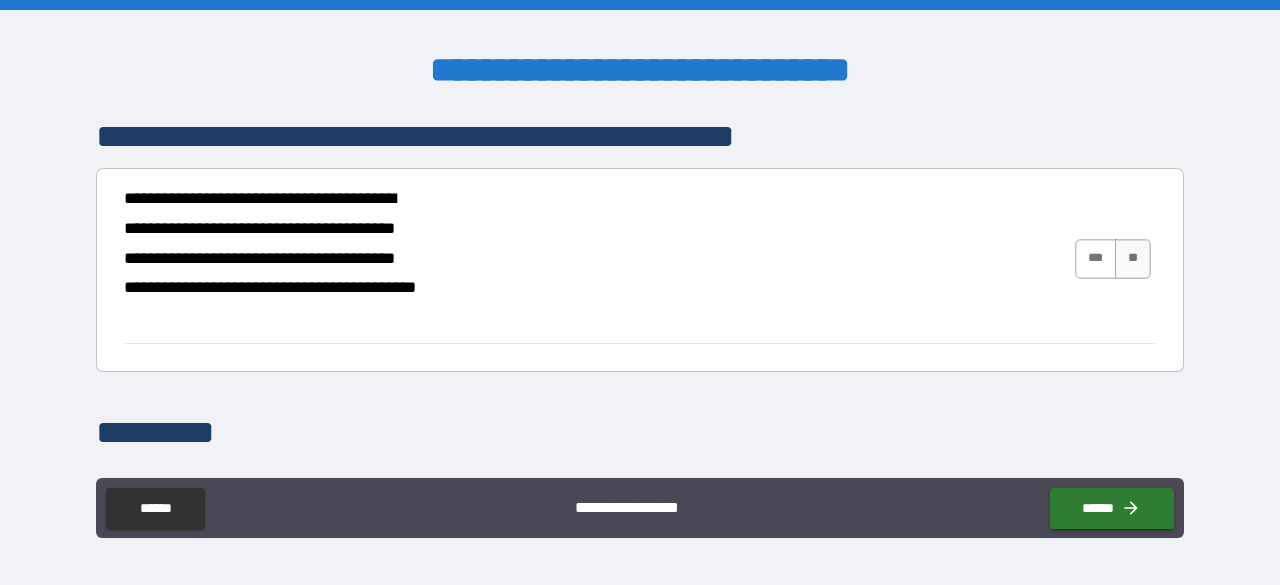 click on "***" at bounding box center (1096, 259) 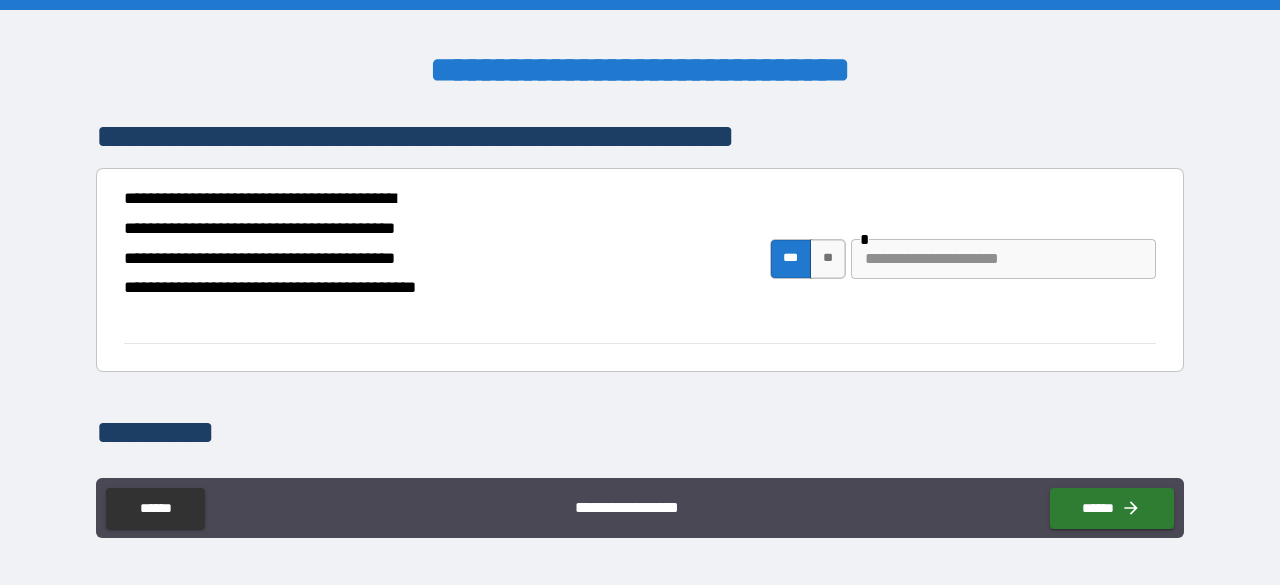 click at bounding box center [1003, 259] 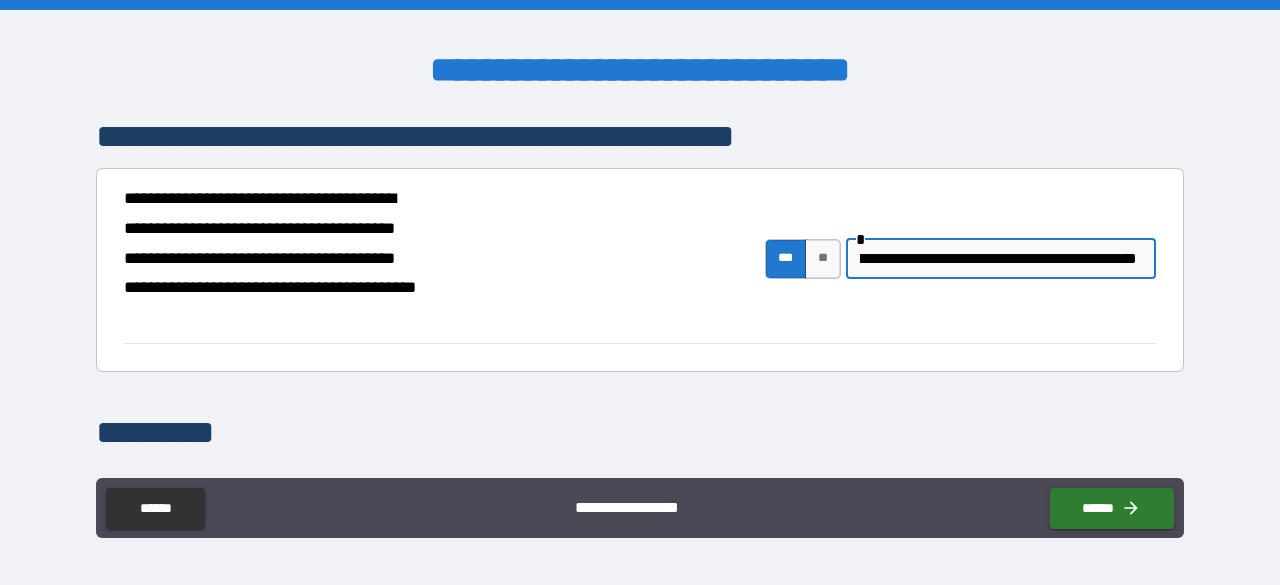 scroll, scrollTop: 0, scrollLeft: 102, axis: horizontal 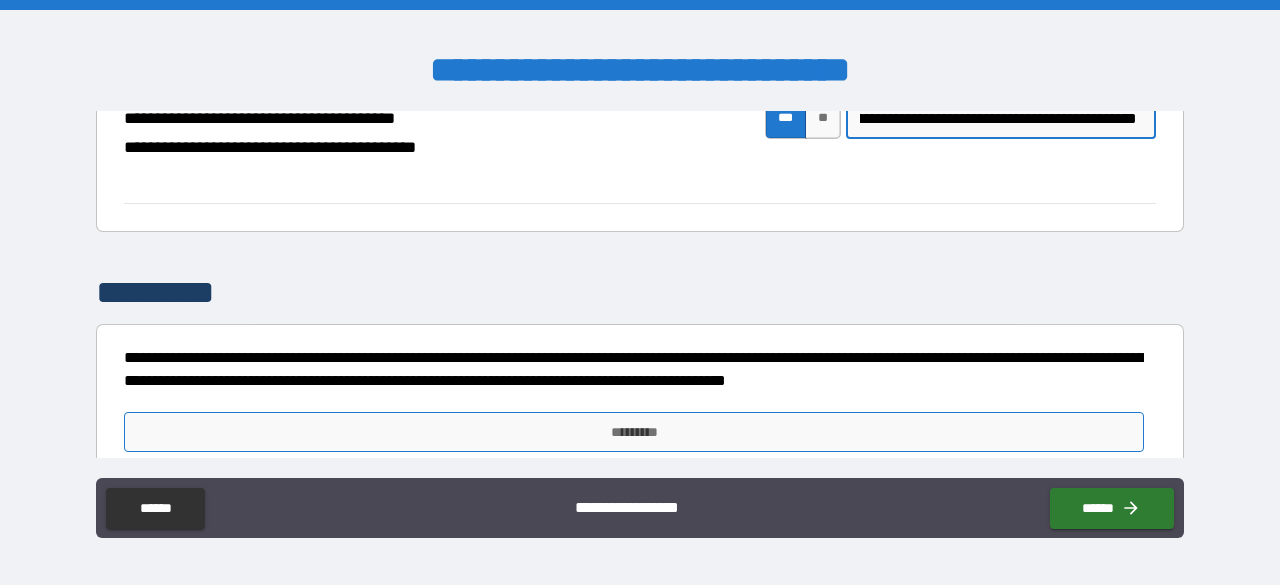 click on "*********" at bounding box center [634, 432] 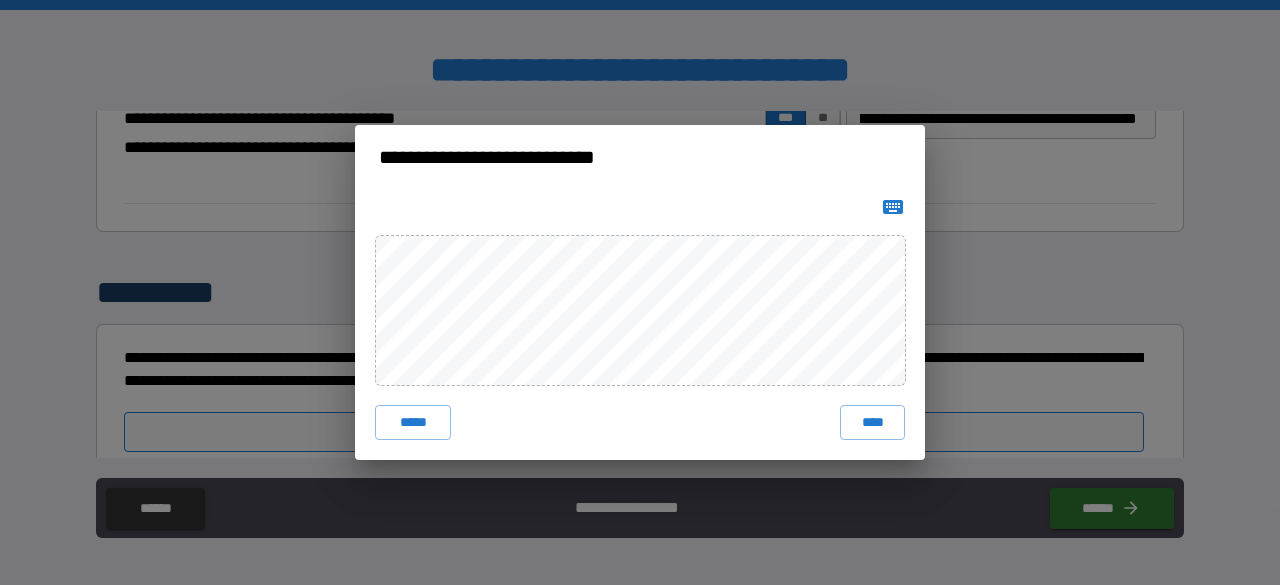 scroll, scrollTop: 0, scrollLeft: 0, axis: both 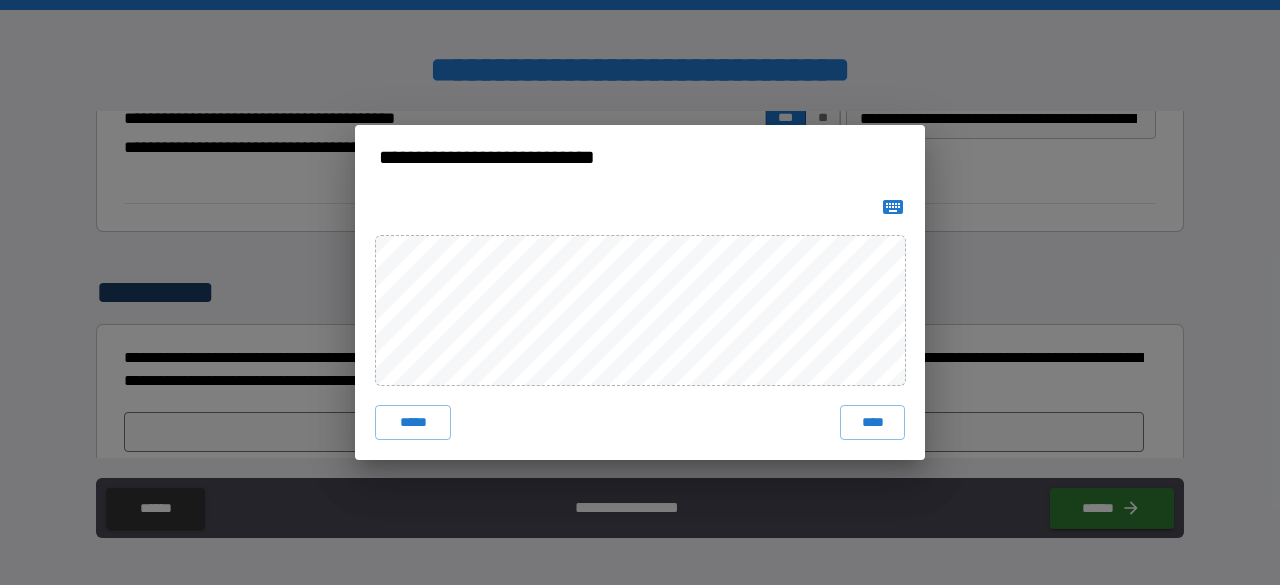 click 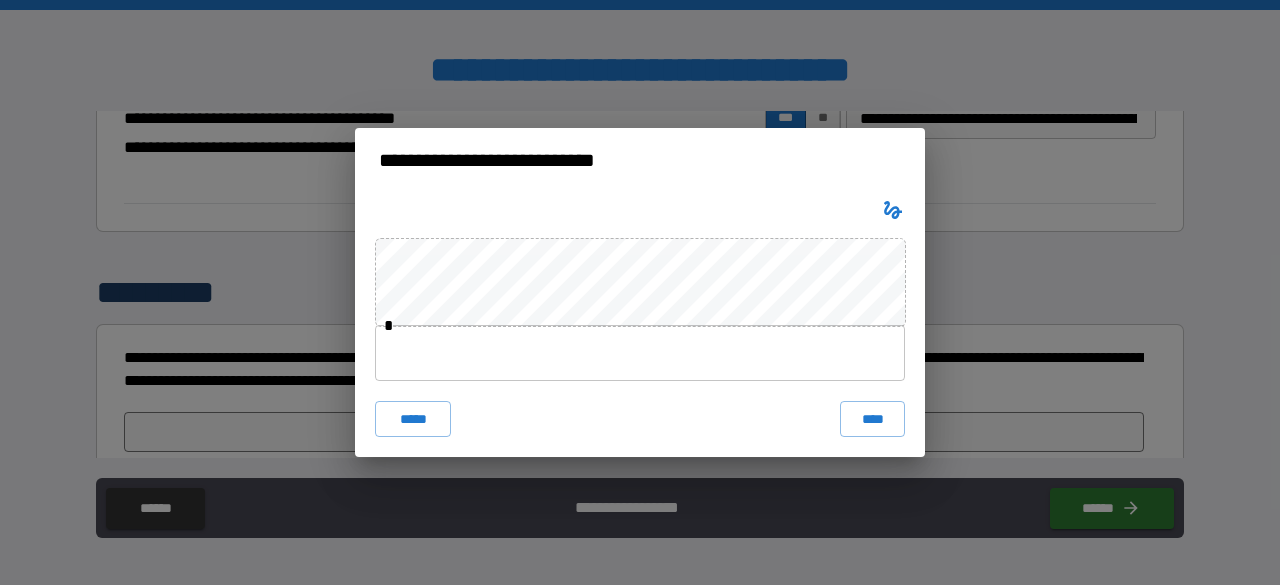 click at bounding box center (640, 353) 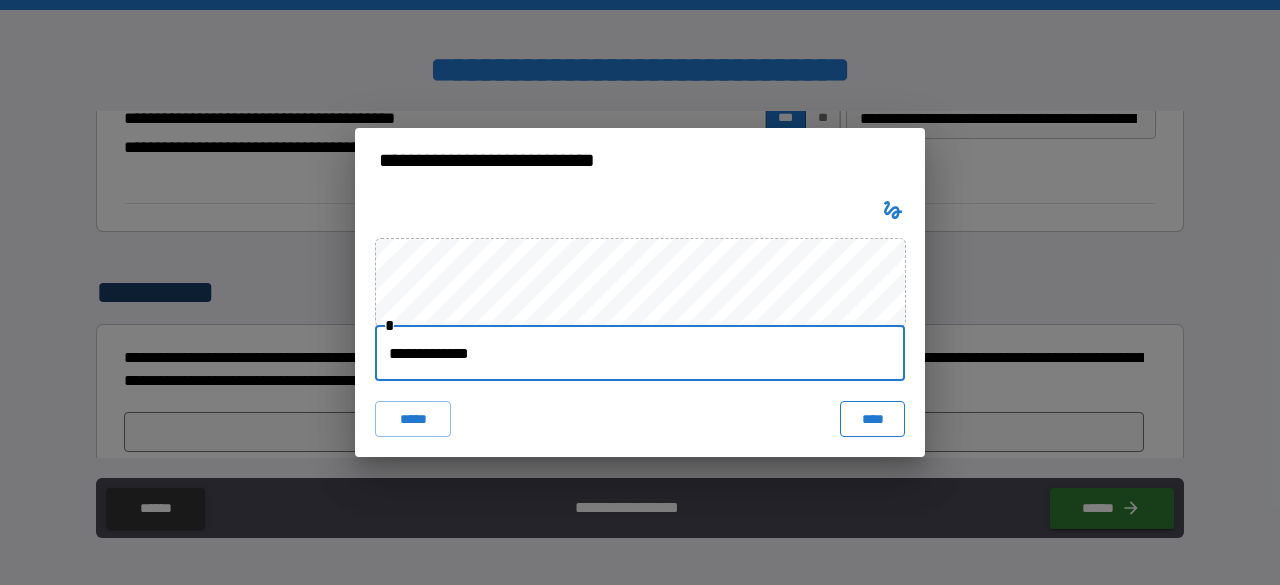 click on "****" at bounding box center (872, 419) 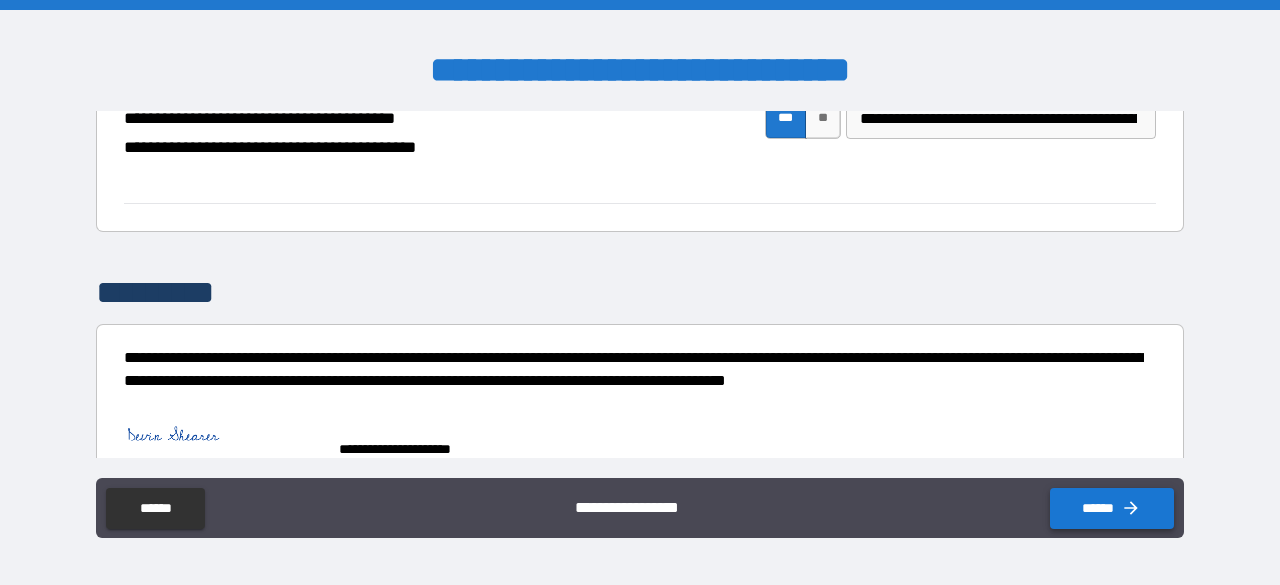 click on "******" at bounding box center (1112, 508) 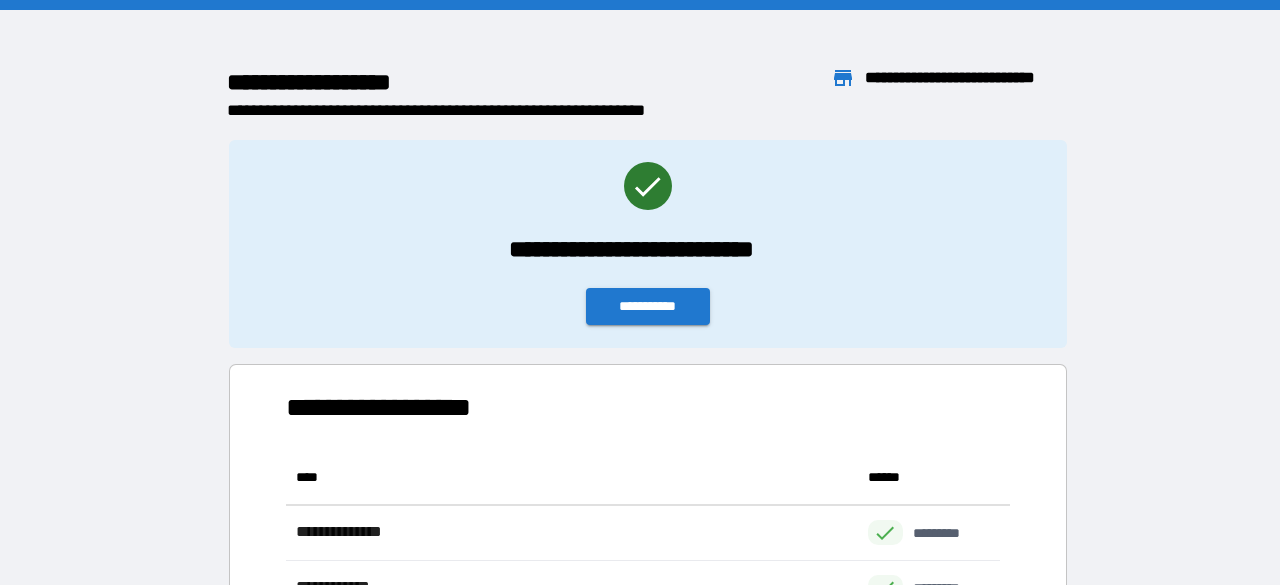 scroll, scrollTop: 16, scrollLeft: 16, axis: both 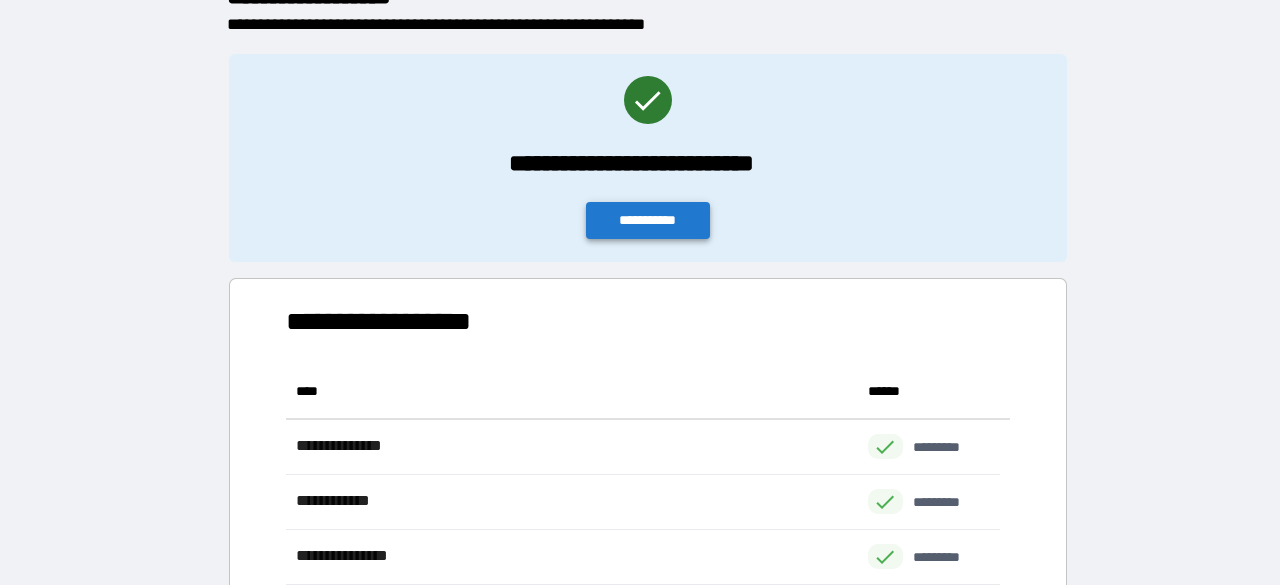 click on "**********" at bounding box center [648, 220] 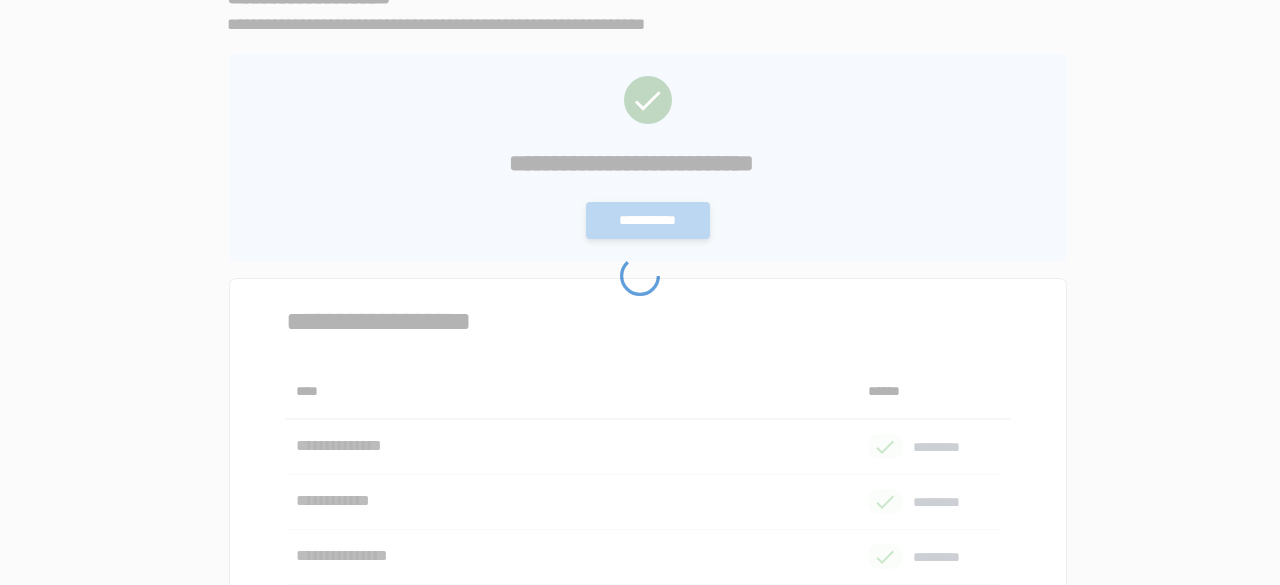 scroll, scrollTop: 0, scrollLeft: 0, axis: both 